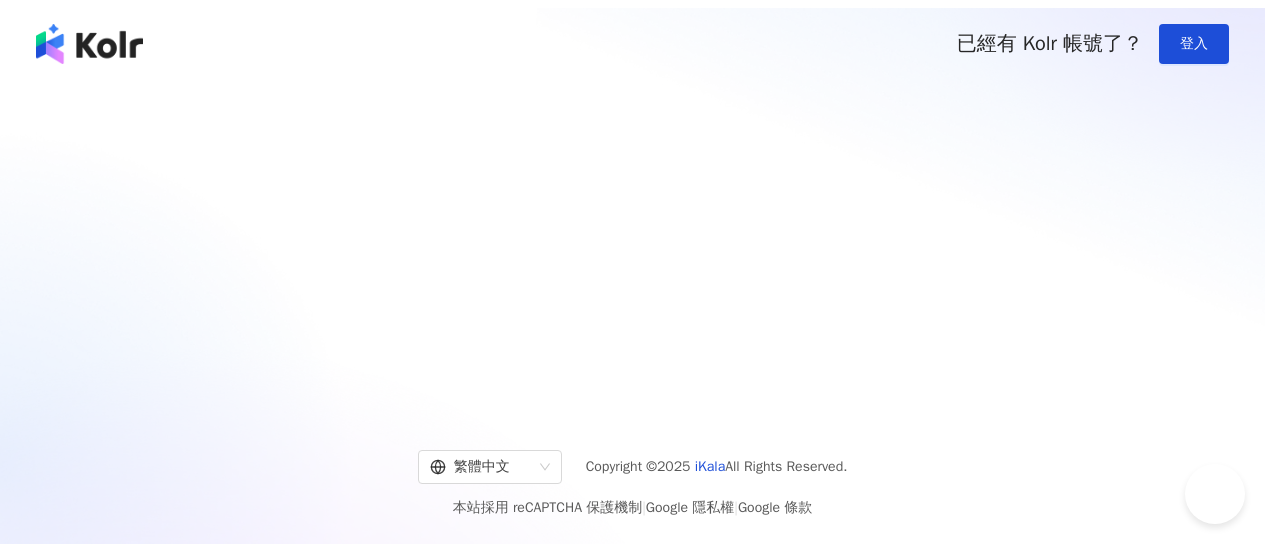 scroll, scrollTop: 0, scrollLeft: 0, axis: both 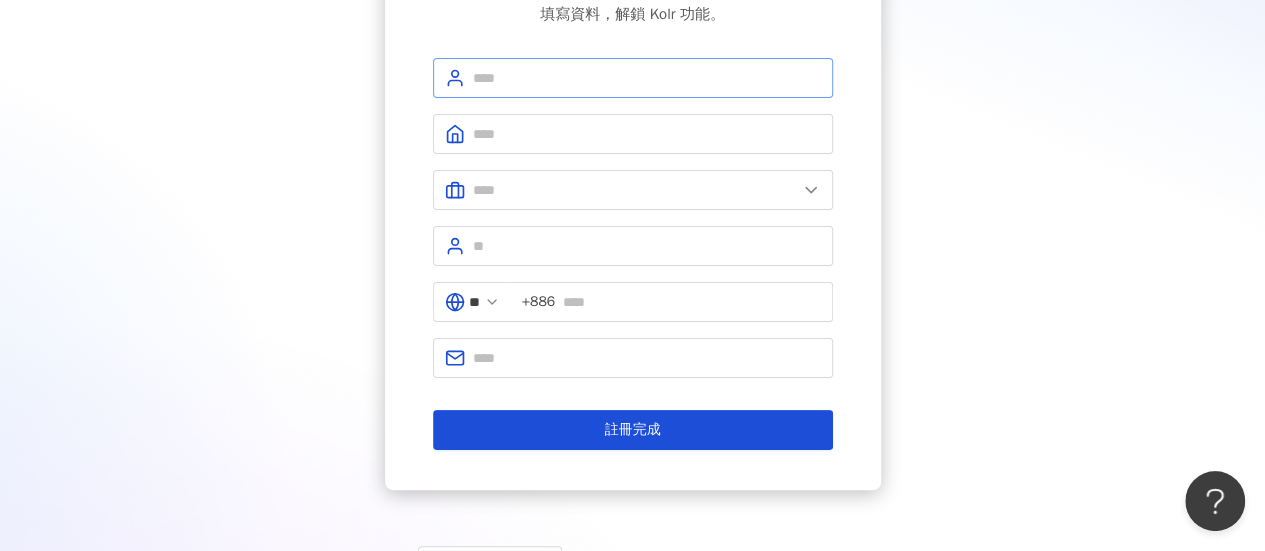 click at bounding box center [633, 78] 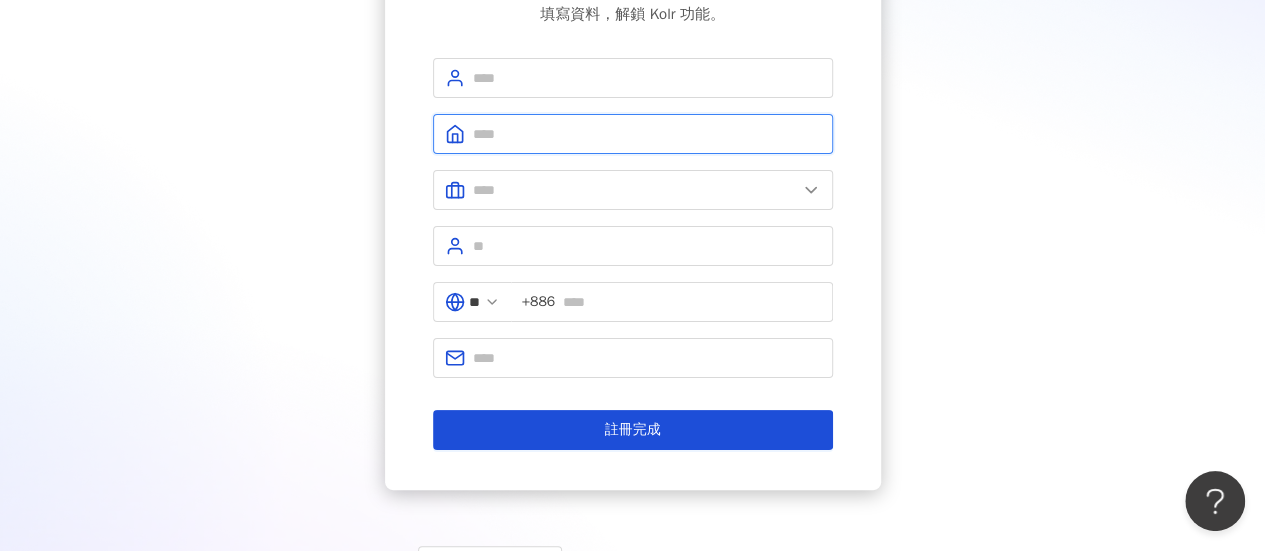 click at bounding box center [647, 134] 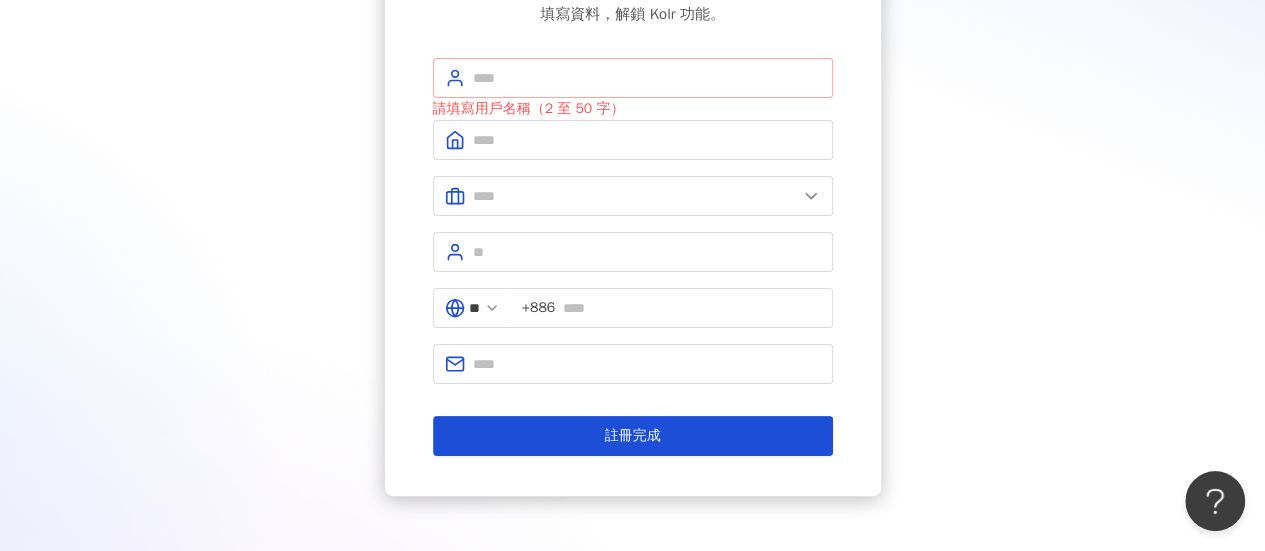 click at bounding box center [633, 78] 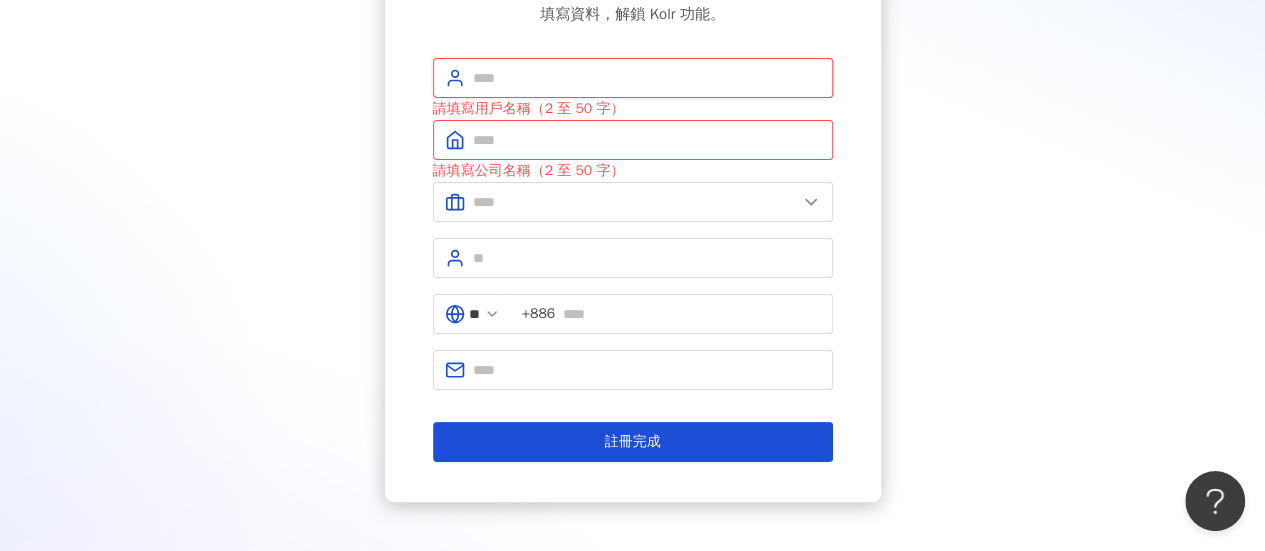 click at bounding box center (647, 78) 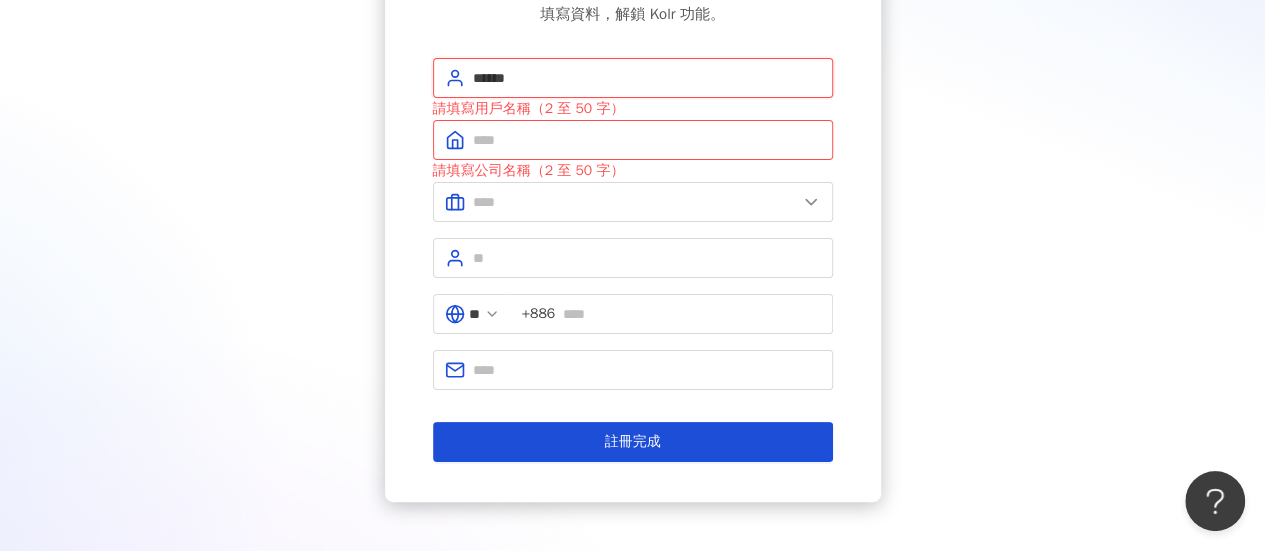 type on "******" 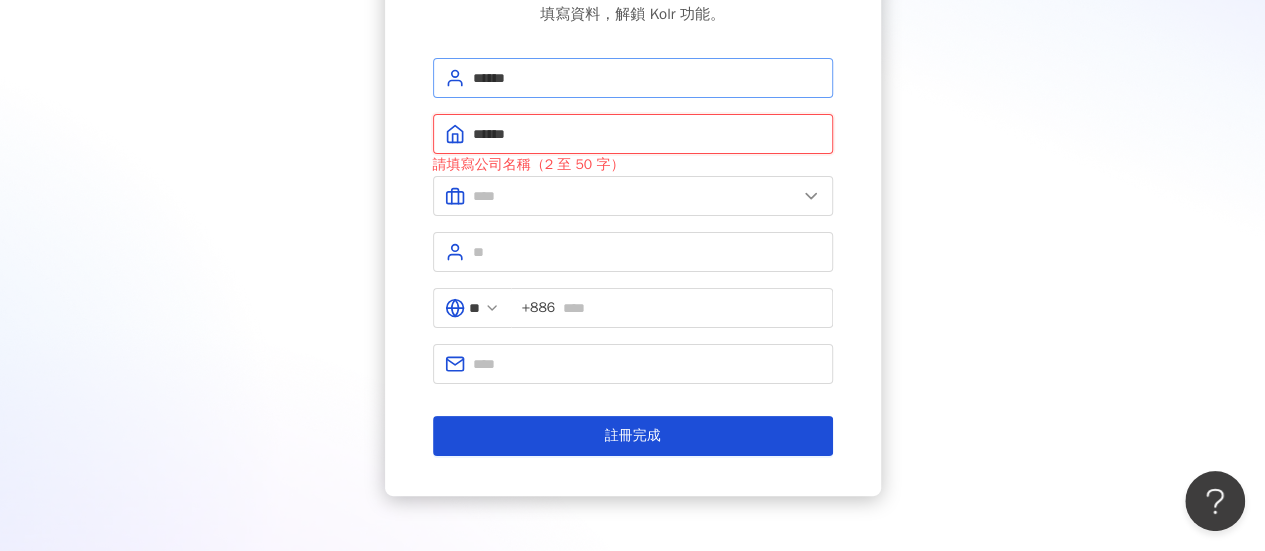 type on "******" 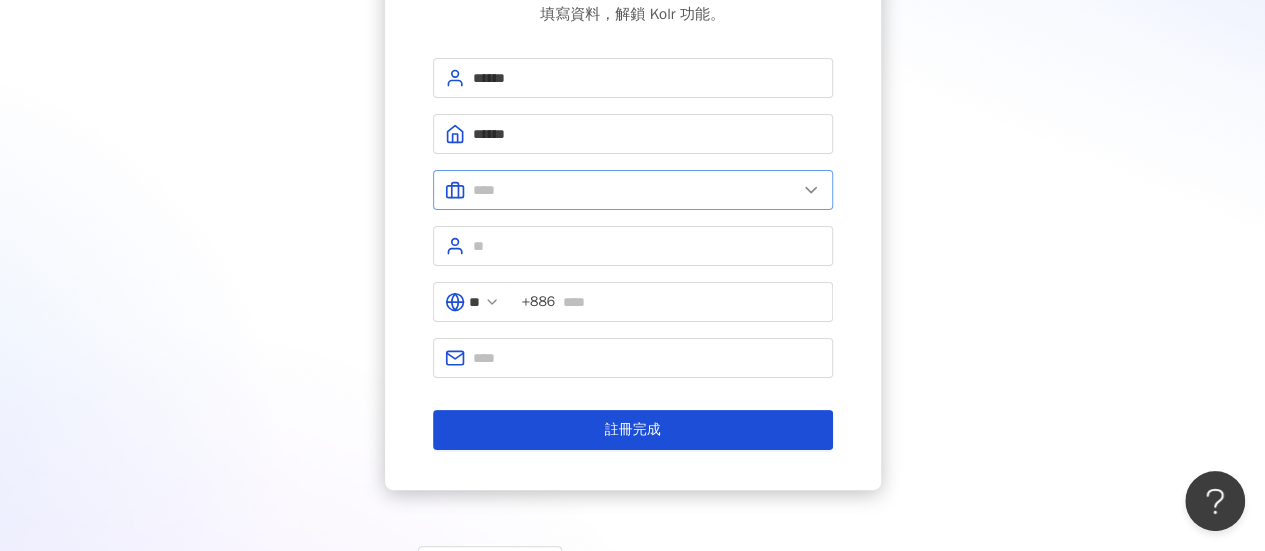 click at bounding box center (811, 190) 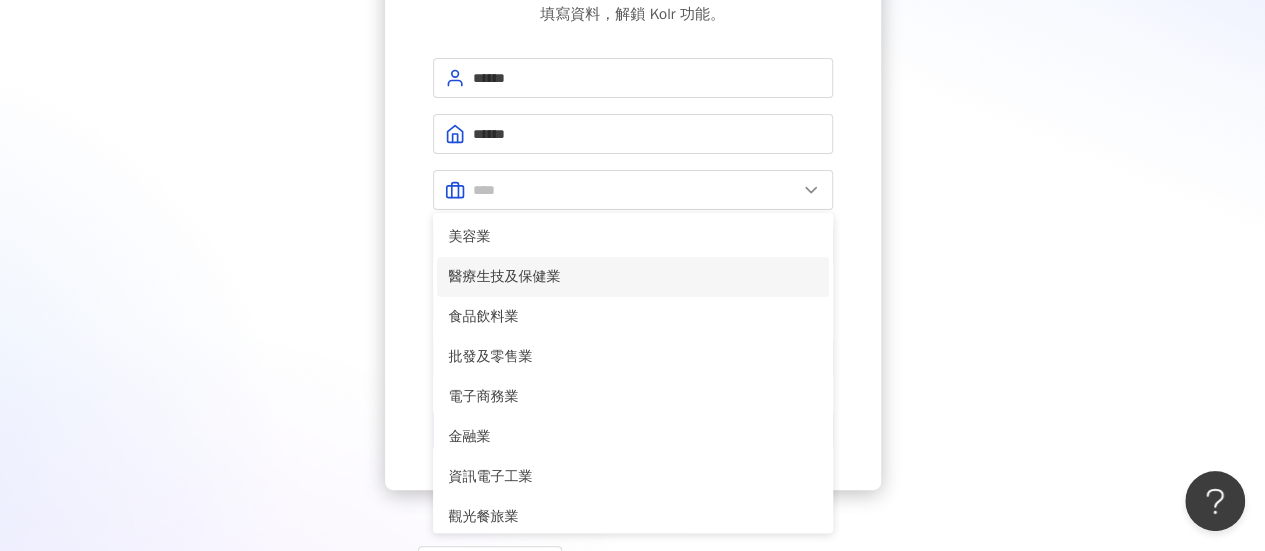 click on "醫療生技及保健業" at bounding box center (633, 277) 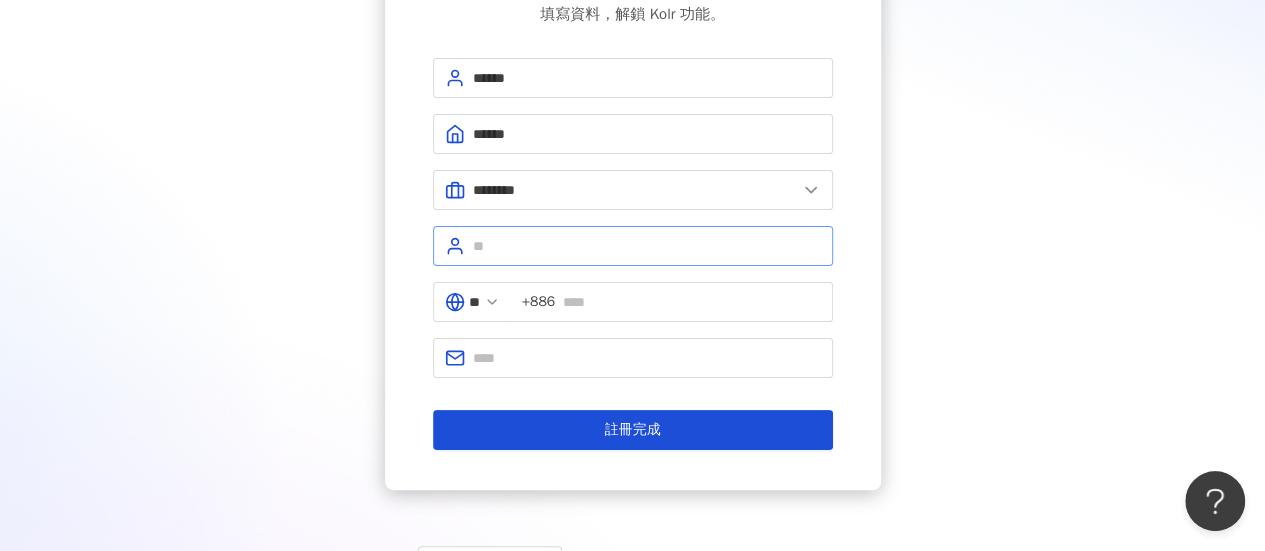 click at bounding box center (633, 246) 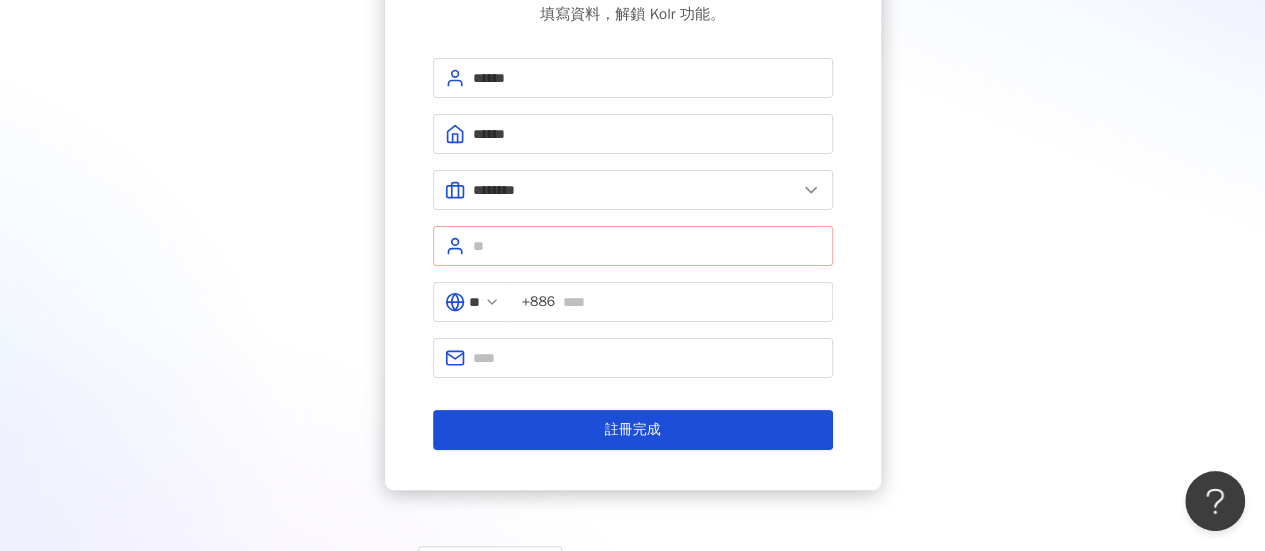 click at bounding box center (633, 246) 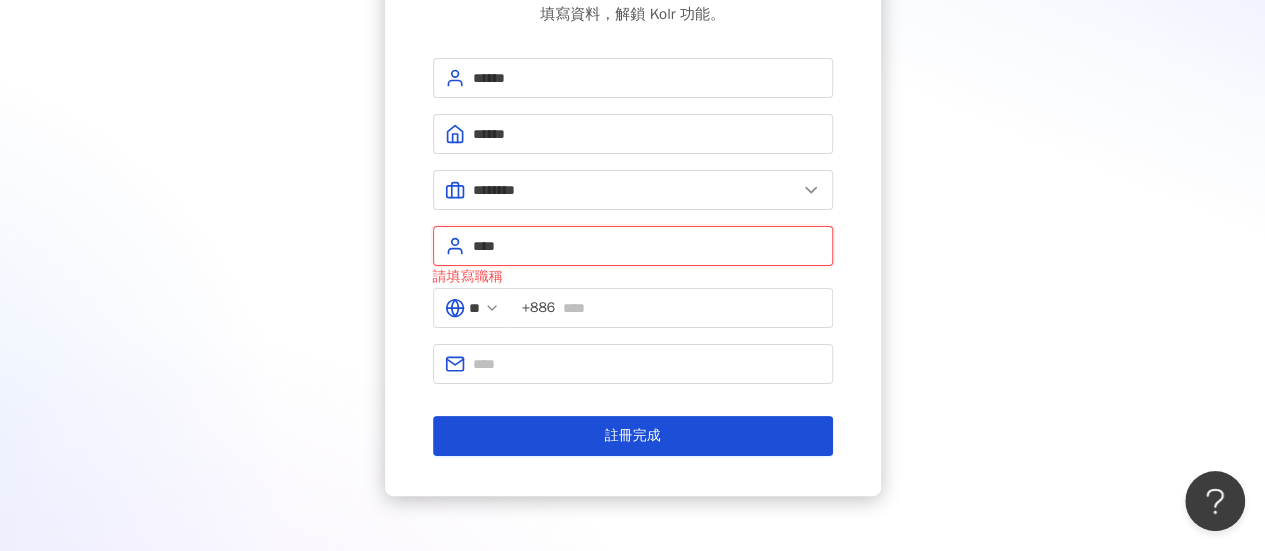 type on "****" 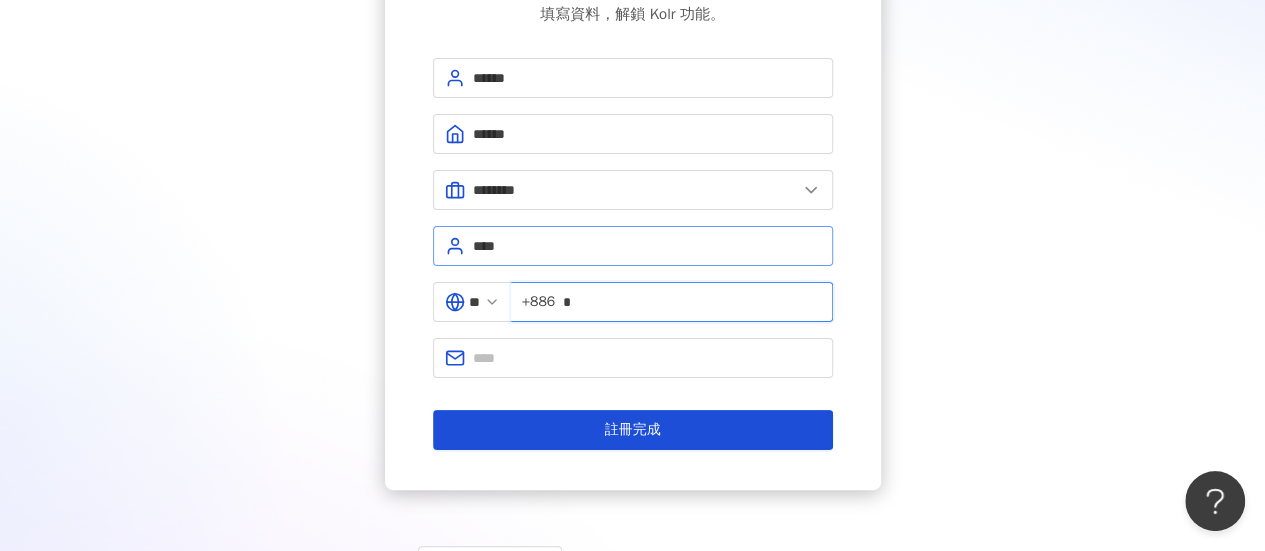 type on "*" 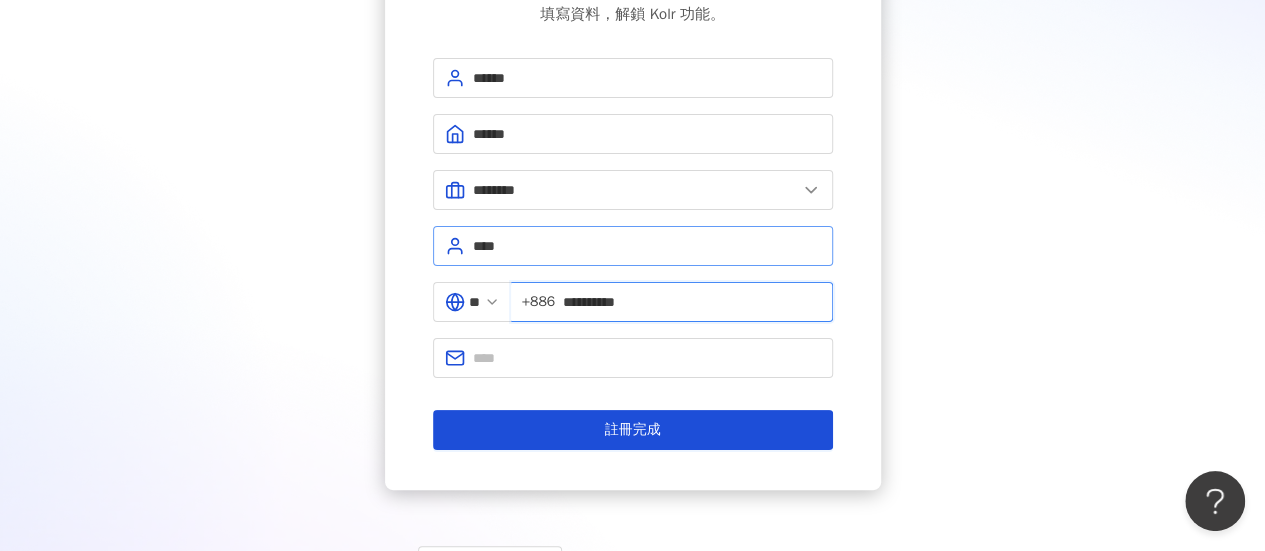 type on "**********" 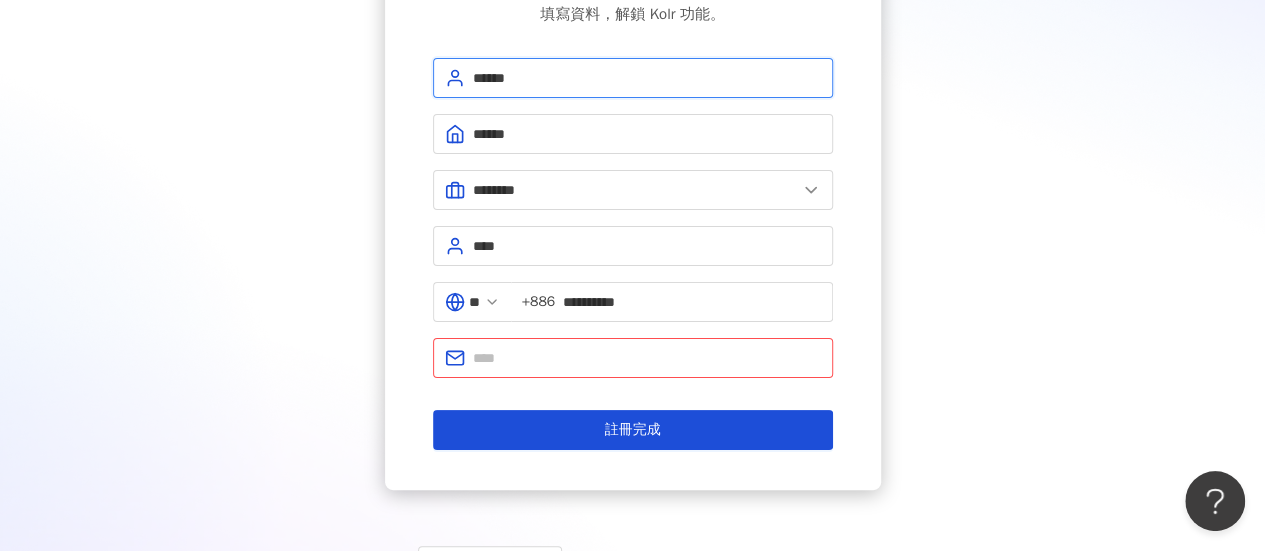 click on "******" at bounding box center (647, 78) 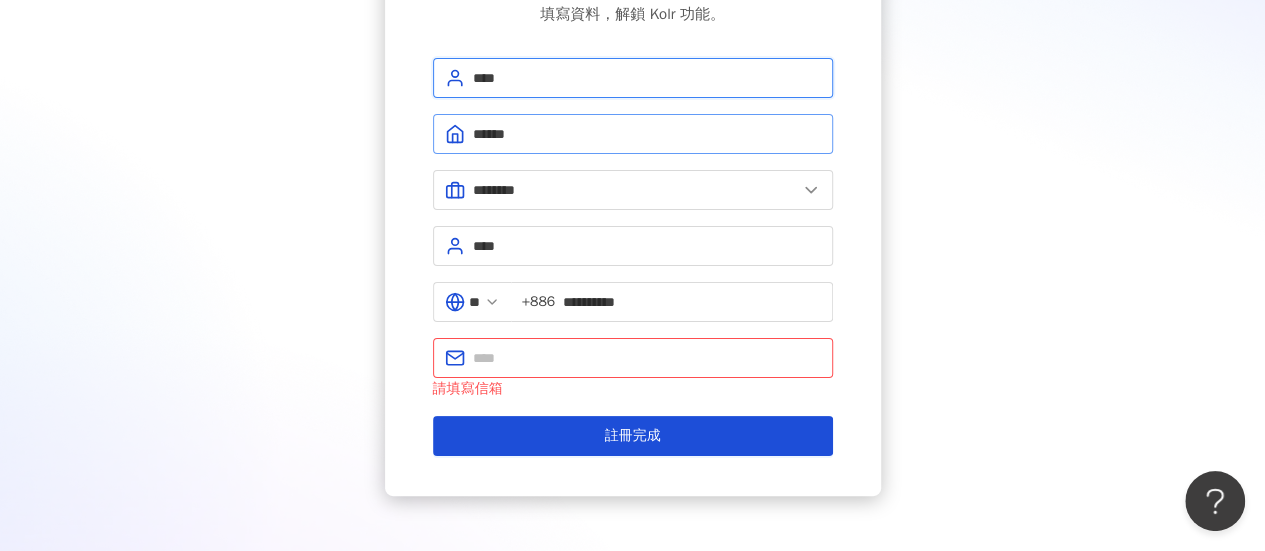 type on "****" 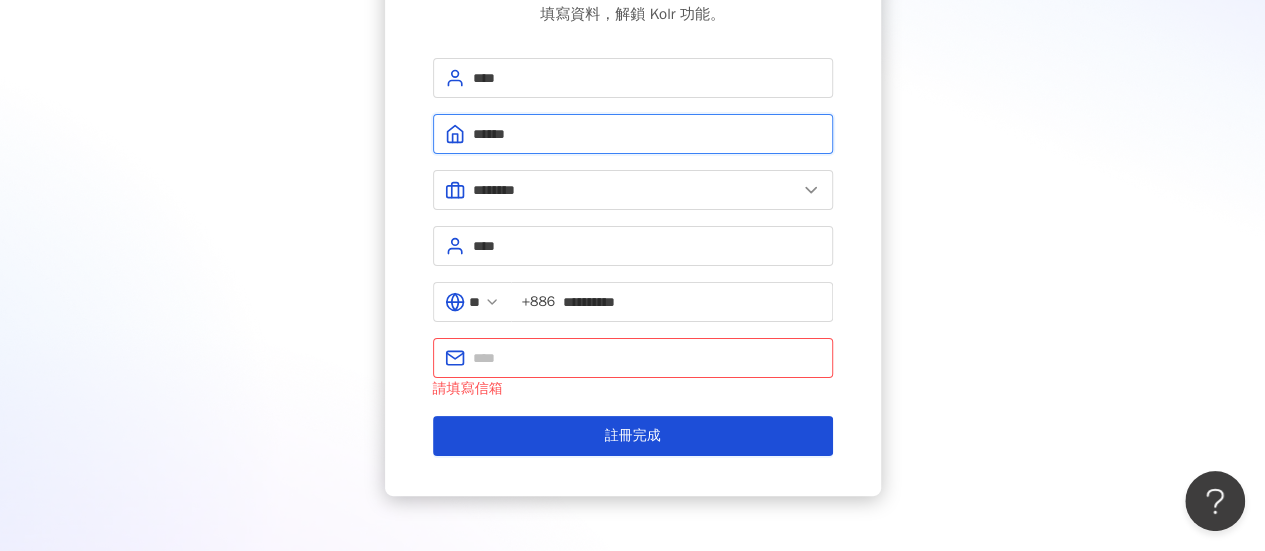 click on "******" at bounding box center [647, 134] 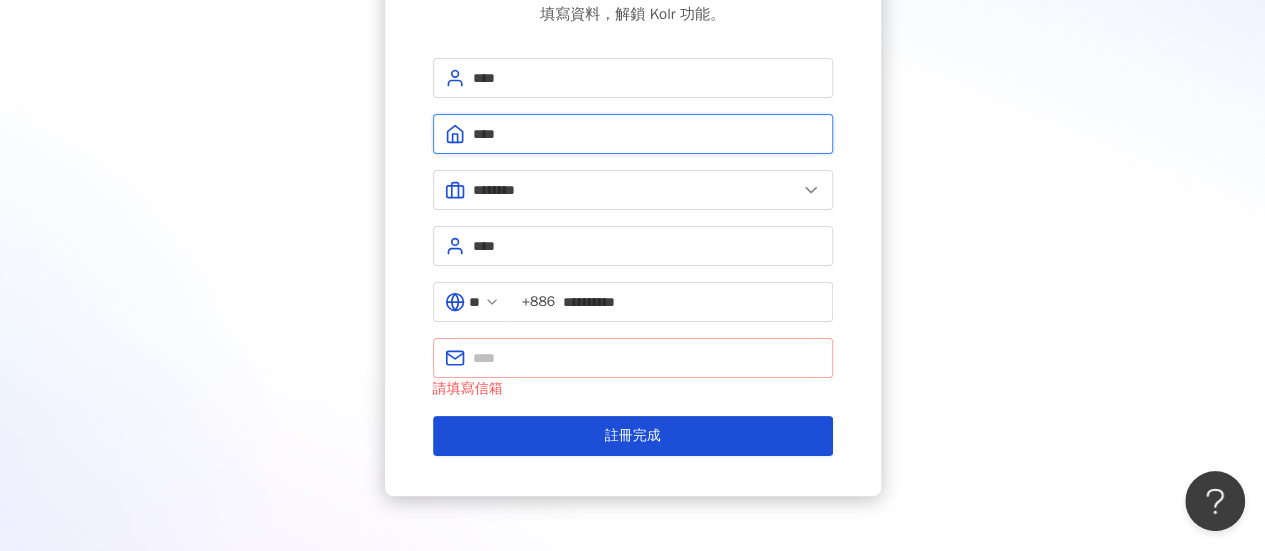 type on "****" 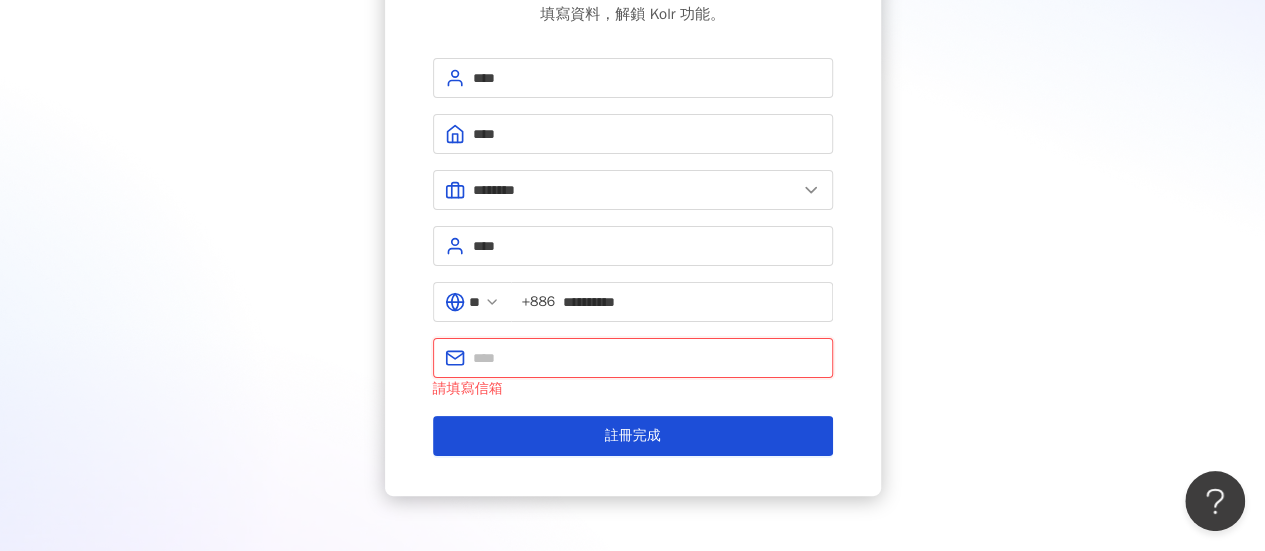 click at bounding box center [647, 358] 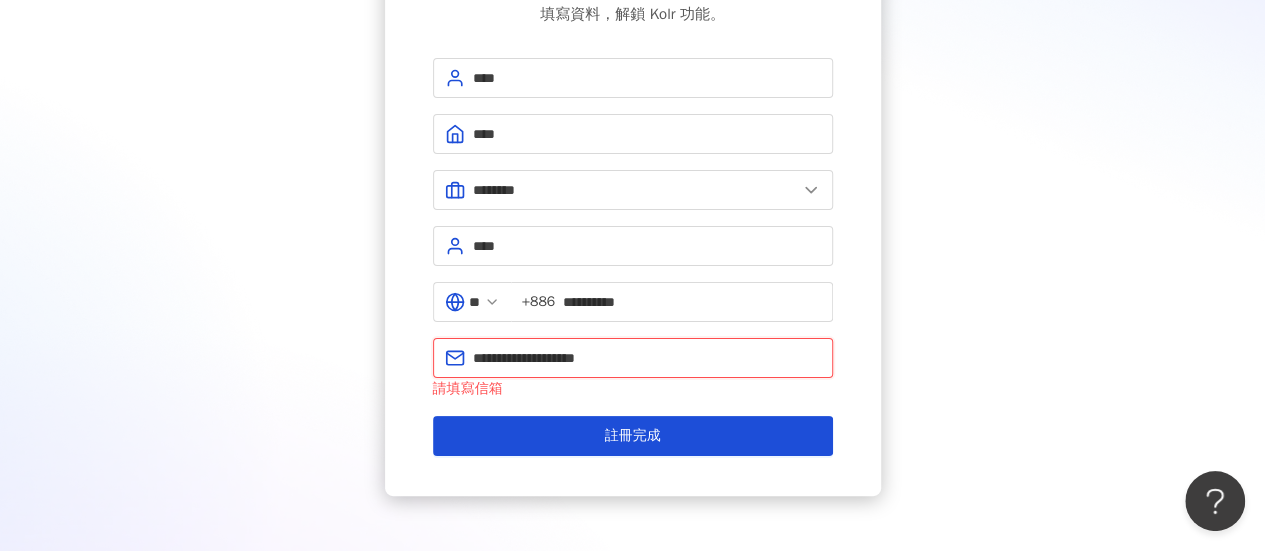 type on "**********" 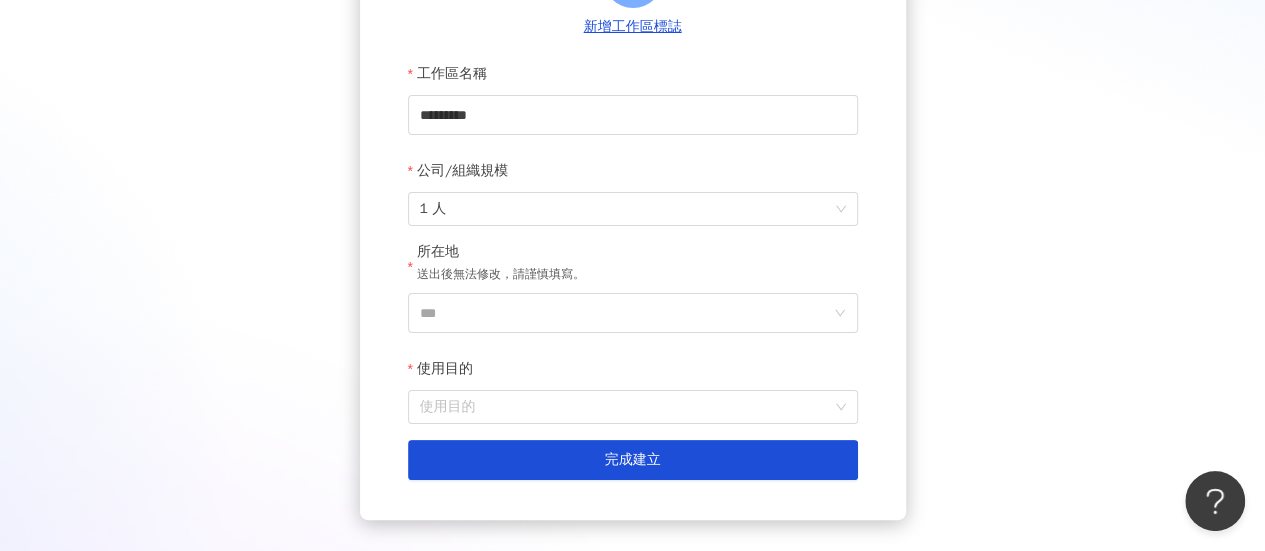 scroll, scrollTop: 240, scrollLeft: 0, axis: vertical 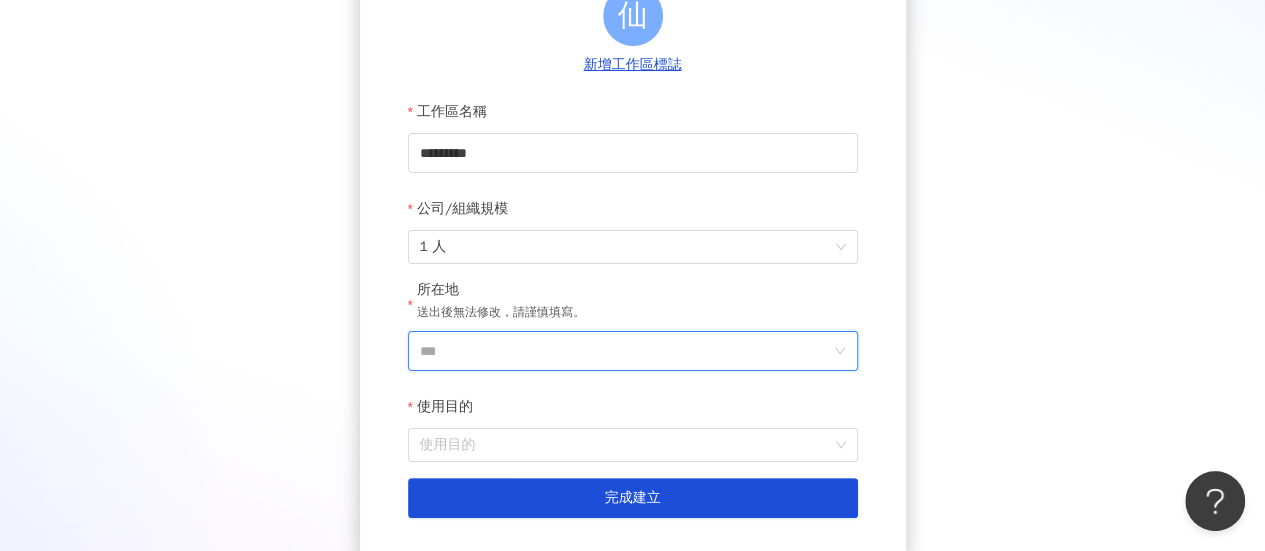 click on "***" at bounding box center (625, 351) 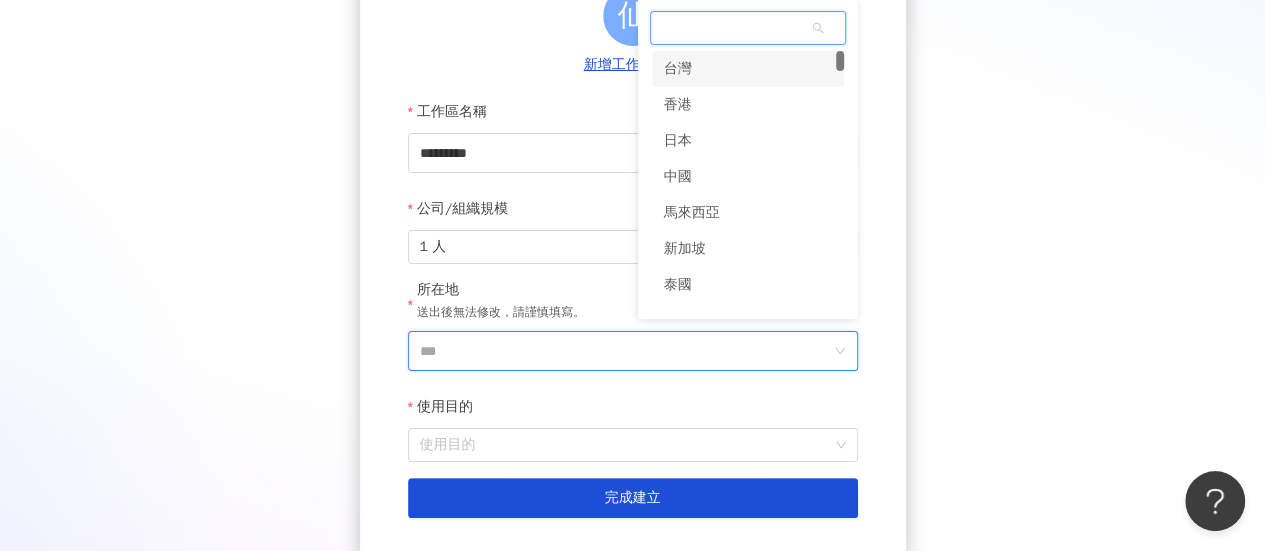 click on "台灣" at bounding box center [748, 69] 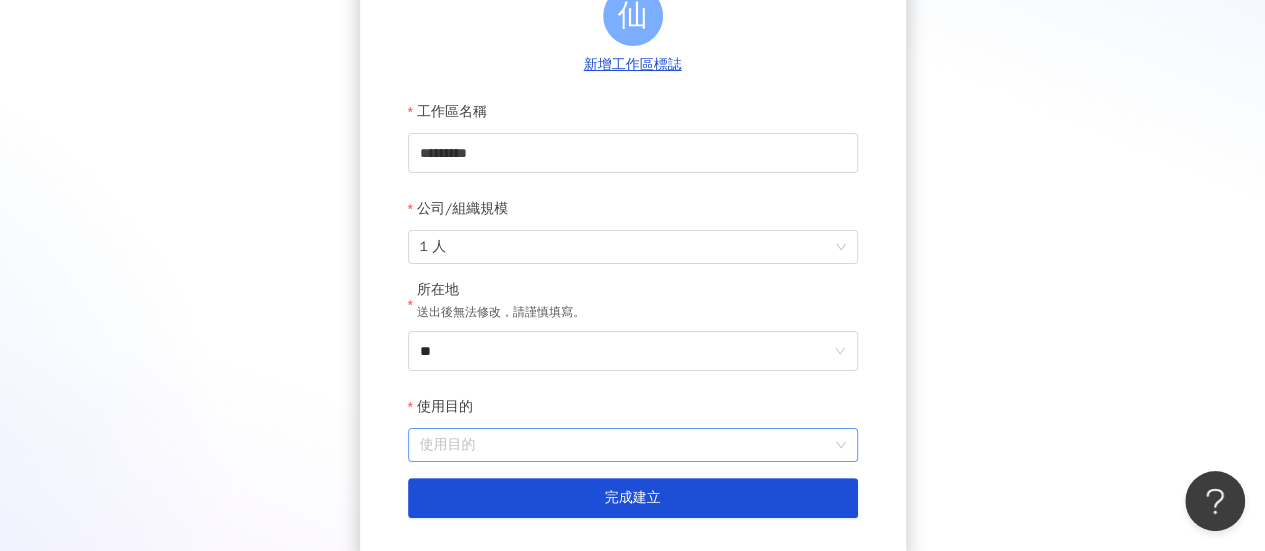 click on "使用目的" at bounding box center (633, 445) 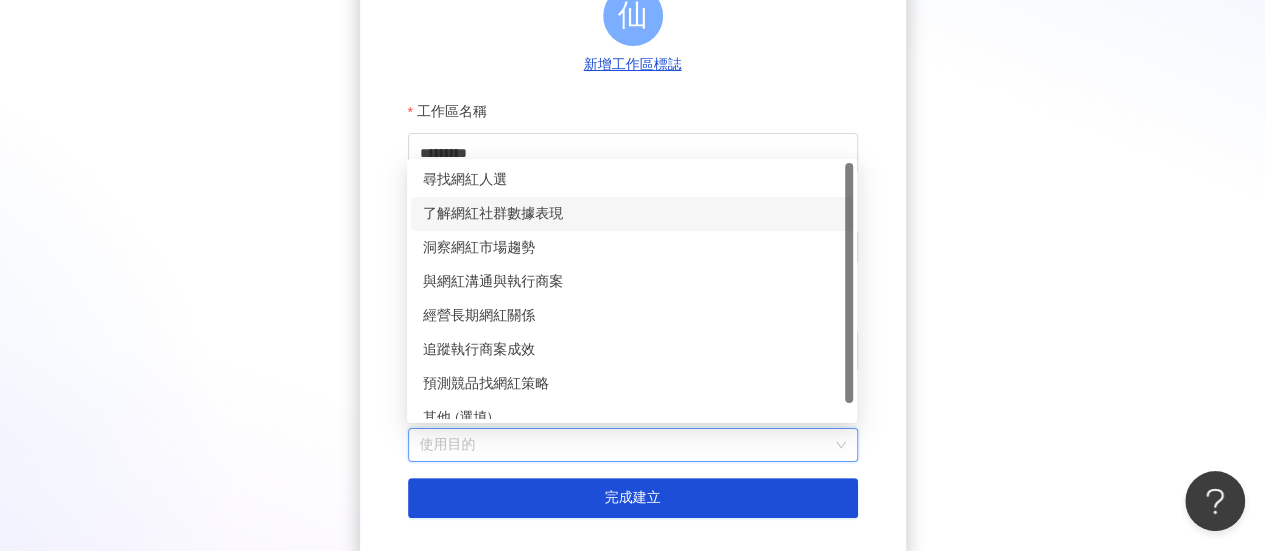 click on "了解網紅社群數據表現" at bounding box center (632, 214) 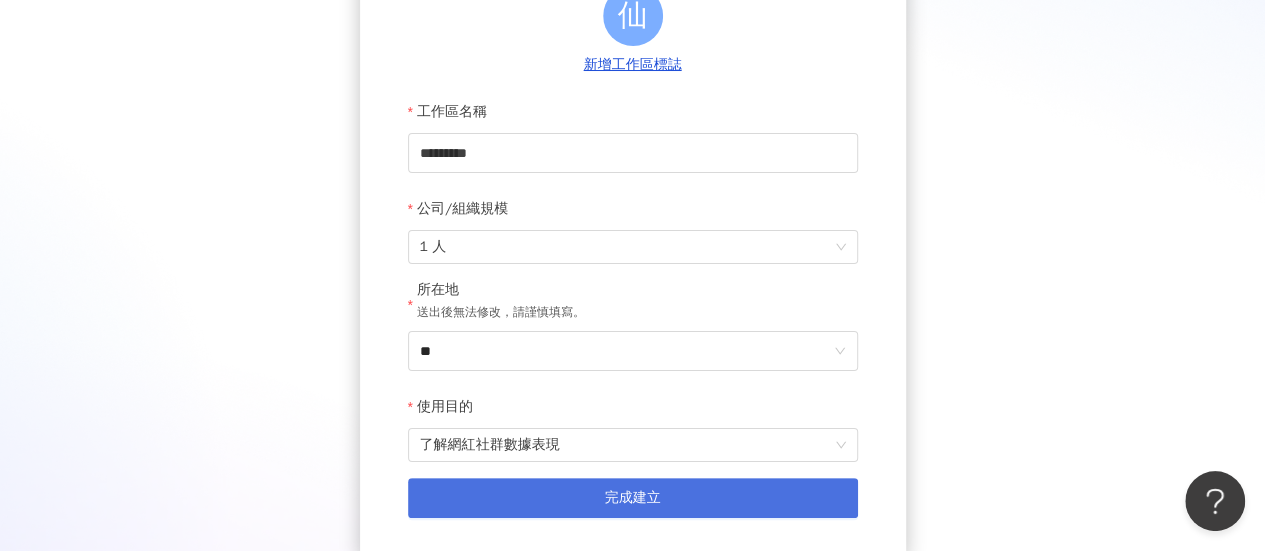 click on "完成建立" at bounding box center [633, 498] 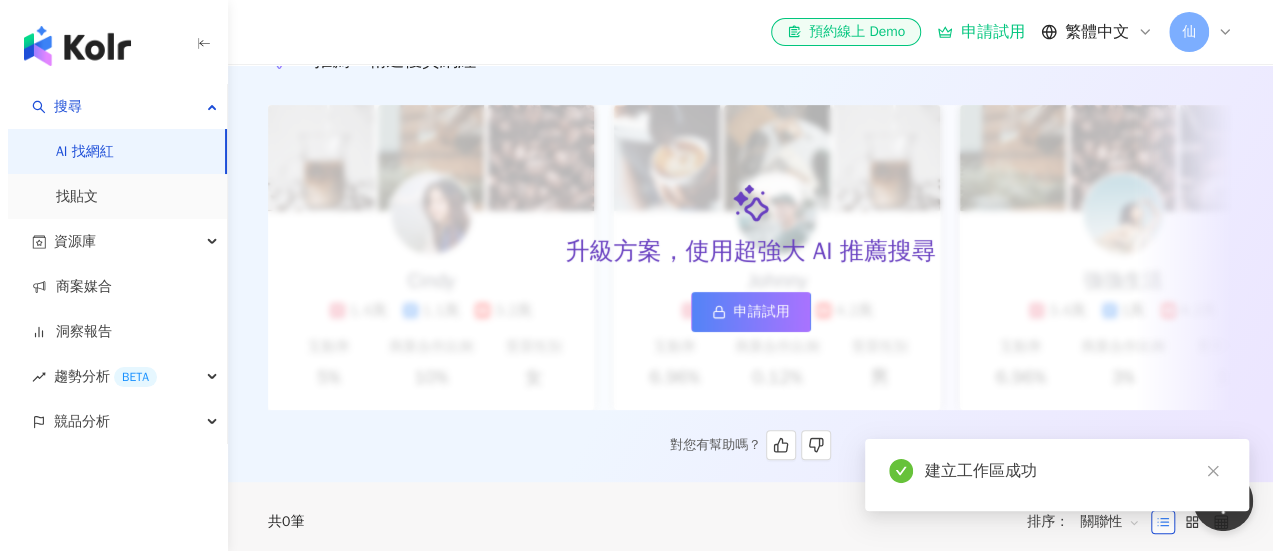 scroll, scrollTop: 0, scrollLeft: 0, axis: both 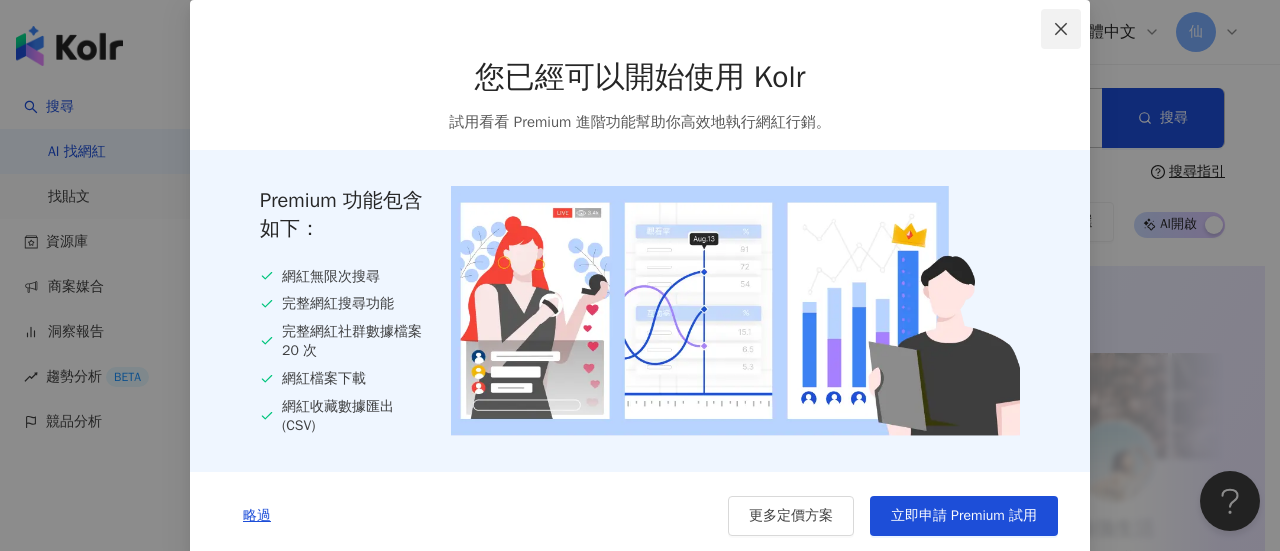 click at bounding box center [1061, 29] 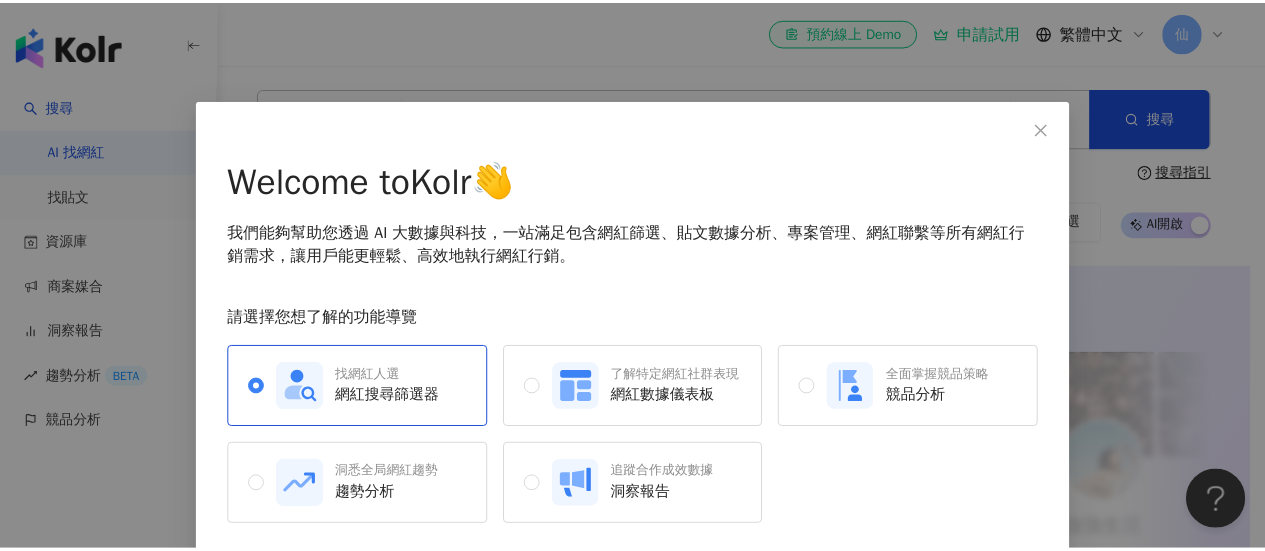 scroll, scrollTop: 76, scrollLeft: 0, axis: vertical 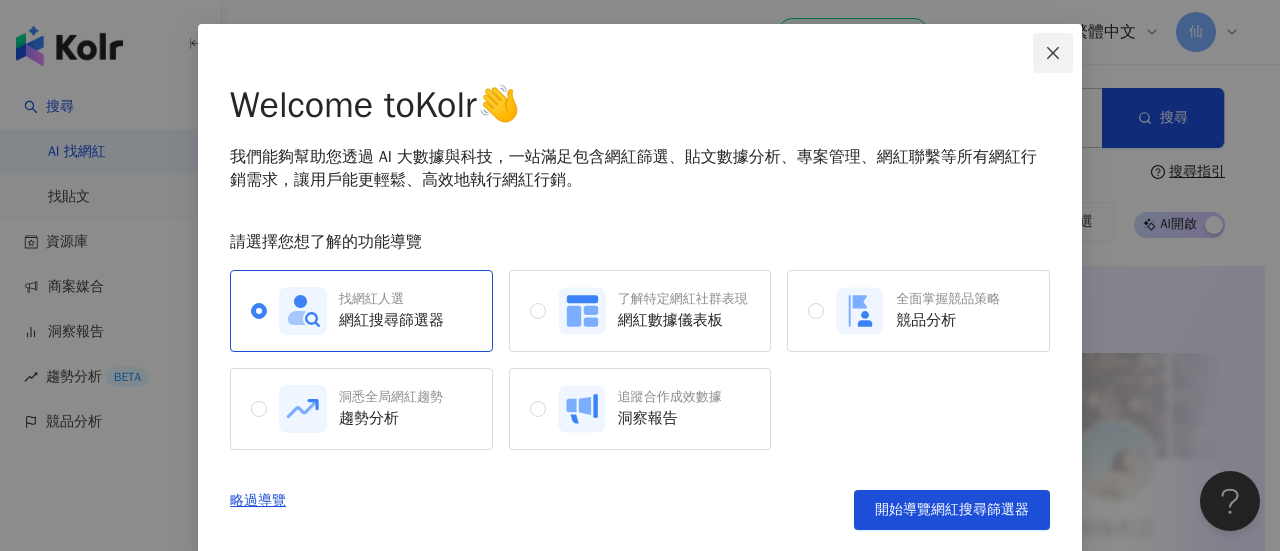 click at bounding box center (1053, 53) 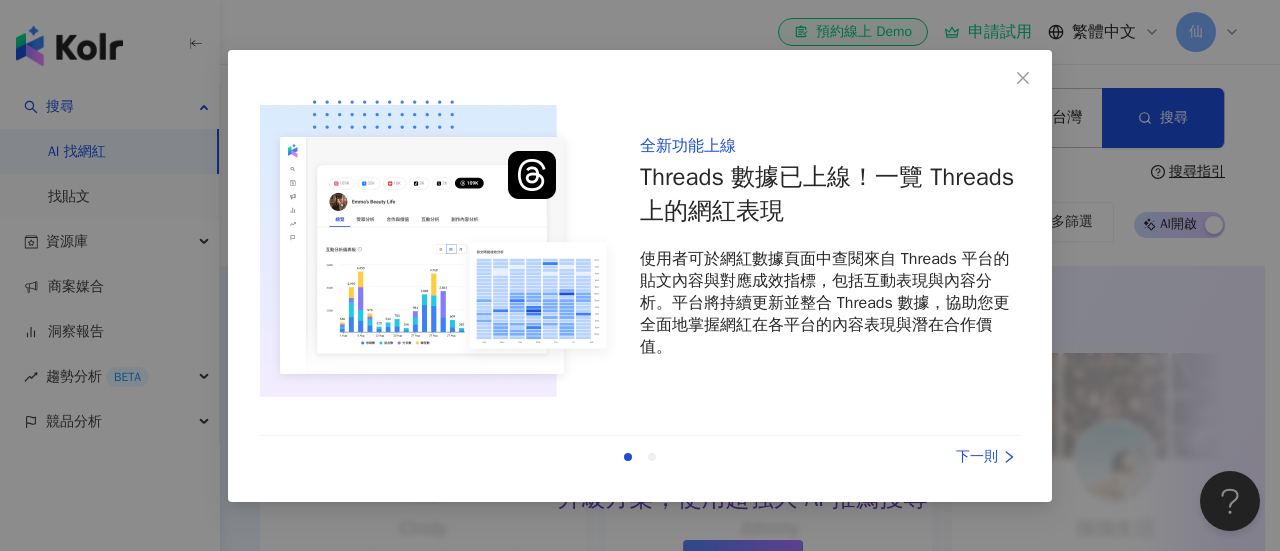 click on "全新功能上線 Threads 數據已上線！一覽 Threads 上的網紅表現 使用者可於網紅數據頁面中查閱來自 Threads 平台的貼文內容與對應成效指標，包括互動表現與內容分析。平台將持續更新並整合 Threads 數據，協助您更全面地掌握網紅在各平台的內容表現與潛在合作價值。 上一則 下一則" at bounding box center [640, 275] 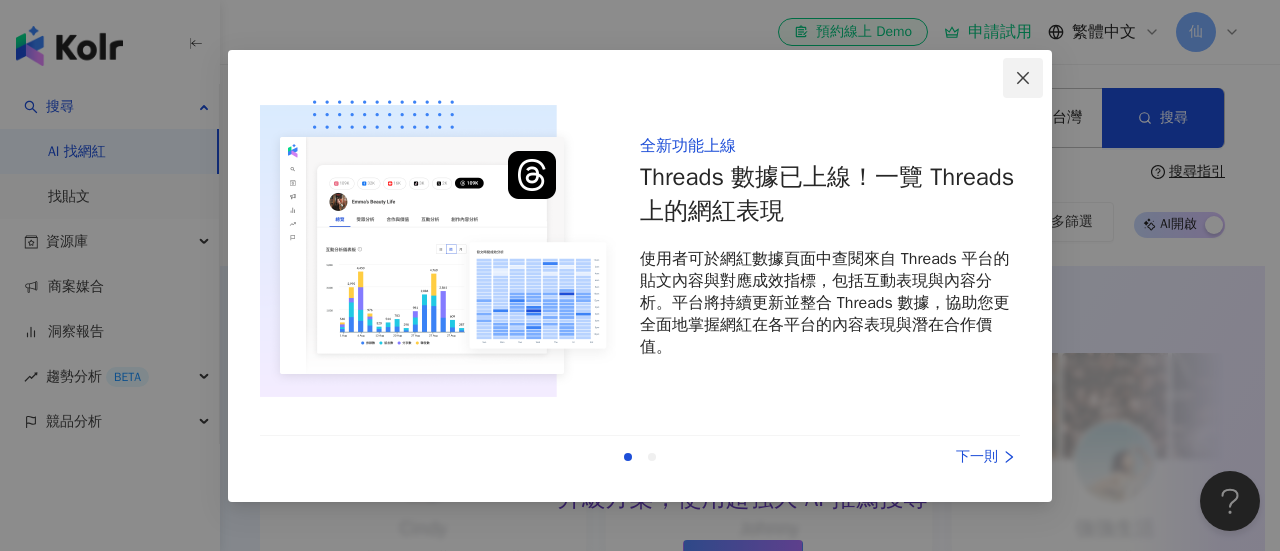 click 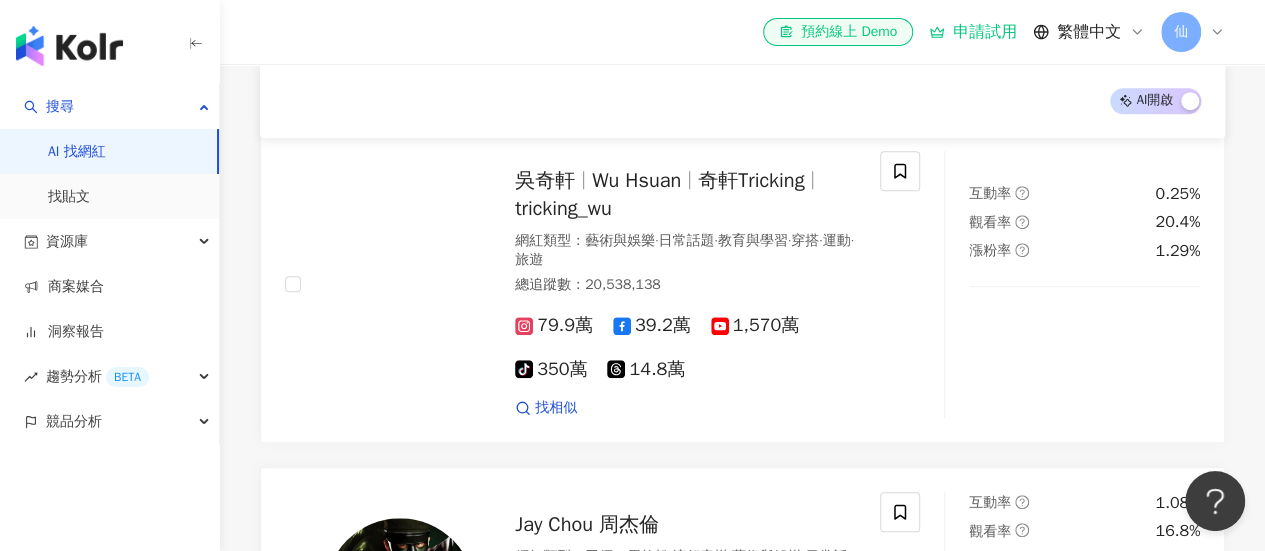 scroll, scrollTop: 665, scrollLeft: 0, axis: vertical 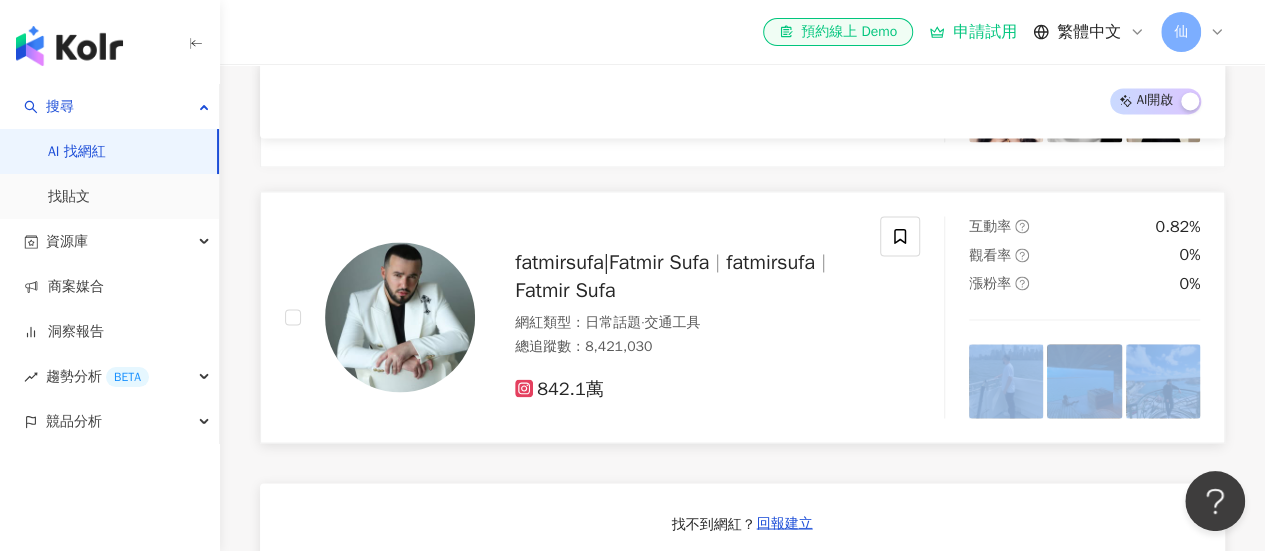 drag, startPoint x: 1232, startPoint y: 327, endPoint x: 1218, endPoint y: 371, distance: 46.173584 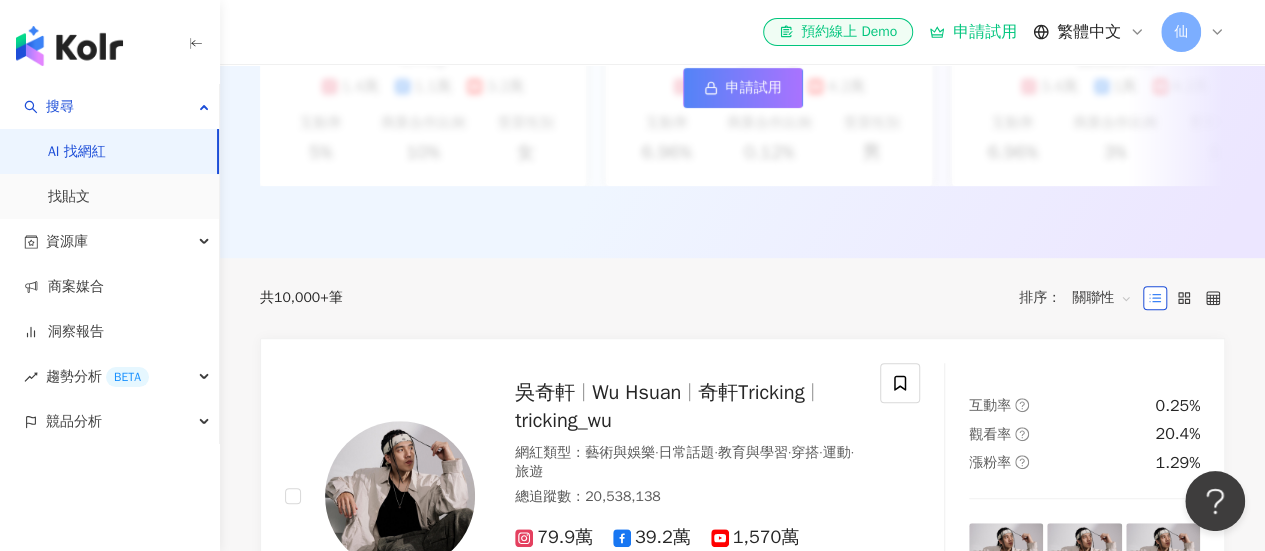 scroll, scrollTop: 71, scrollLeft: 0, axis: vertical 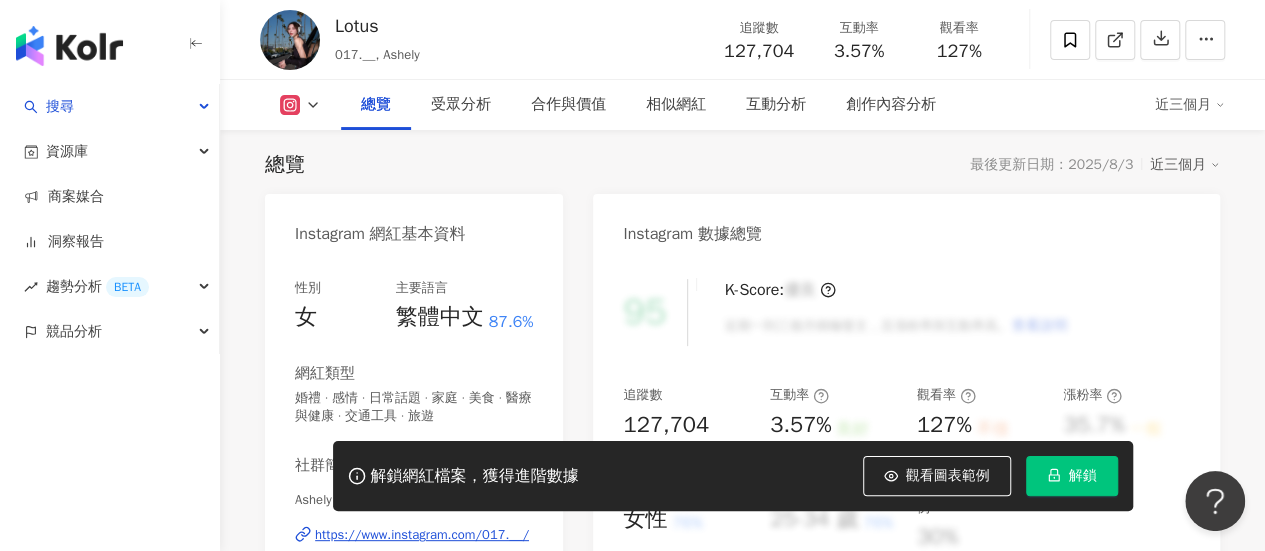 drag, startPoint x: 1262, startPoint y: 40, endPoint x: 1263, endPoint y: 53, distance: 13.038404 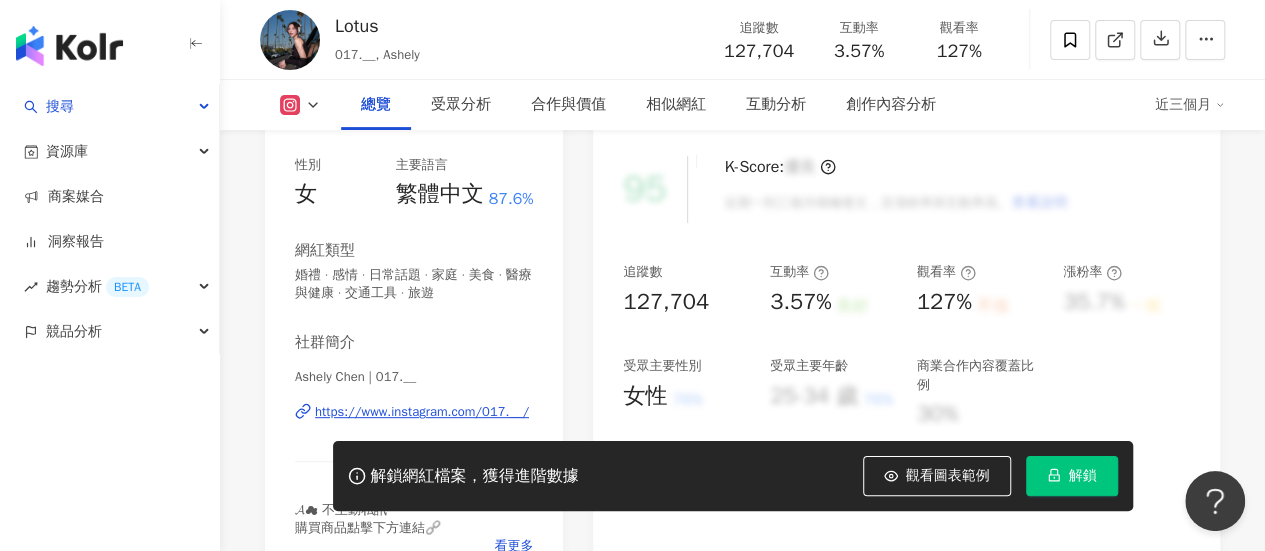 scroll, scrollTop: 0, scrollLeft: 0, axis: both 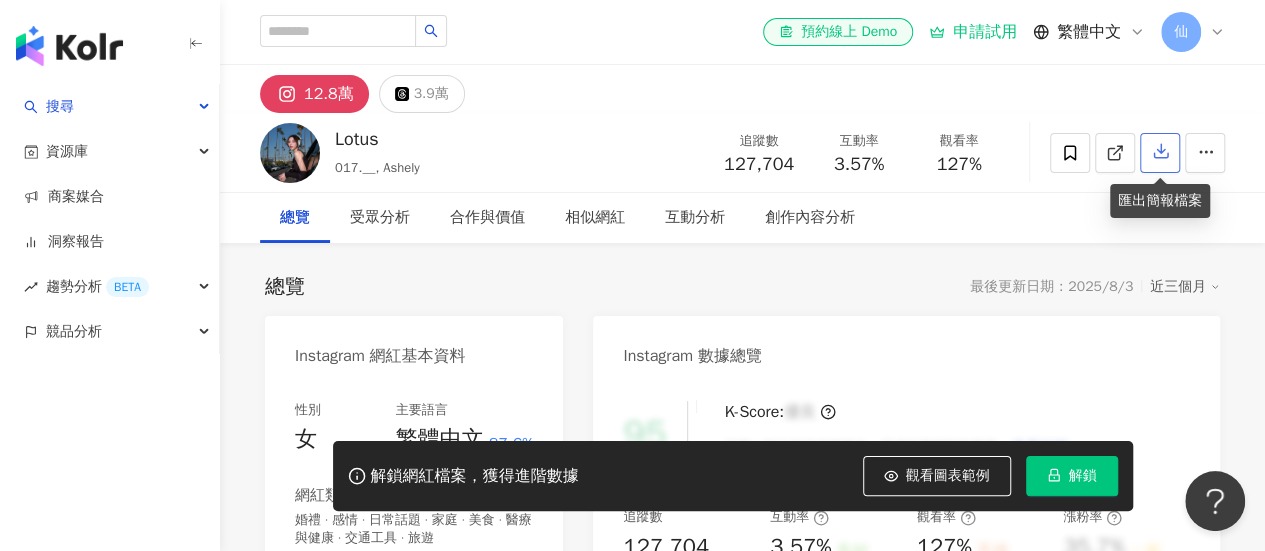 click 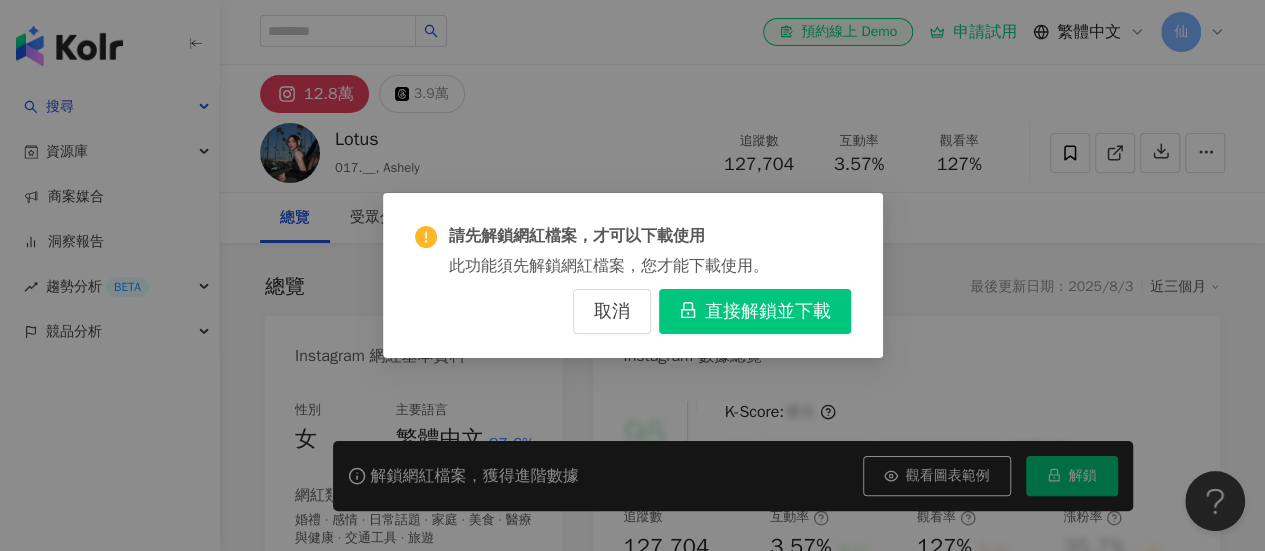 click on "直接解鎖並下載" at bounding box center (768, 312) 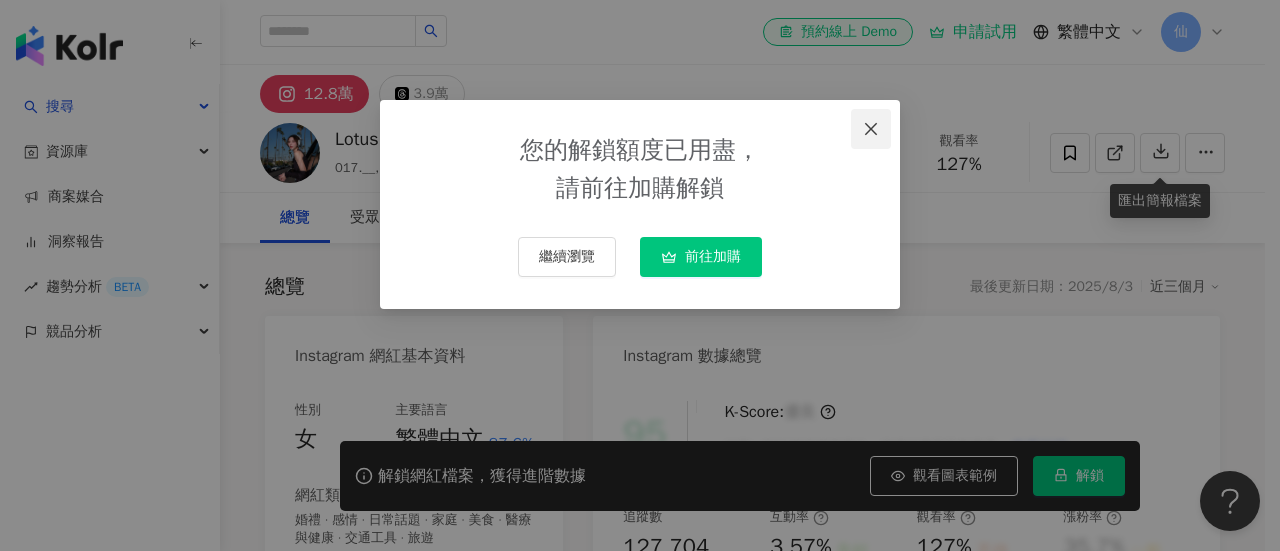 click 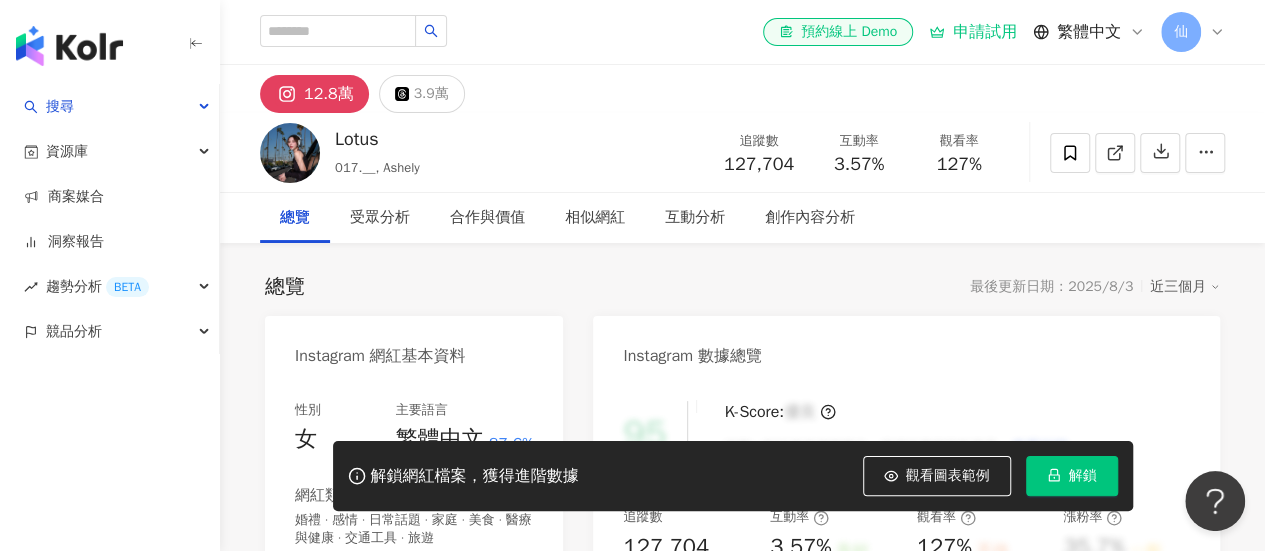 click on "解鎖" at bounding box center [1072, 476] 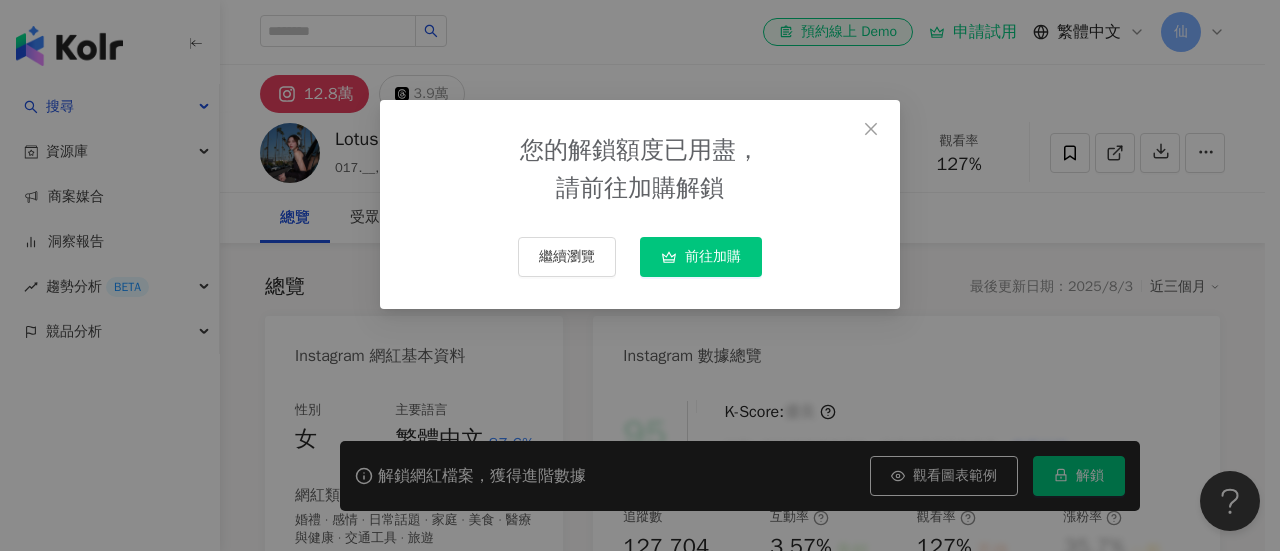 drag, startPoint x: 1078, startPoint y: 457, endPoint x: 722, endPoint y: 275, distance: 399.82495 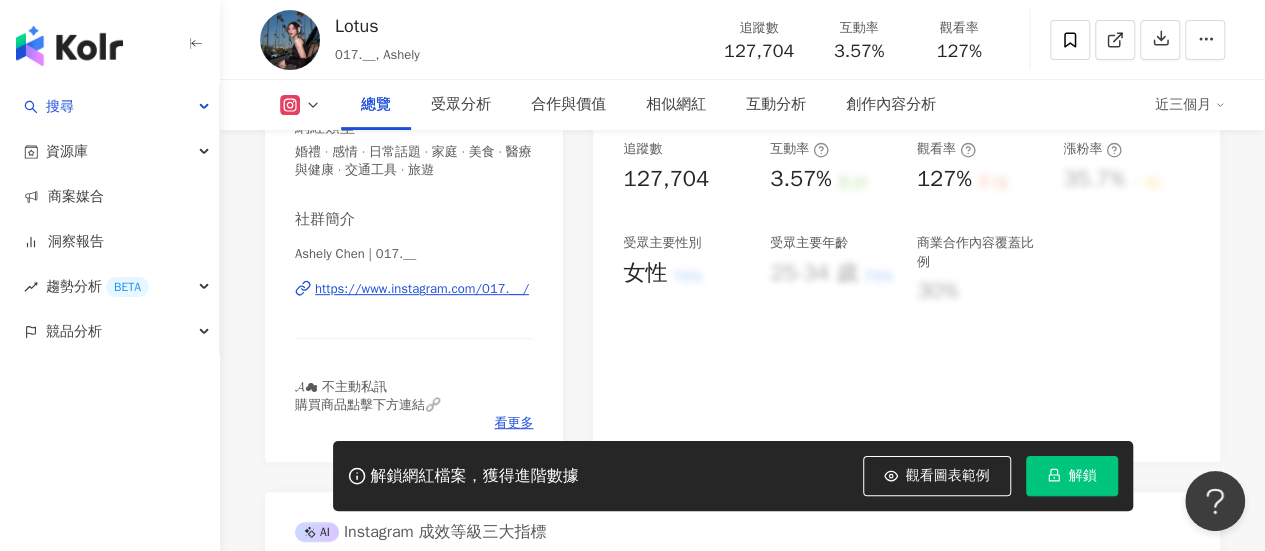 scroll, scrollTop: 340, scrollLeft: 0, axis: vertical 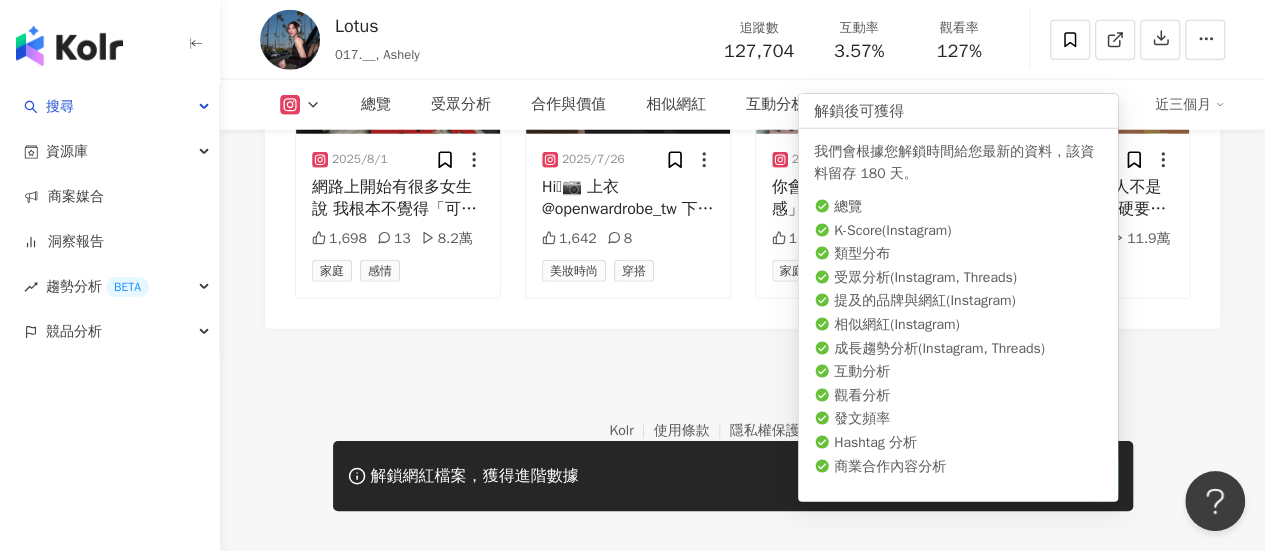 click on "解鎖" at bounding box center (1083, 476) 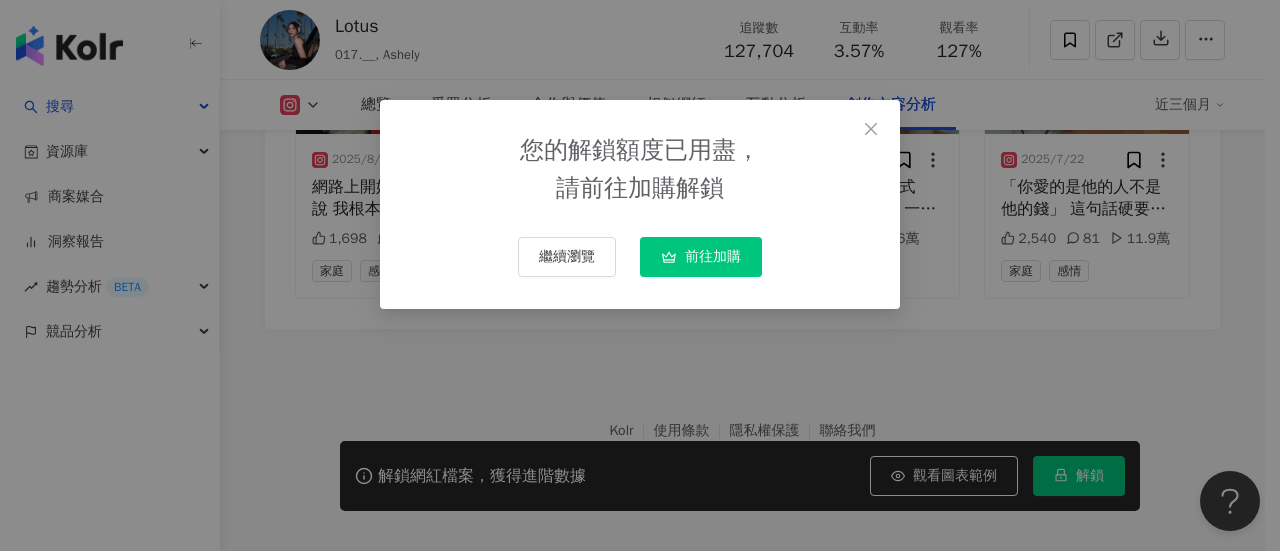 click on "前往加購" at bounding box center [713, 257] 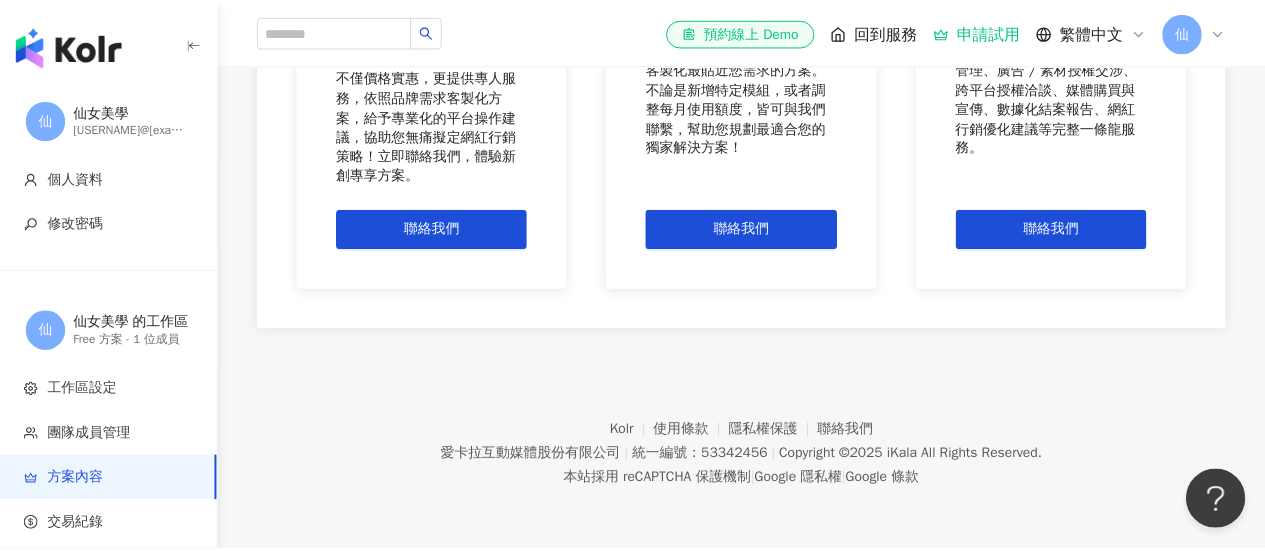 scroll, scrollTop: 0, scrollLeft: 0, axis: both 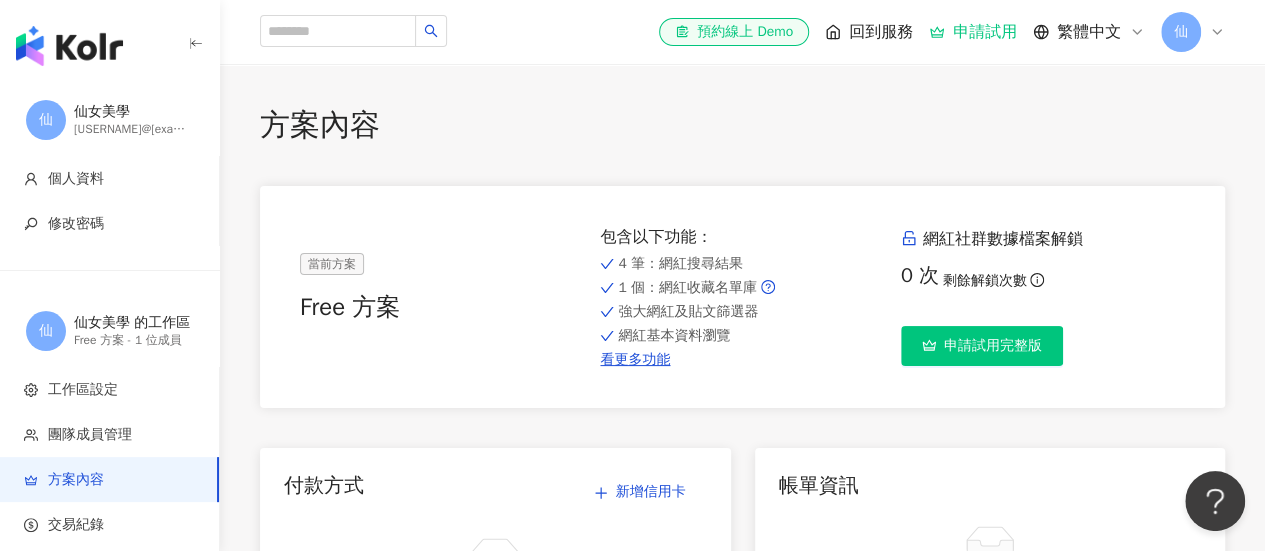 click on "申請試用完整版" at bounding box center (982, 346) 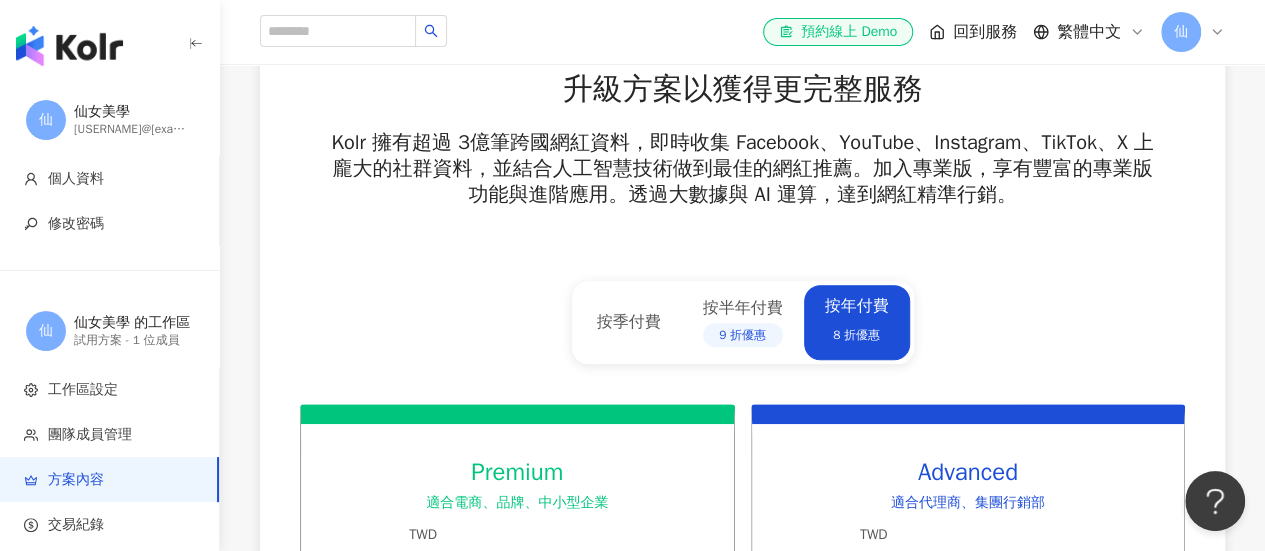 scroll, scrollTop: 880, scrollLeft: 0, axis: vertical 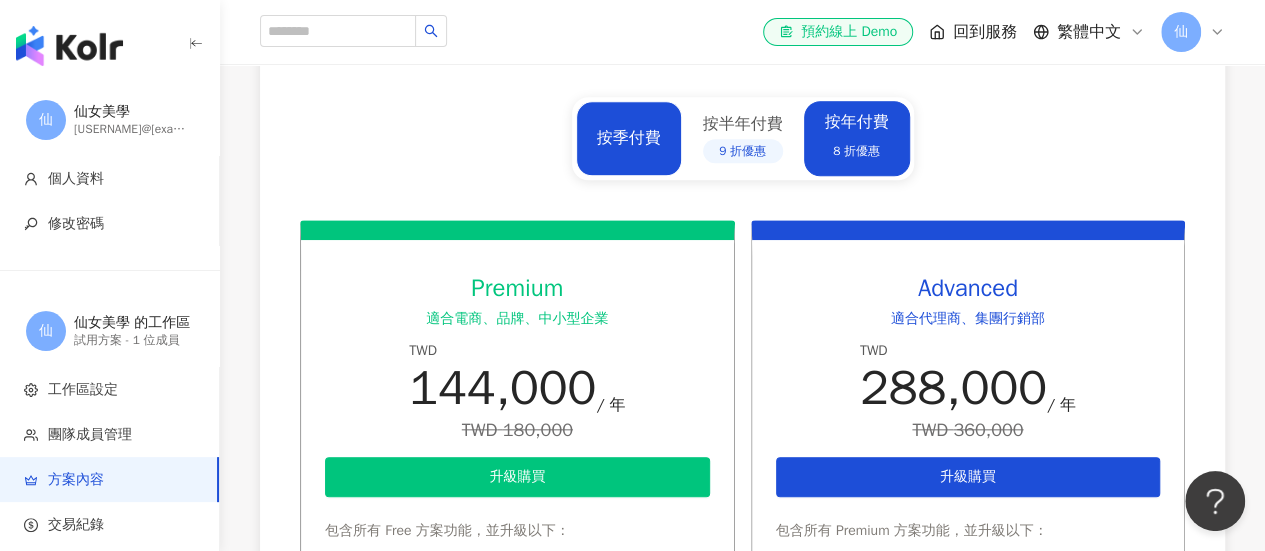 click on "按季付費" at bounding box center (629, 138) 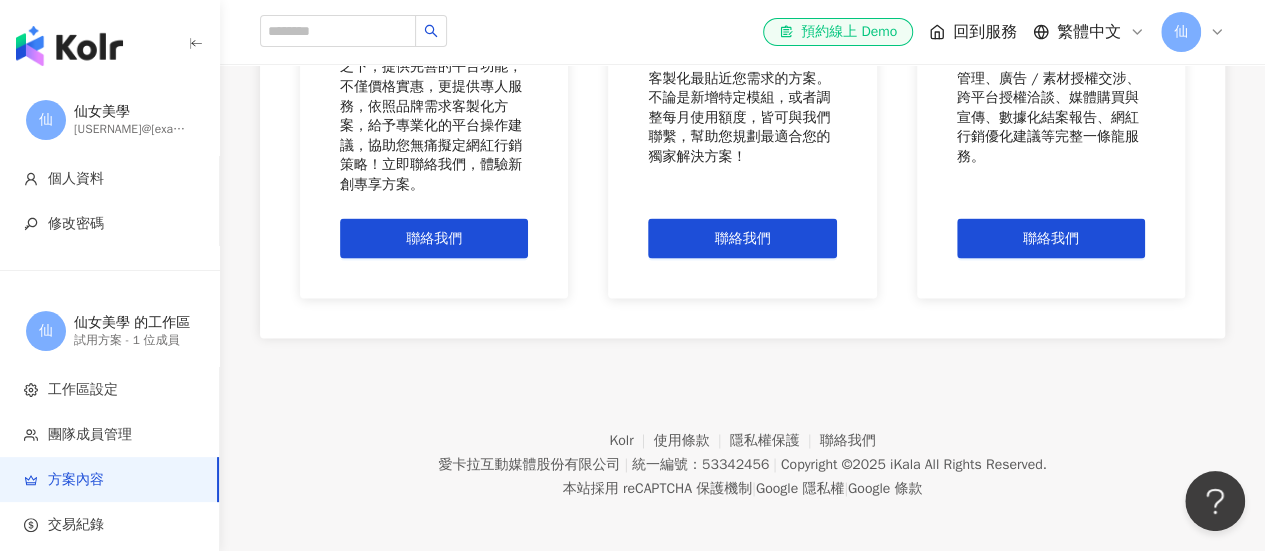 scroll, scrollTop: 2007, scrollLeft: 0, axis: vertical 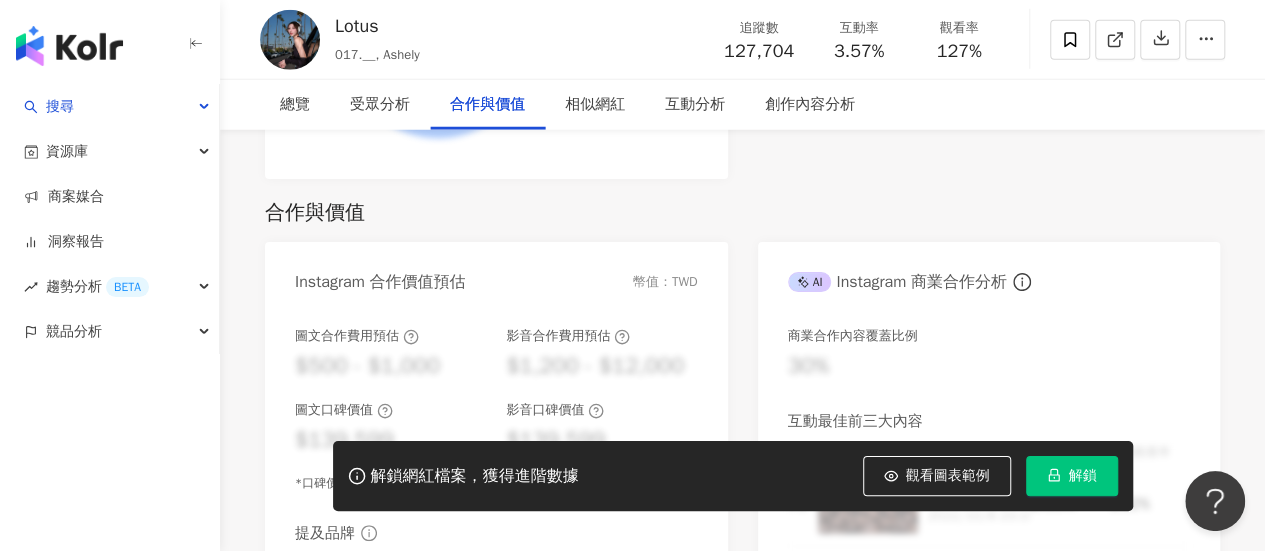 click on "解鎖" at bounding box center [1072, 476] 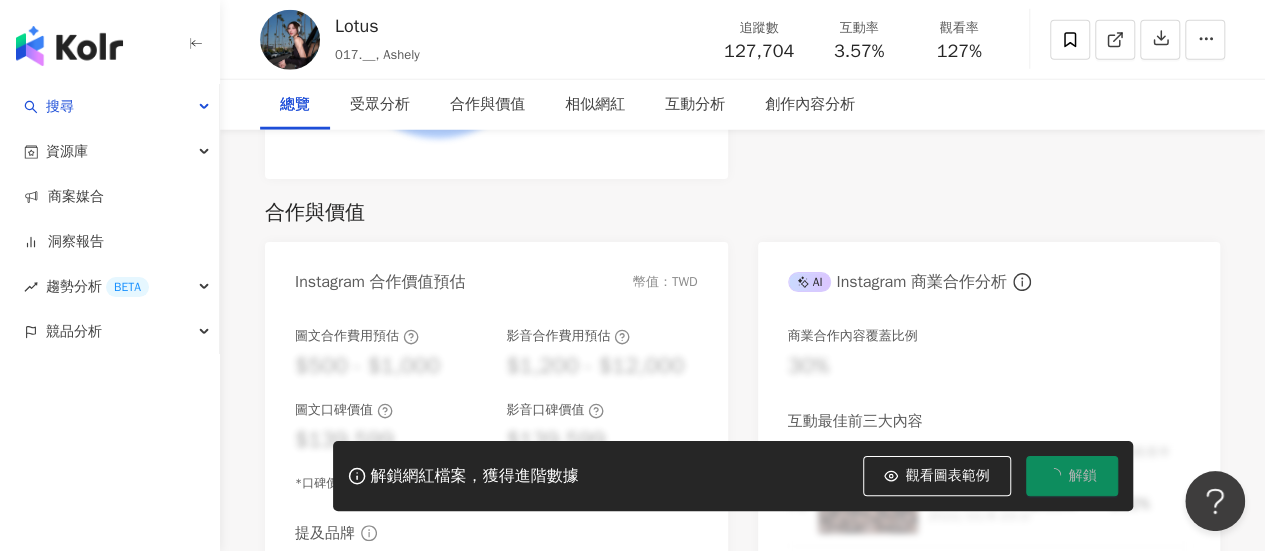 scroll, scrollTop: 158, scrollLeft: 0, axis: vertical 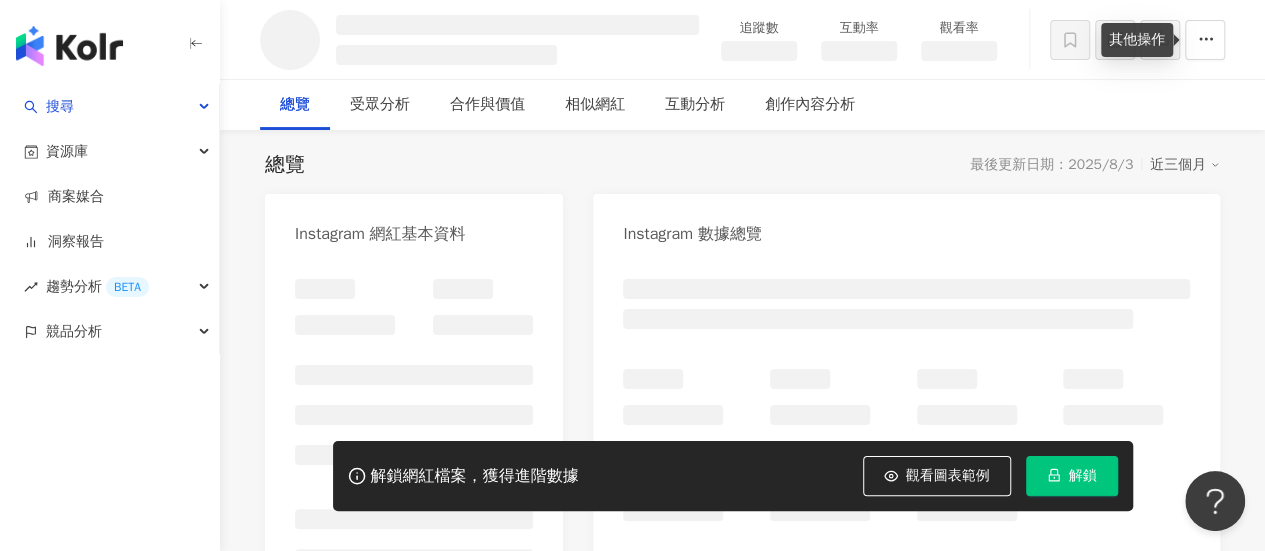 click on "其他操作" at bounding box center [1137, 40] 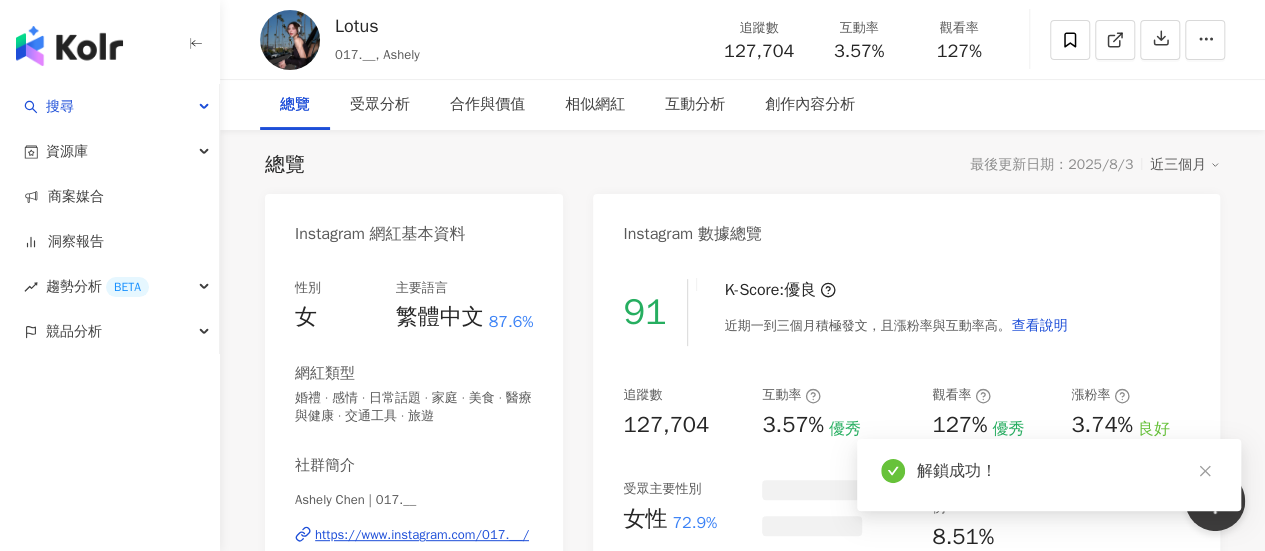 scroll, scrollTop: 0, scrollLeft: 0, axis: both 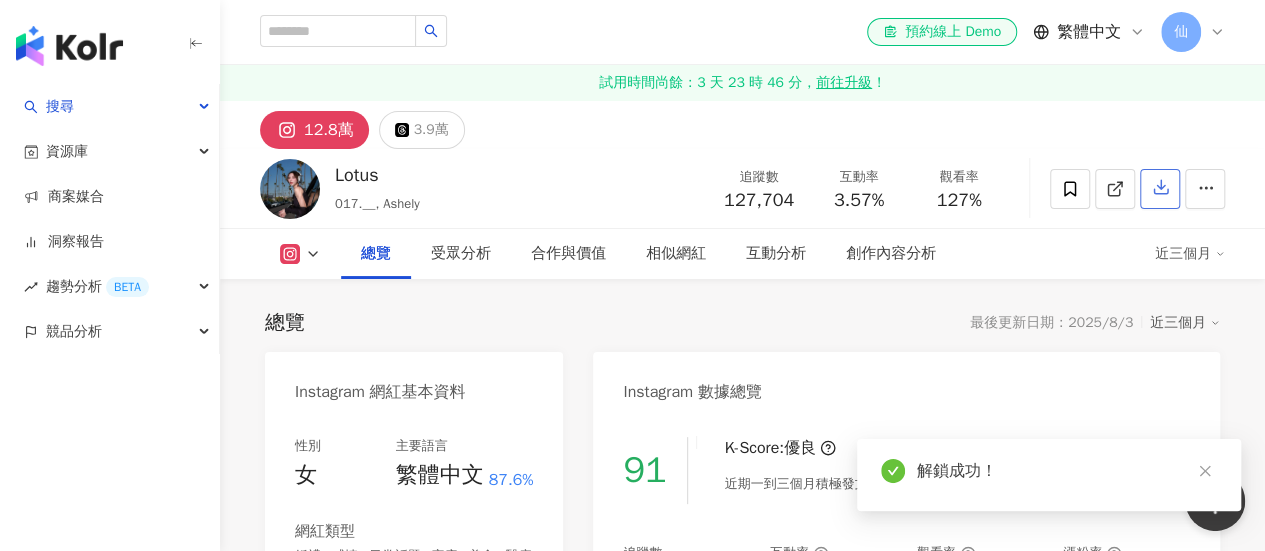 click 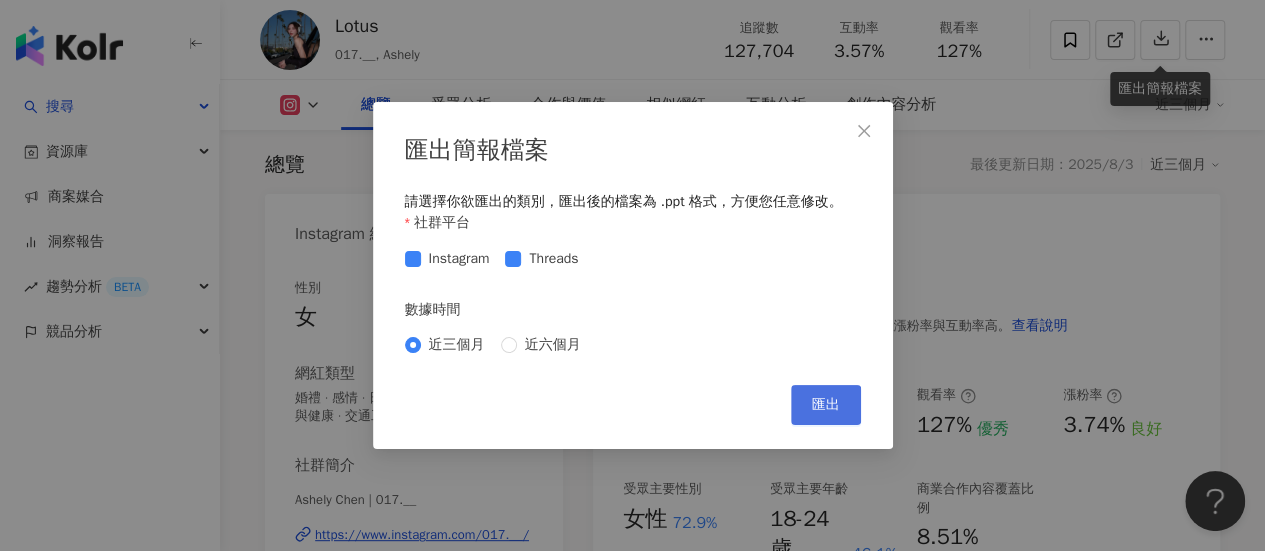 click on "匯出" at bounding box center (826, 405) 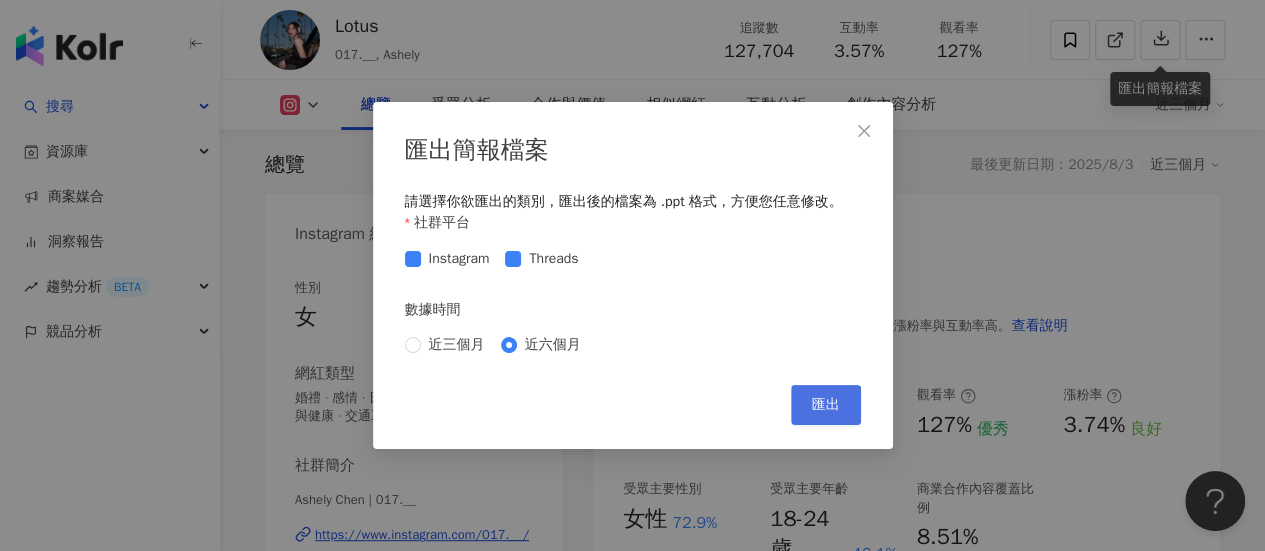 click on "匯出" at bounding box center [826, 405] 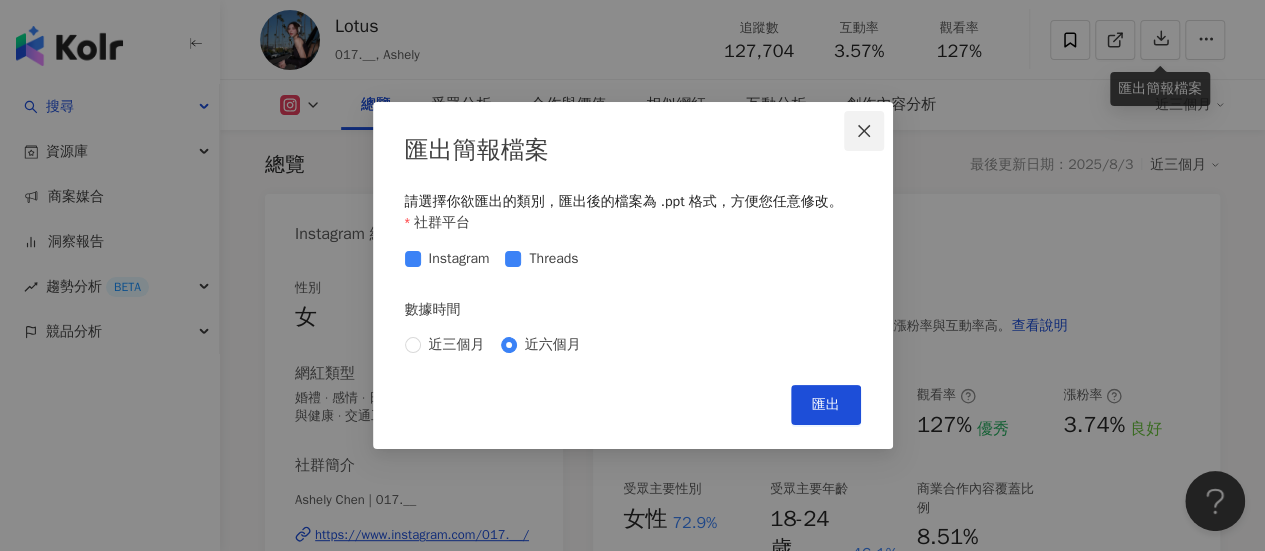 click 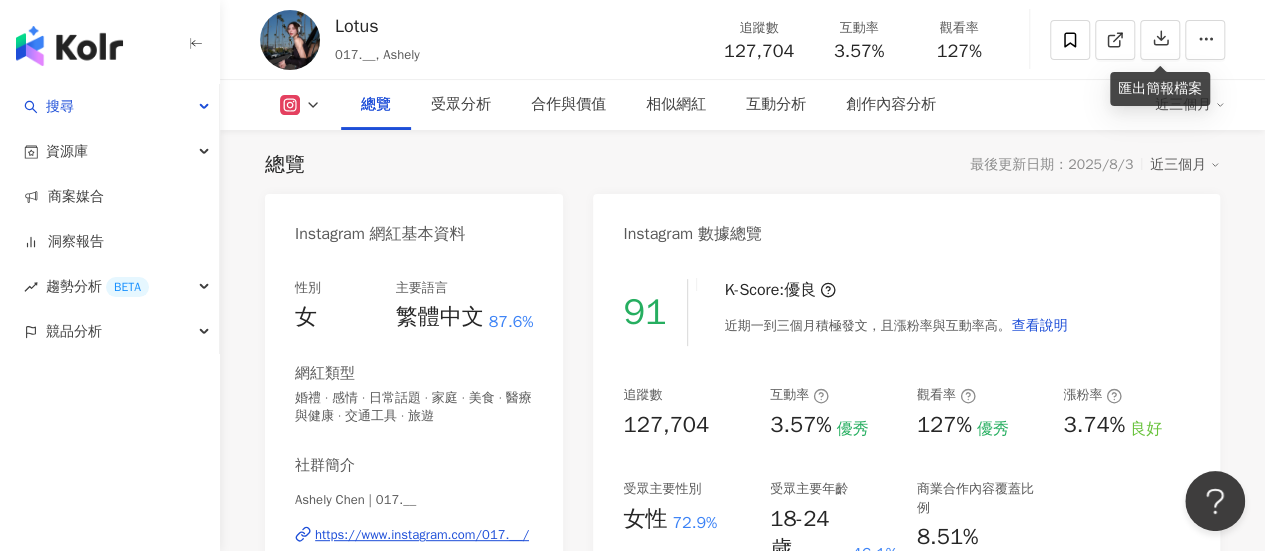 type 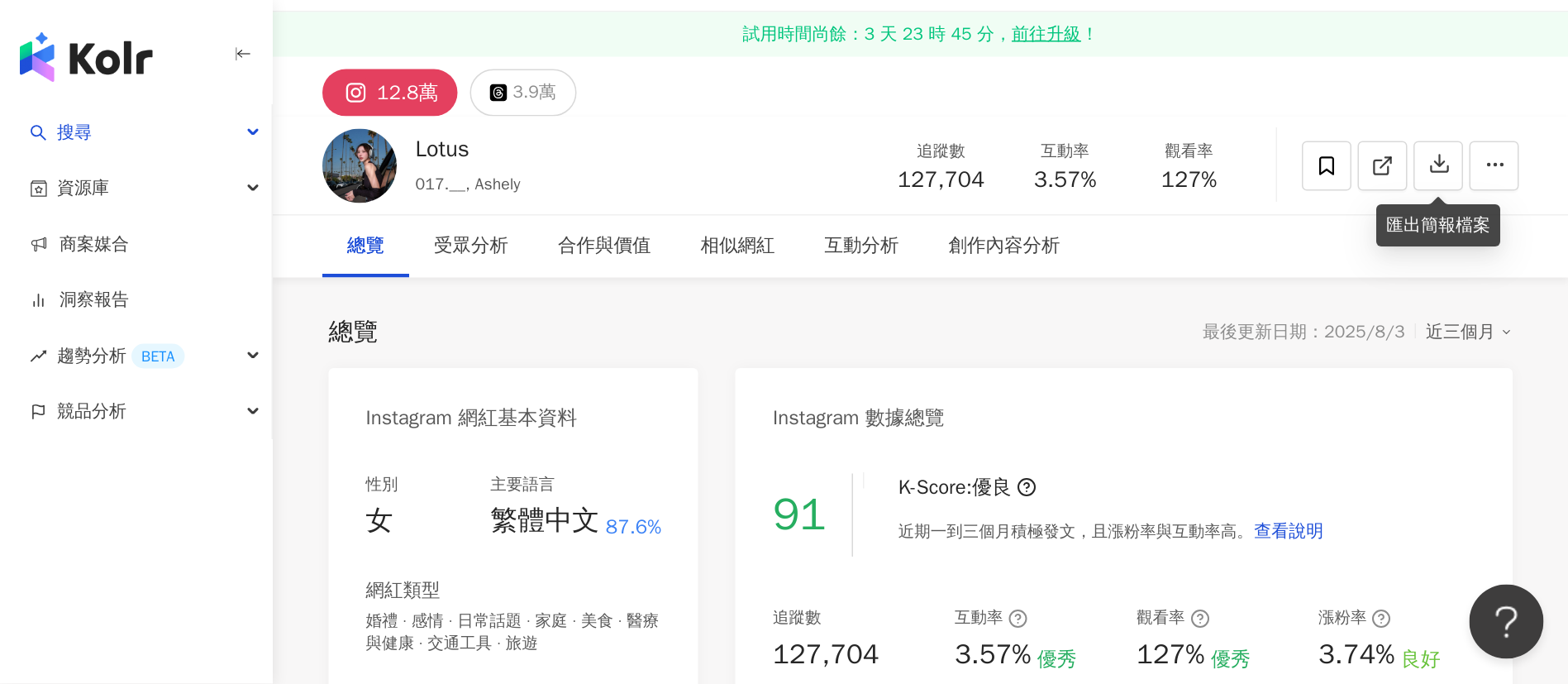 scroll, scrollTop: 0, scrollLeft: 0, axis: both 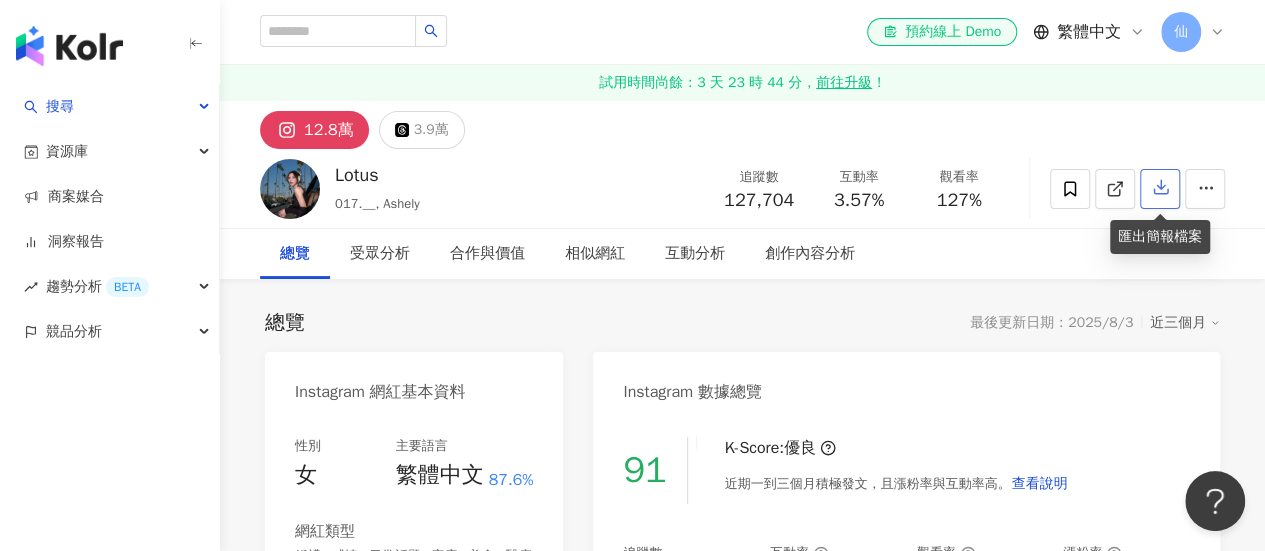 click 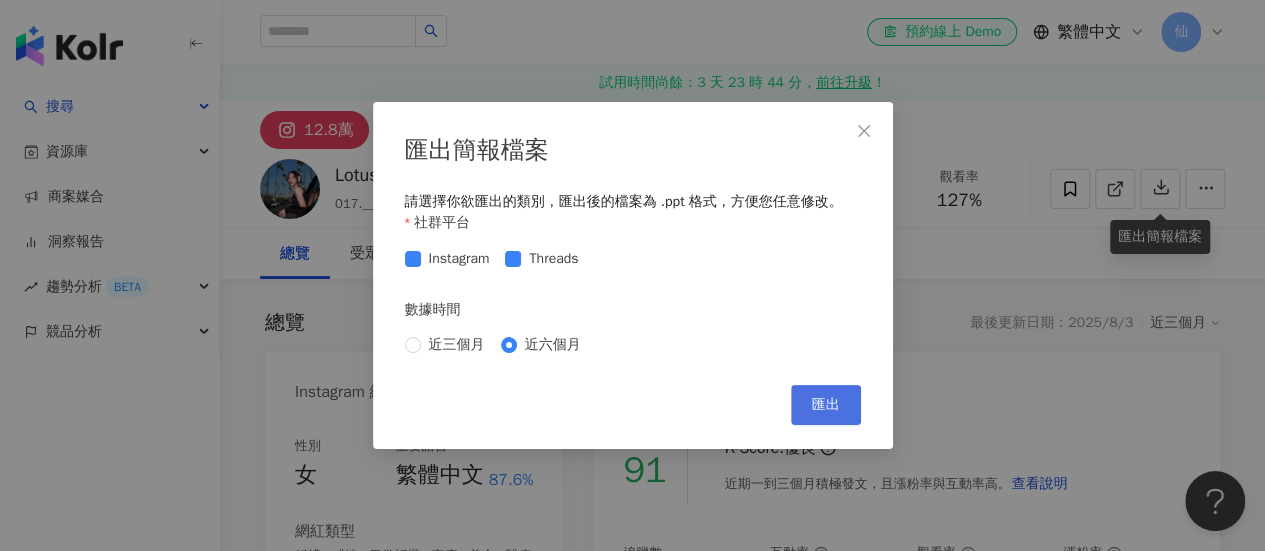 click on "匯出" at bounding box center (826, 405) 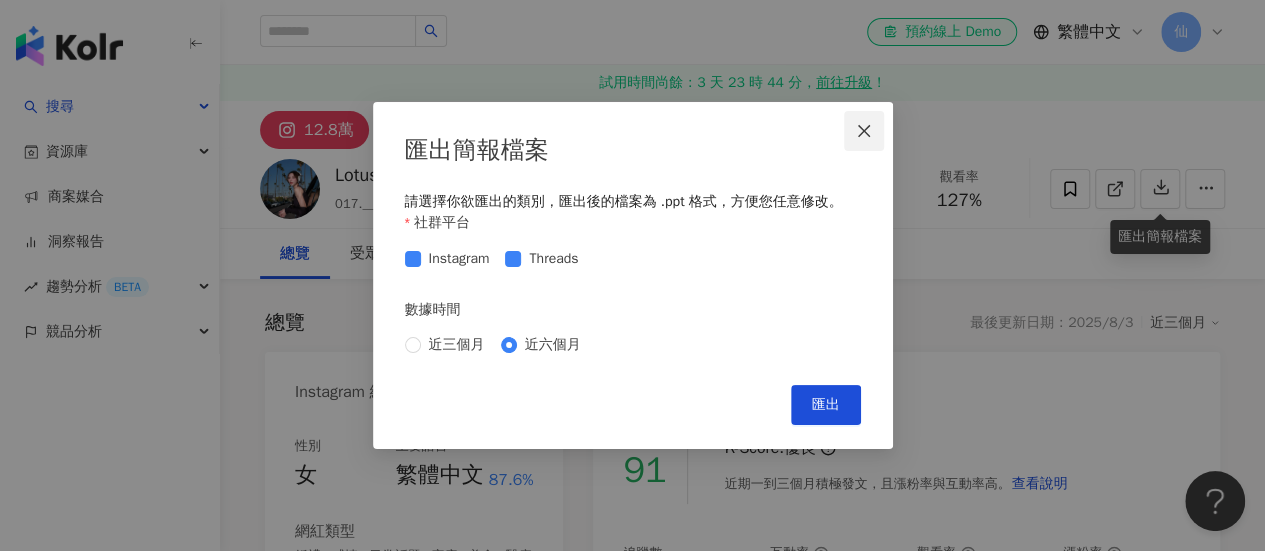 click 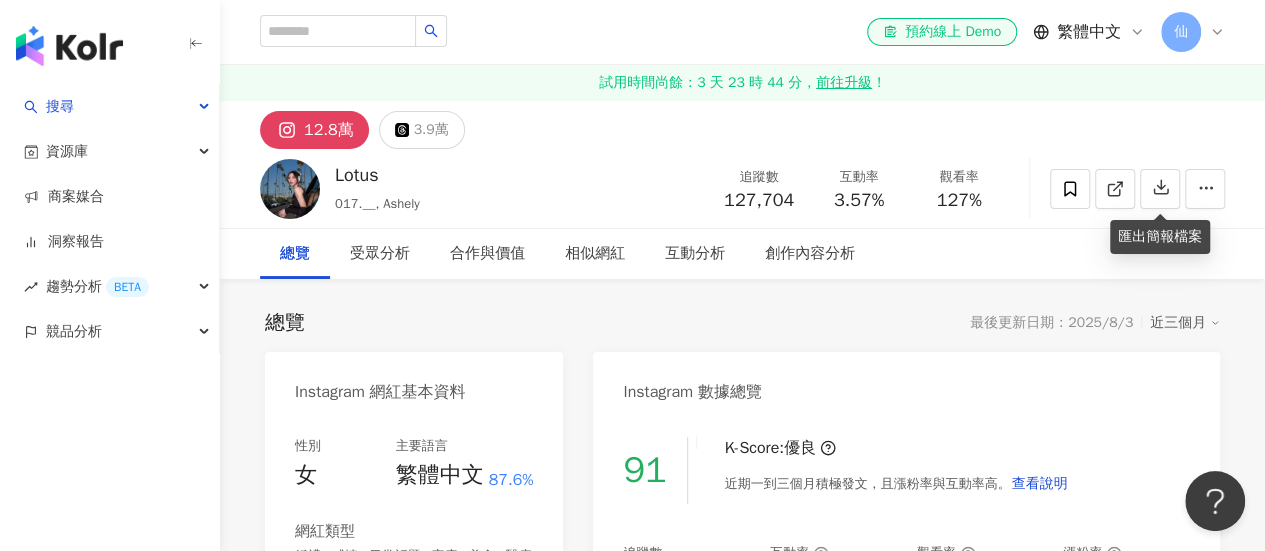 click on "試用時間尚餘：3 天 23 時 44 分， 前往升級 ！" at bounding box center (742, 83) 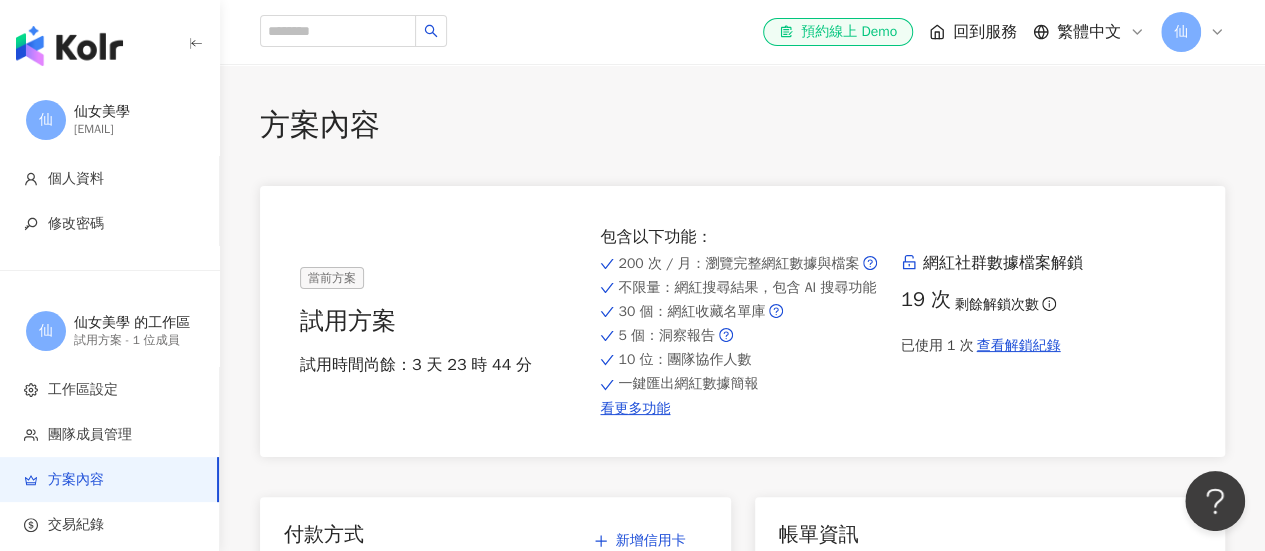 drag, startPoint x: 839, startPoint y: 70, endPoint x: 839, endPoint y: 82, distance: 12 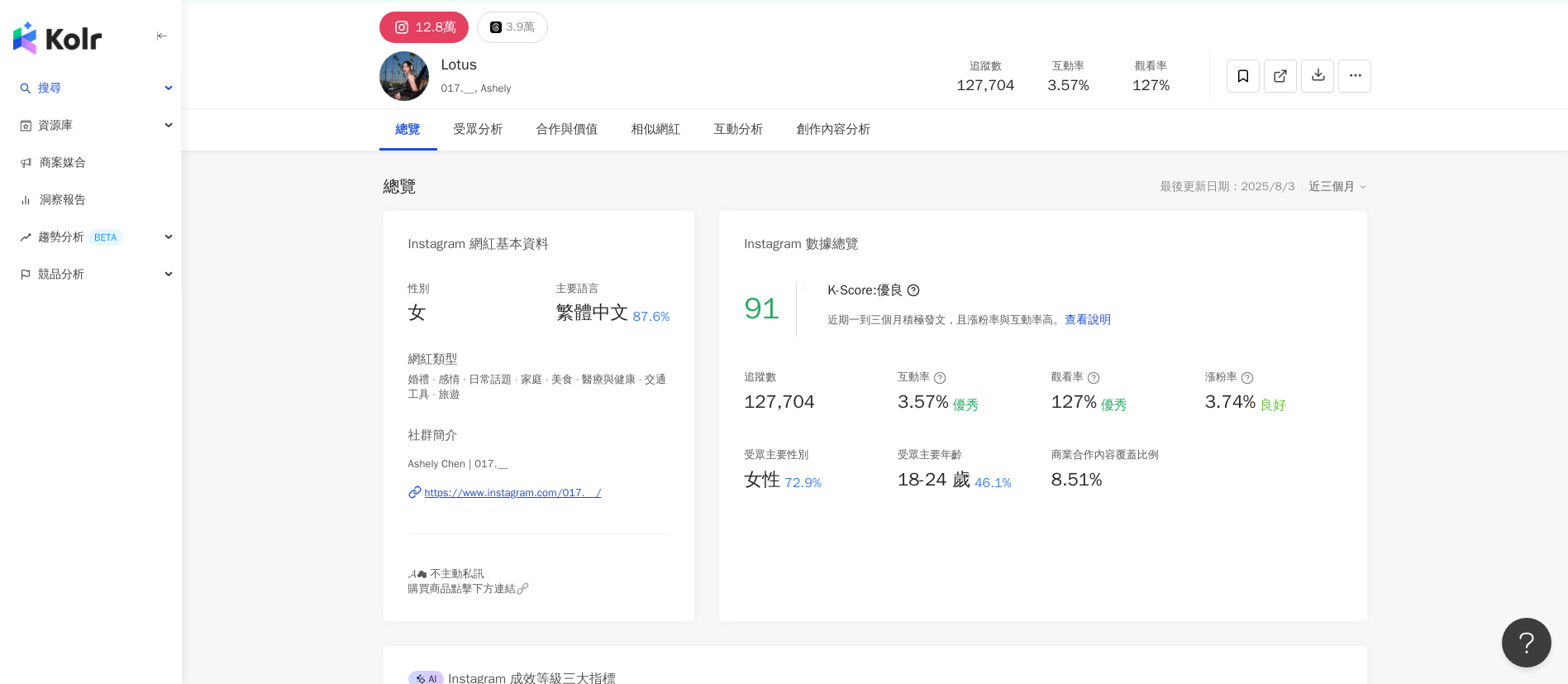scroll, scrollTop: 82, scrollLeft: 0, axis: vertical 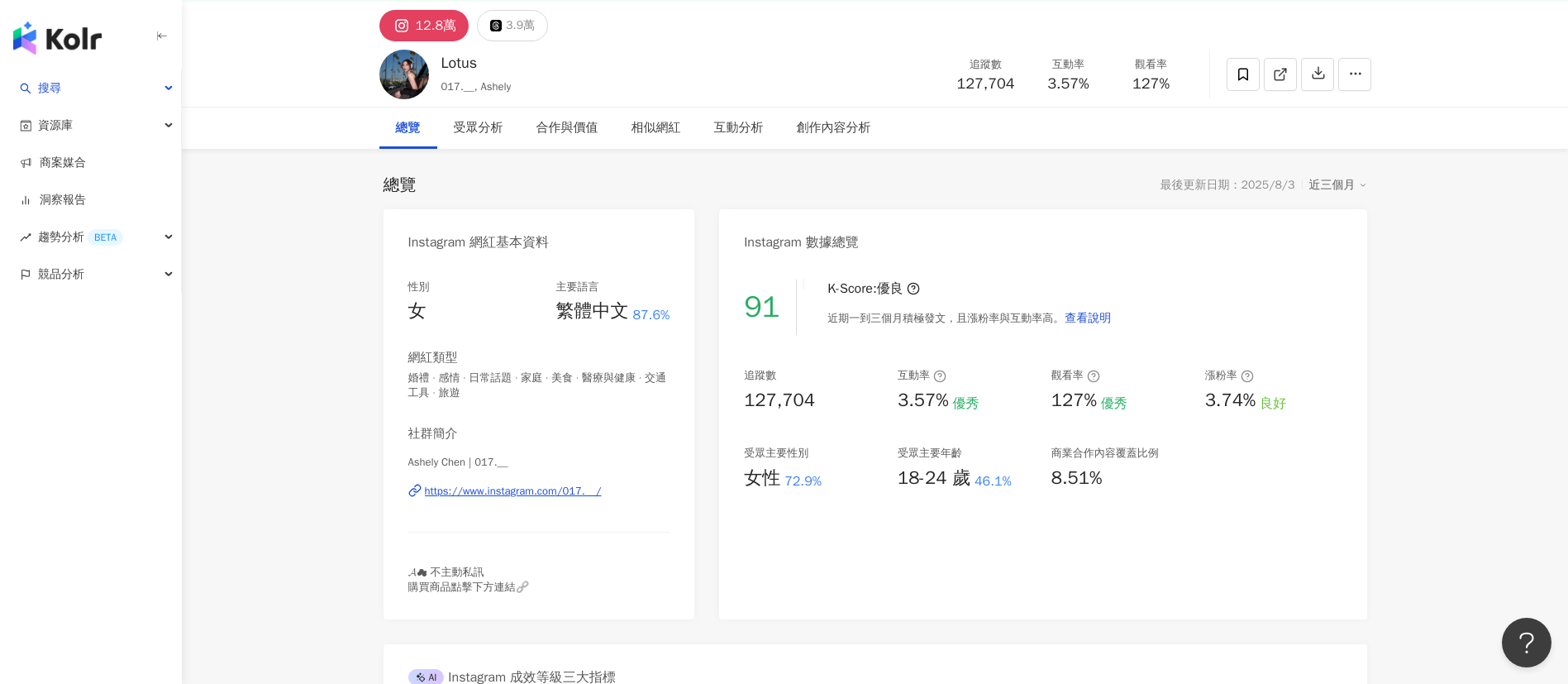 click on "12.8萬 3.9萬 Lotus 017.__, Ashely 追蹤數 127,704 互動率 3.57% 觀看率 127% 總覽 受眾分析 合作與價值 相似網紅 互動分析 創作內容分析 總覽 最後更新日期：2025/8/3 近三個月 Instagram 網紅基本資料 性別   女 主要語言   繁體中文 87.6% 網紅類型 婚禮 · 感情 · 日常話題 · 家庭 · 美食 · 醫療與健康 · 交通工具 · 旅遊 社群簡介 Ashely Chen | 017.__ https://www.instagram.com/017.__/ 𝓐☁︎ 不主動私訊
購買商品點擊下方連結🔗 Instagram 數據總覽 91 K-Score :   優良 近期一到三個月積極發文，且漲粉率與互動率高。 查看說明 追蹤數   127,704 互動率   3.57% 優秀 觀看率   127% 優秀 漲粉率   3.74% 良好 受眾主要性別   女性 72.9% 受眾主要年齡   18-24 歲 46.1% 商業合作內容覆蓋比例   8.51% AI Instagram 成效等級三大指標 互動率 3.57% 優秀 同等級網紅的互動率中位數為  0.66% 觀看率 127% 優秀 0.04% 漲粉率 3.74% 良好 ：" at bounding box center (875, 3102) 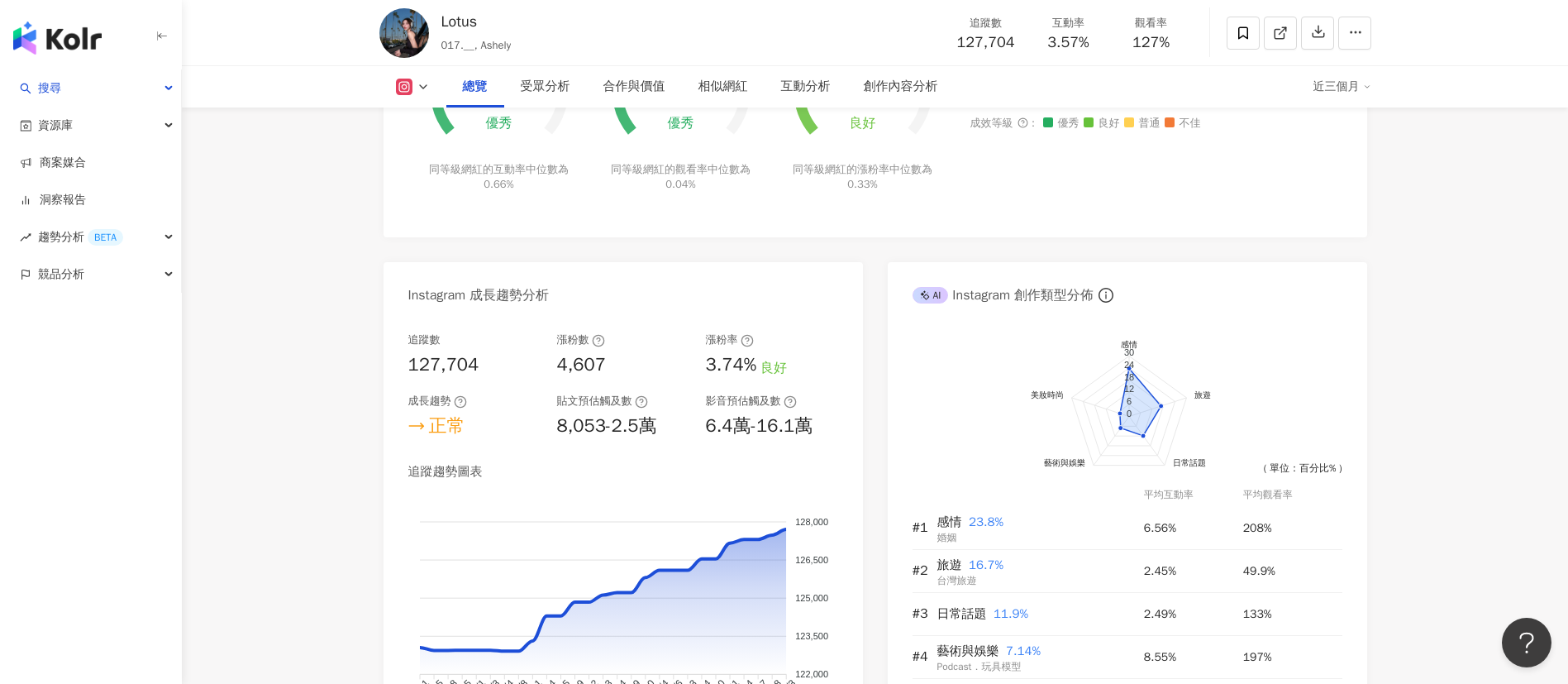 scroll, scrollTop: 727, scrollLeft: 0, axis: vertical 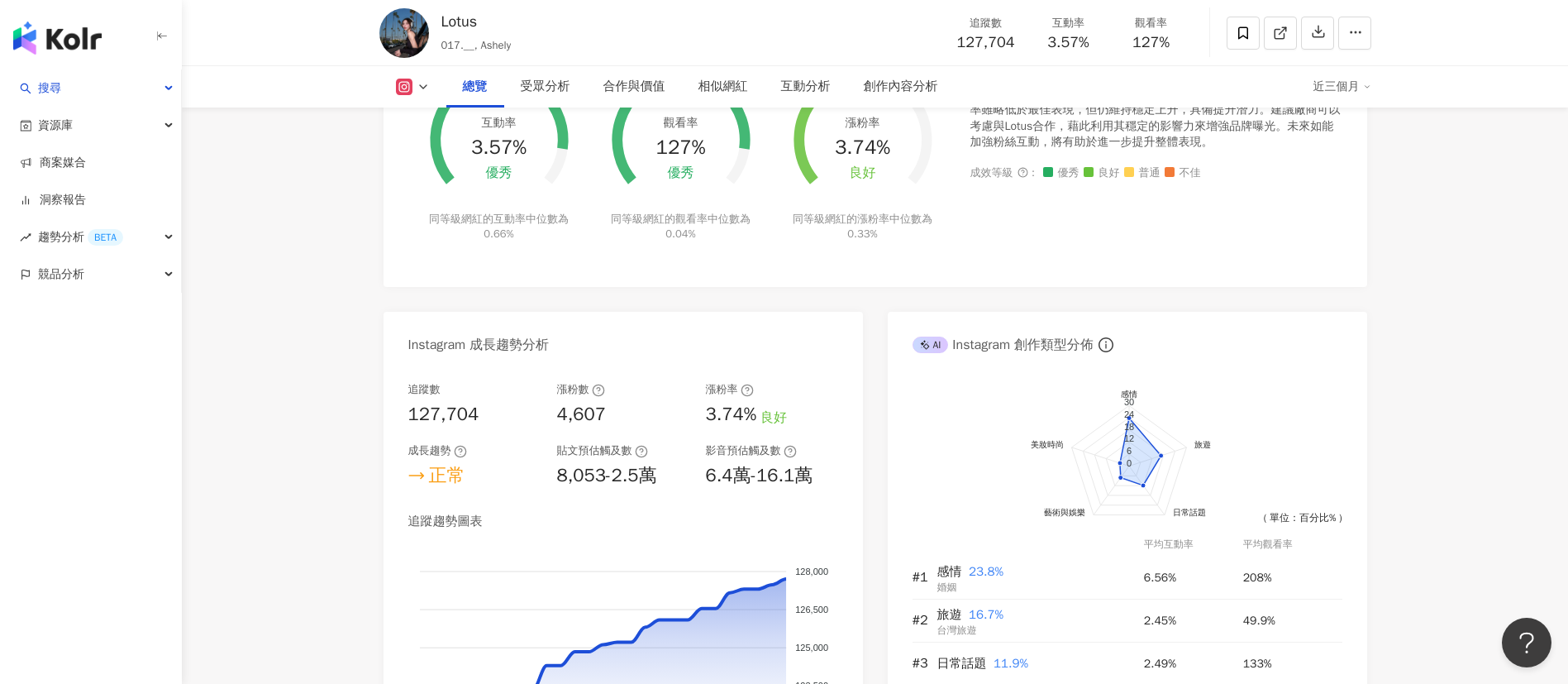 click on "近三個月" at bounding box center (1342, 87) 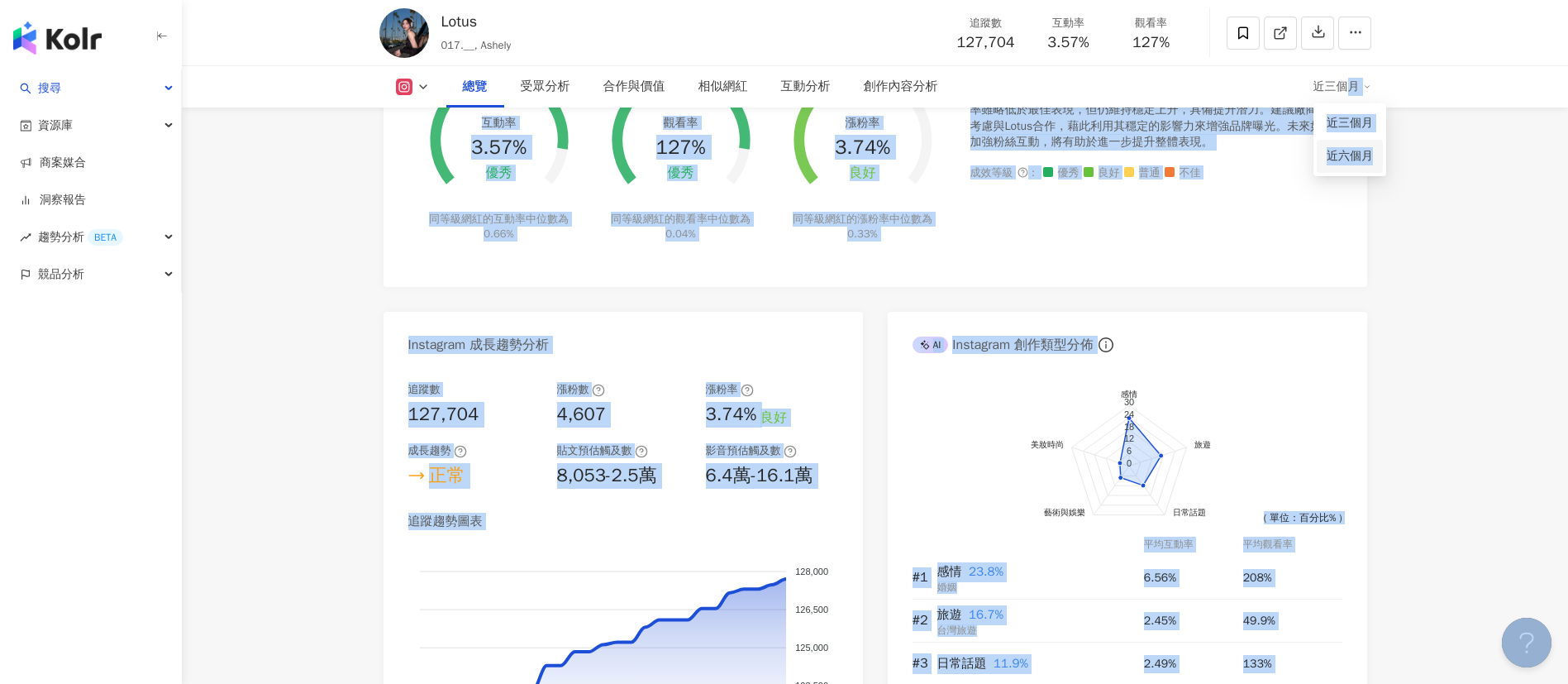 drag, startPoint x: 1347, startPoint y: 83, endPoint x: 1335, endPoint y: 164, distance: 81.88406 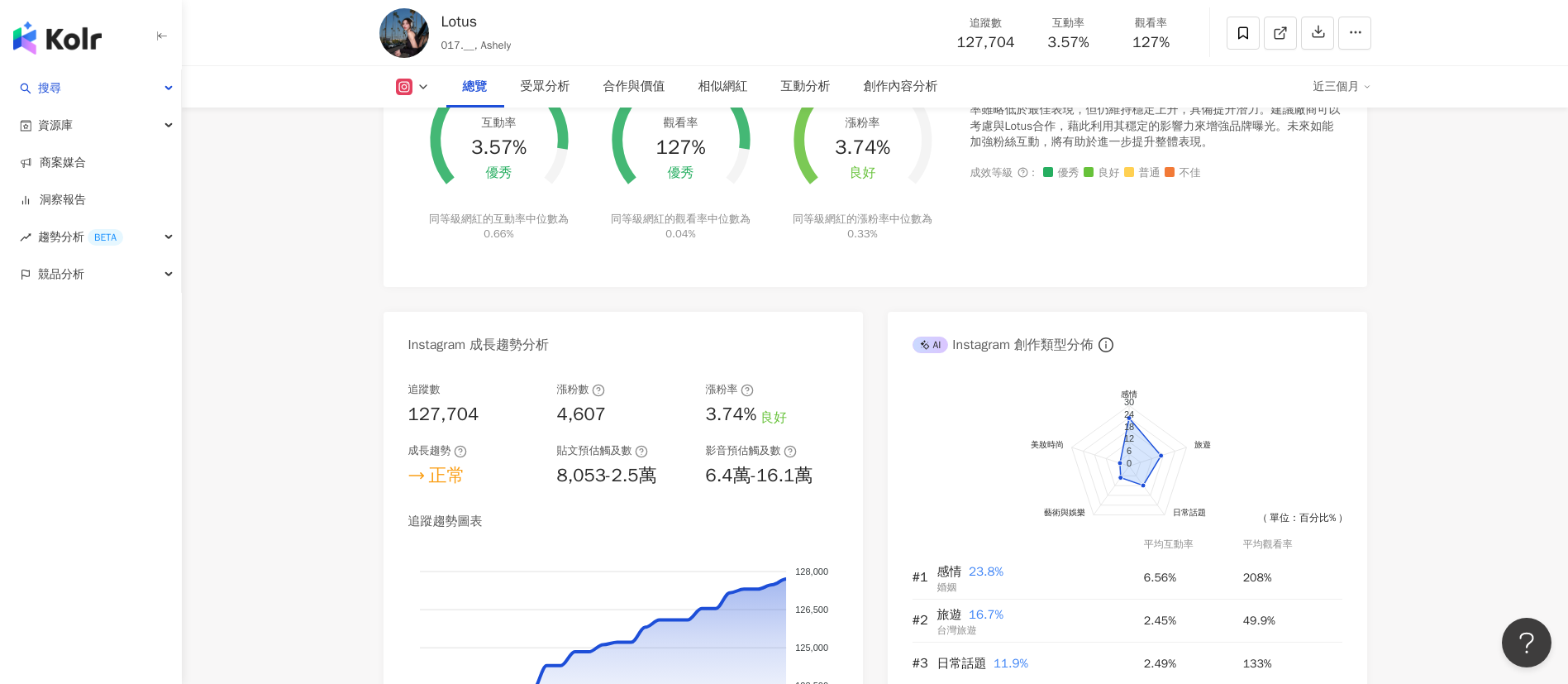 click on "近三個月" at bounding box center [1342, 87] 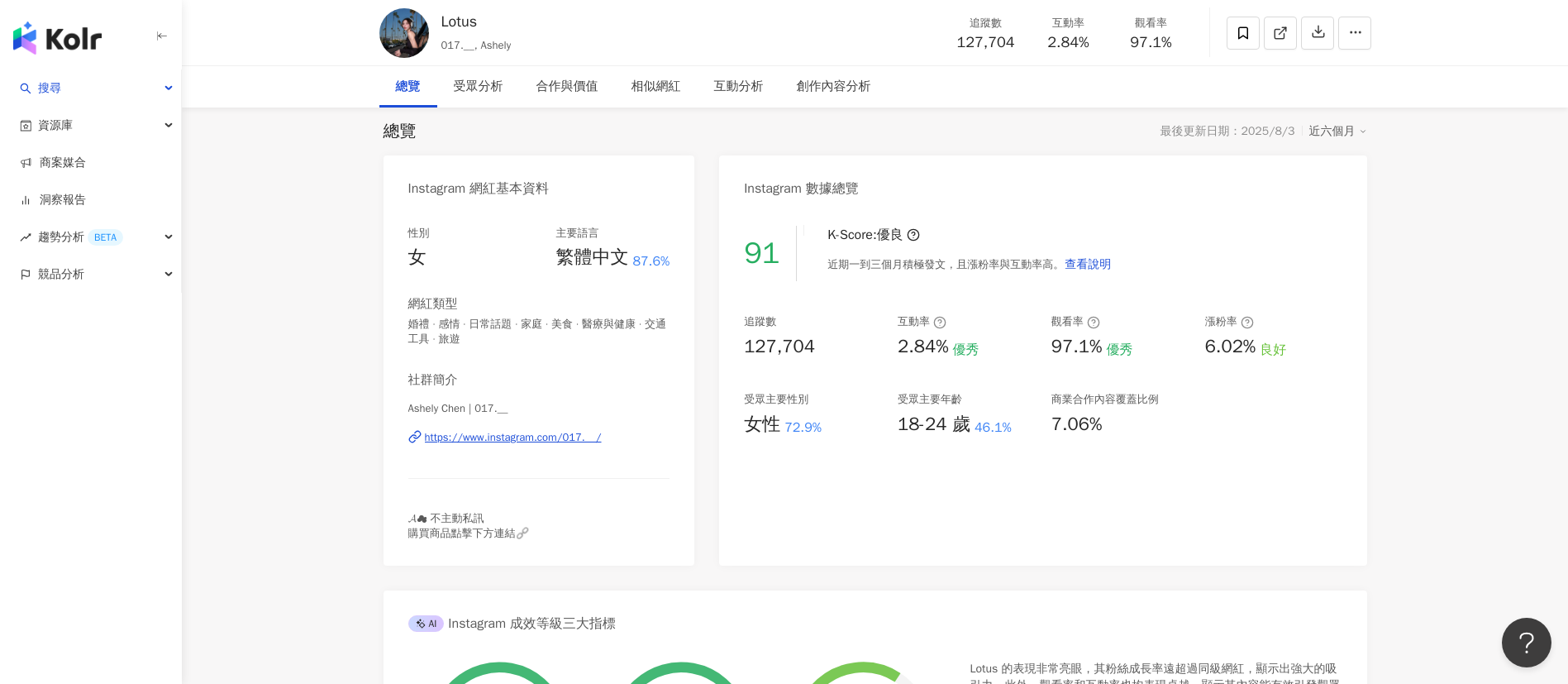 scroll, scrollTop: 0, scrollLeft: 0, axis: both 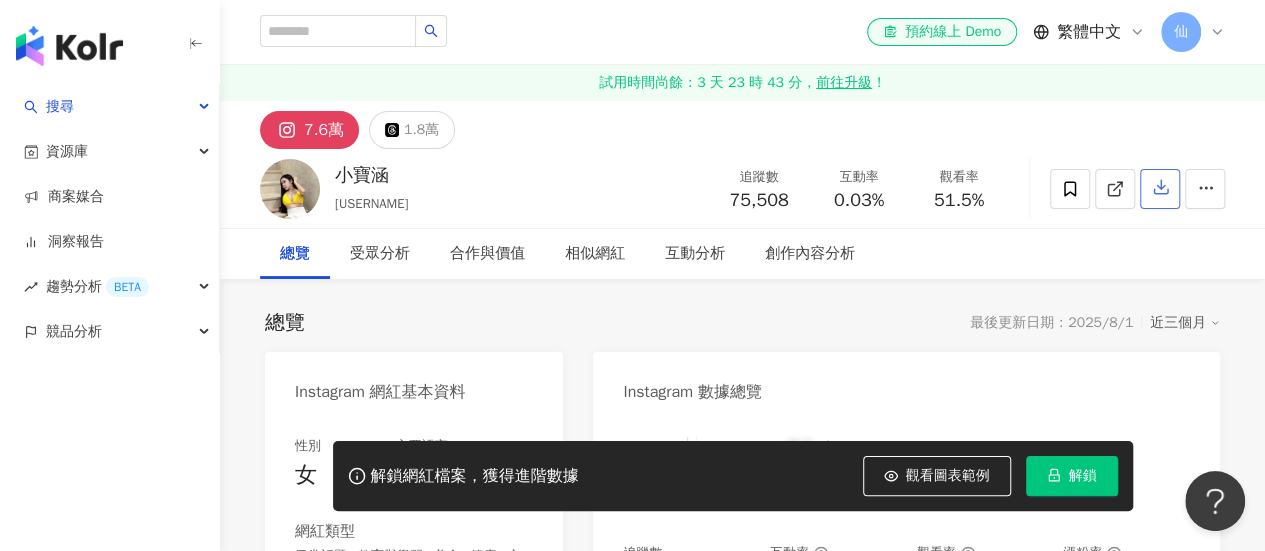 click at bounding box center [1160, 189] 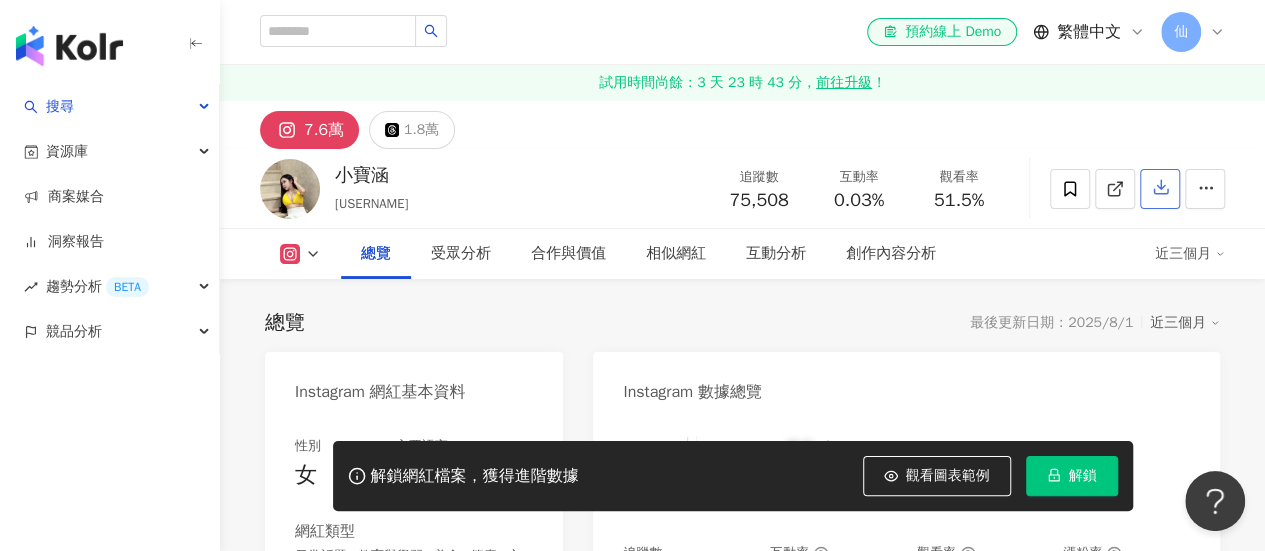 scroll, scrollTop: 158, scrollLeft: 0, axis: vertical 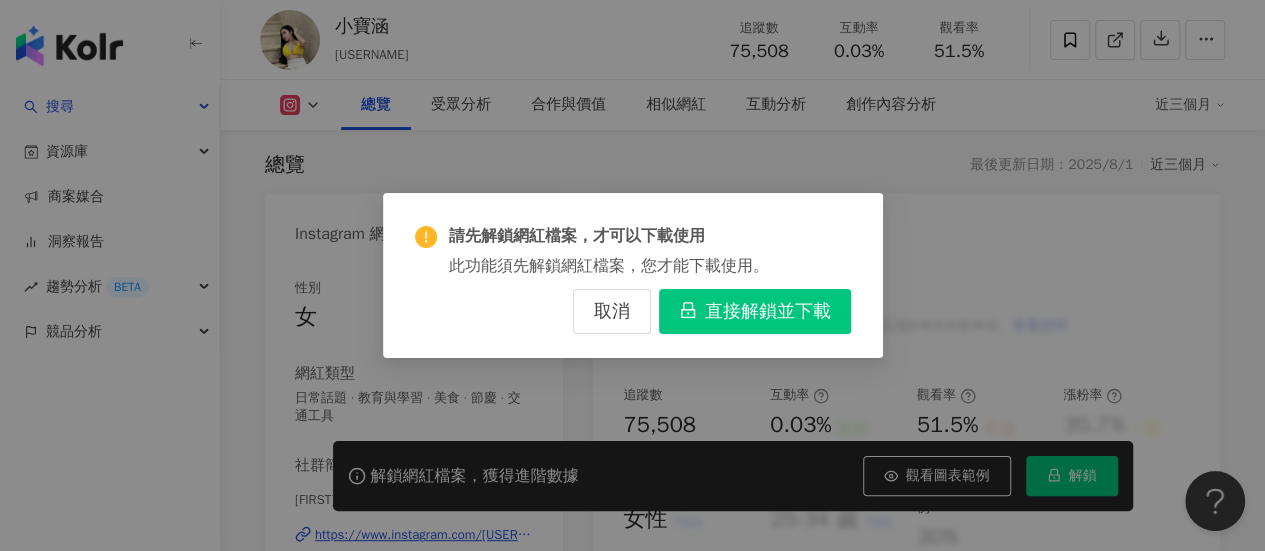 click 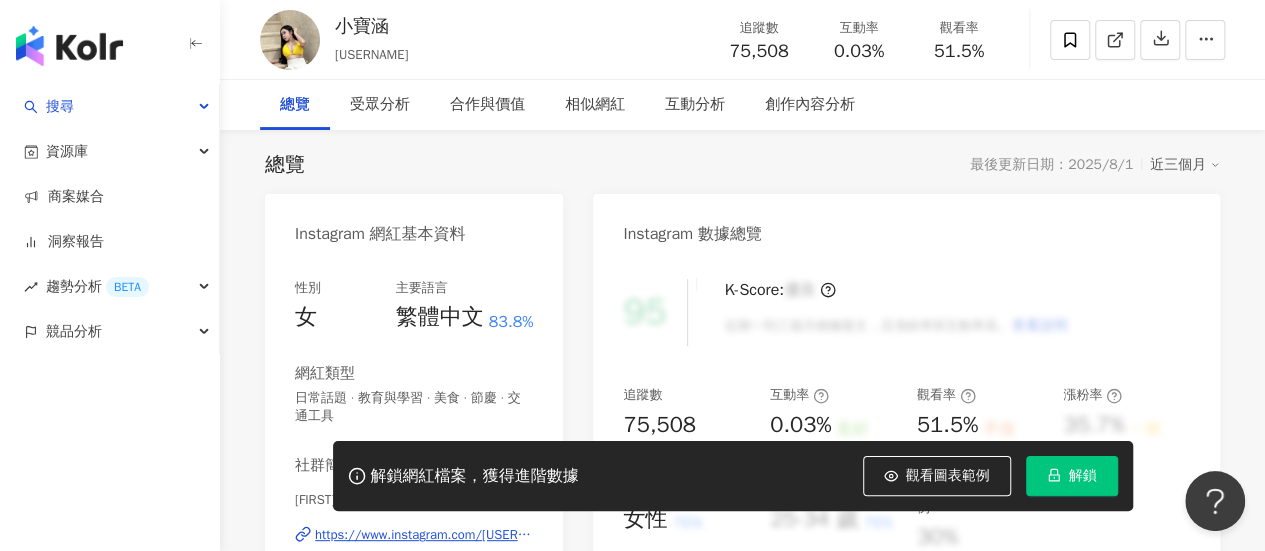 scroll, scrollTop: 0, scrollLeft: 0, axis: both 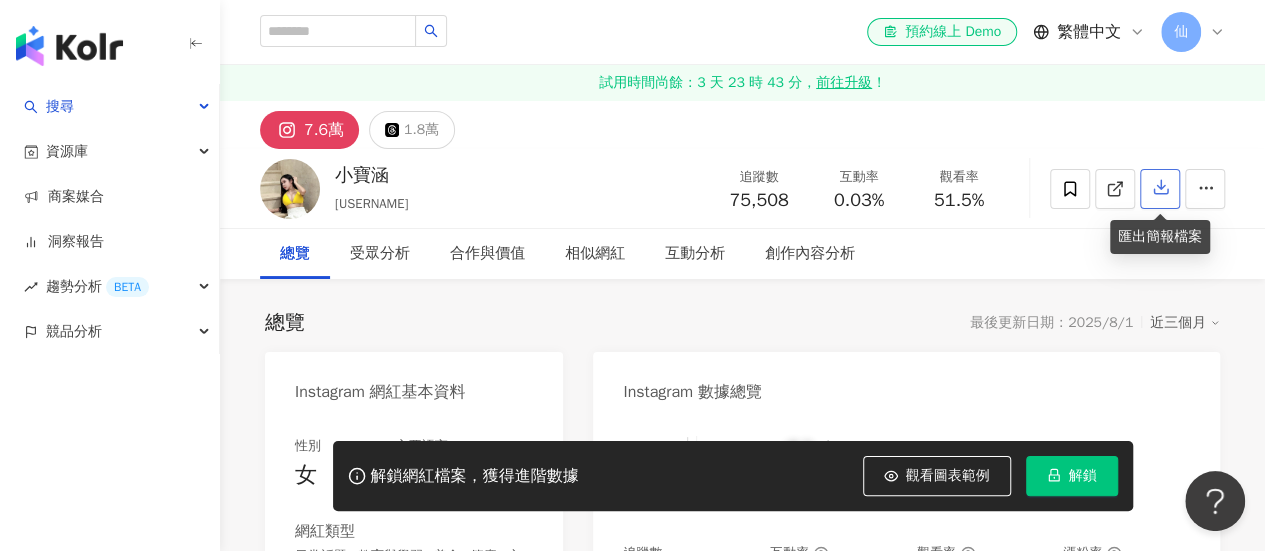 click at bounding box center [1160, 189] 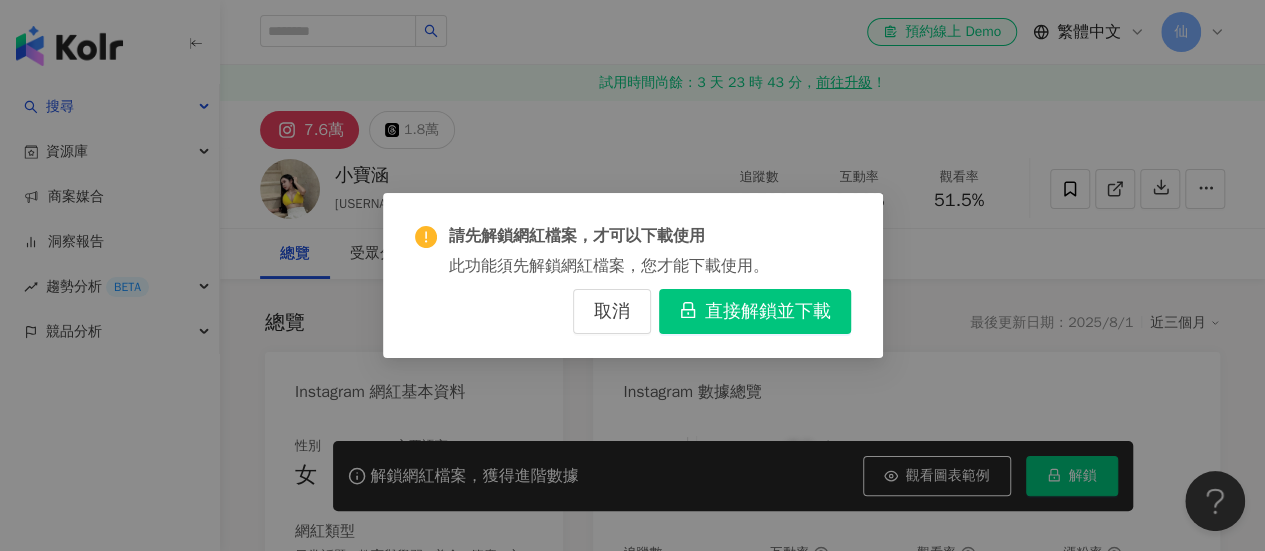 click on "直接解鎖並下載" at bounding box center (755, 311) 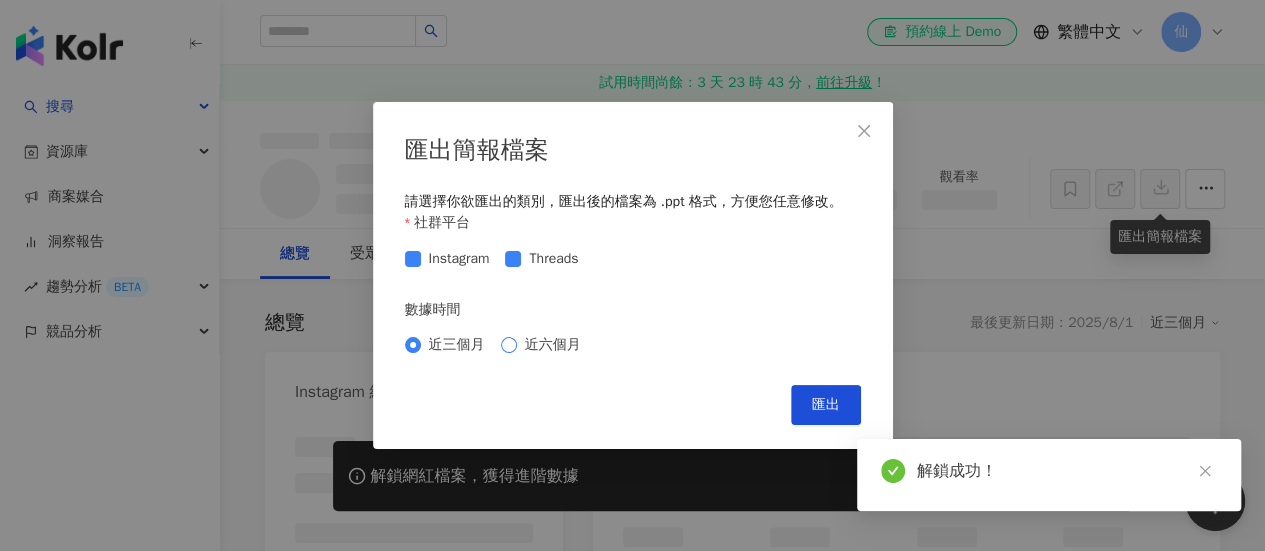 click on "近六個月" at bounding box center (553, 345) 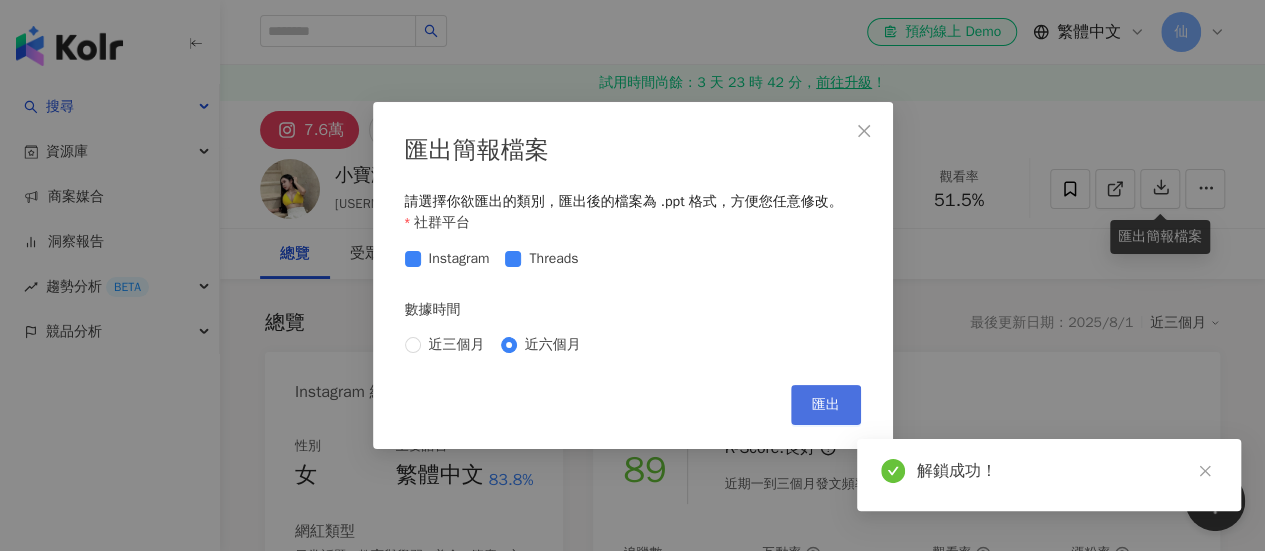 click on "匯出" at bounding box center (826, 405) 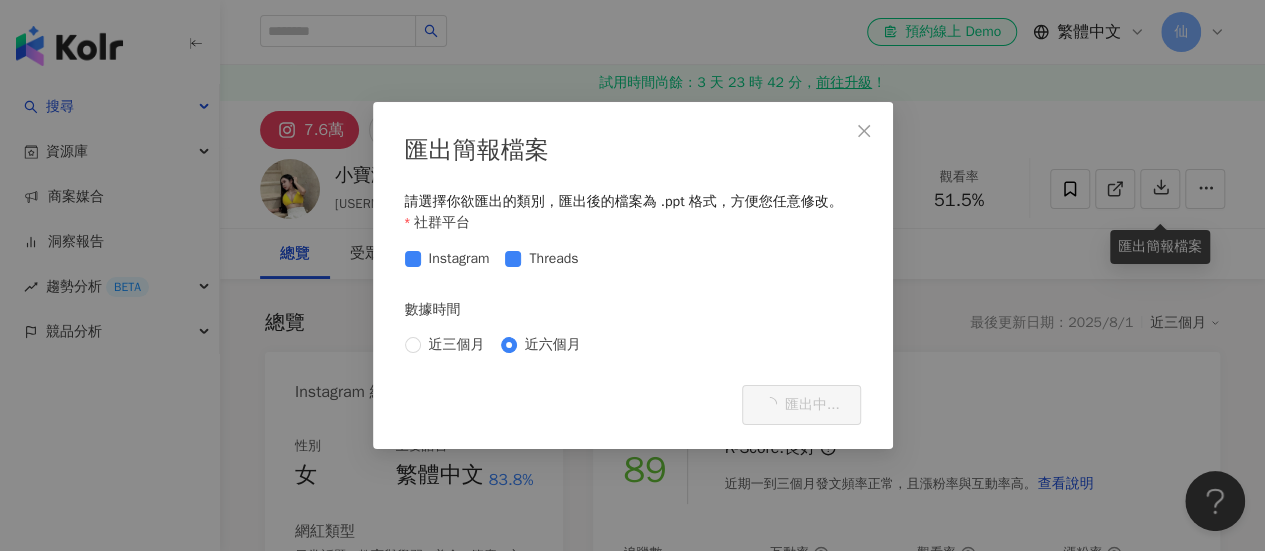 scroll, scrollTop: 158, scrollLeft: 0, axis: vertical 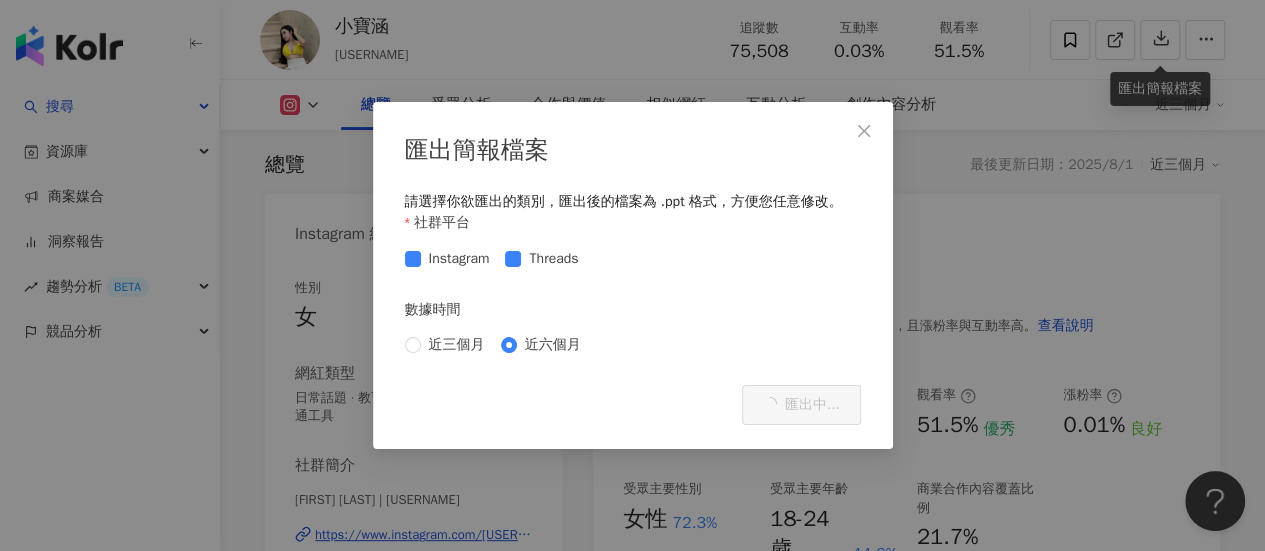 click on "匯出簡報檔案 請選擇你欲匯出的類別，匯出後的檔案為 .ppt 格式，方便您任意修改。 社群平台 Instagram Threads 數據時間 近三個月 近六個月 Cancel 匯出中..." at bounding box center (633, 275) 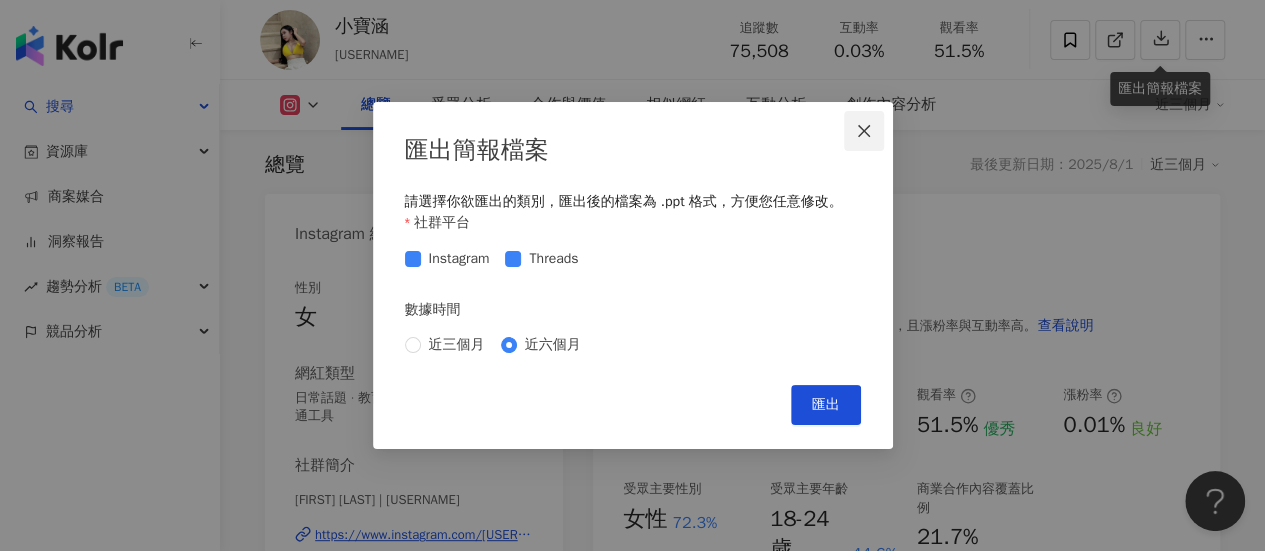 click 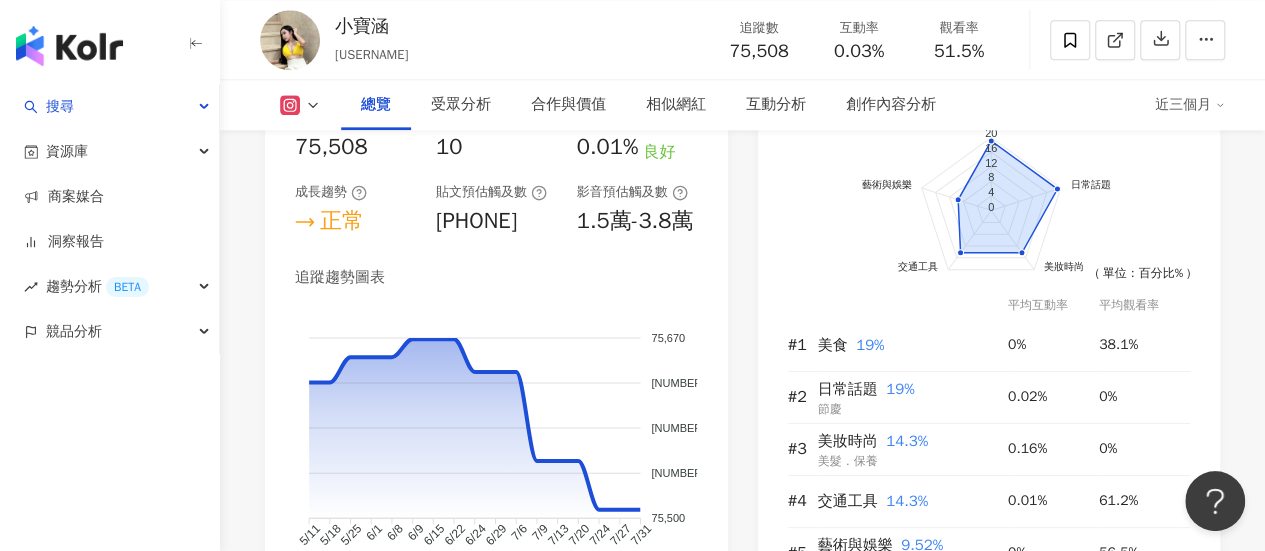 scroll, scrollTop: 1240, scrollLeft: 0, axis: vertical 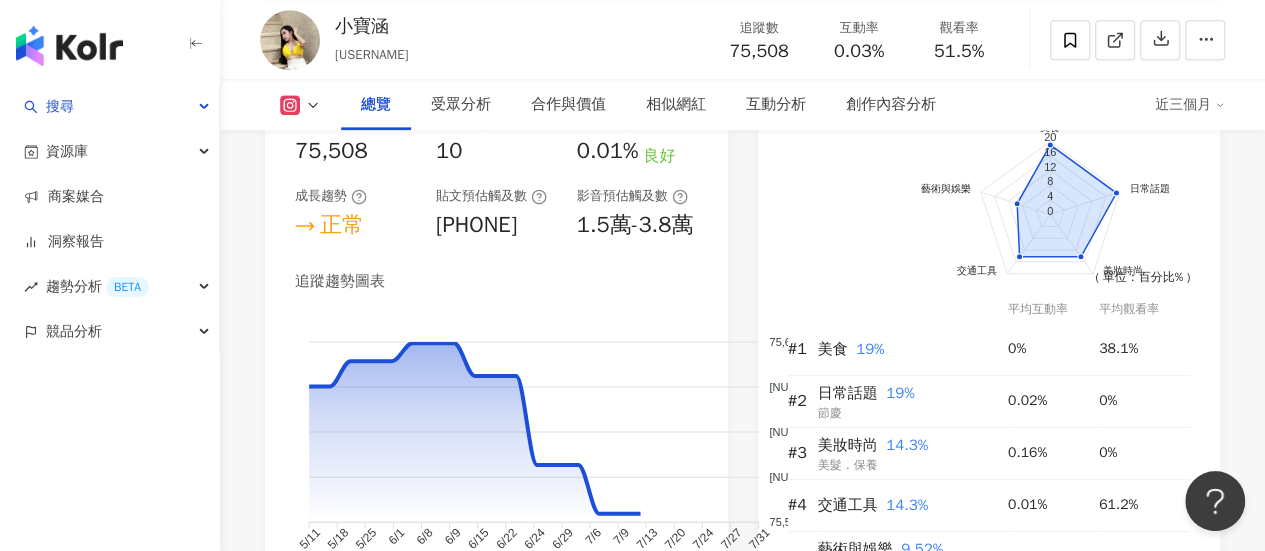 drag, startPoint x: 656, startPoint y: 11, endPoint x: 1340, endPoint y: 623, distance: 917.8235 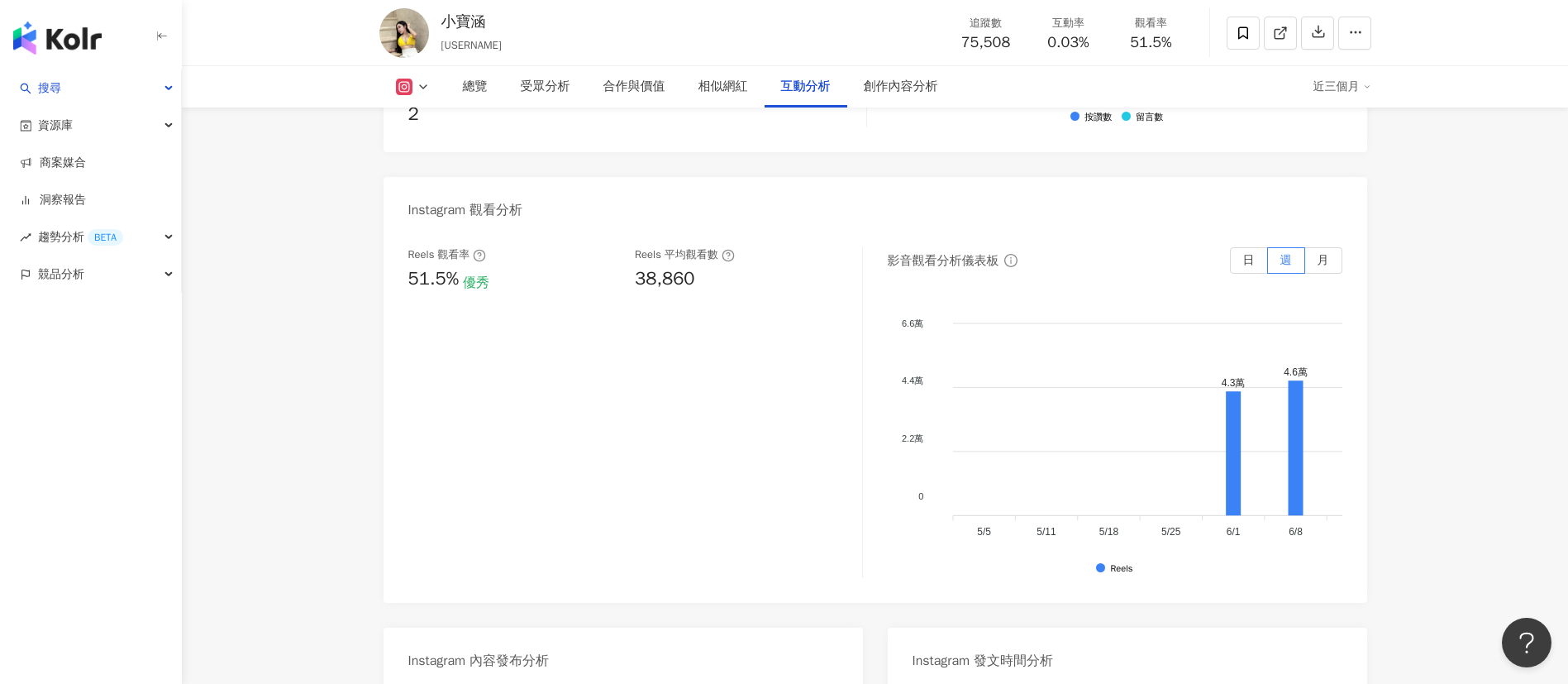 scroll, scrollTop: 3656, scrollLeft: 0, axis: vertical 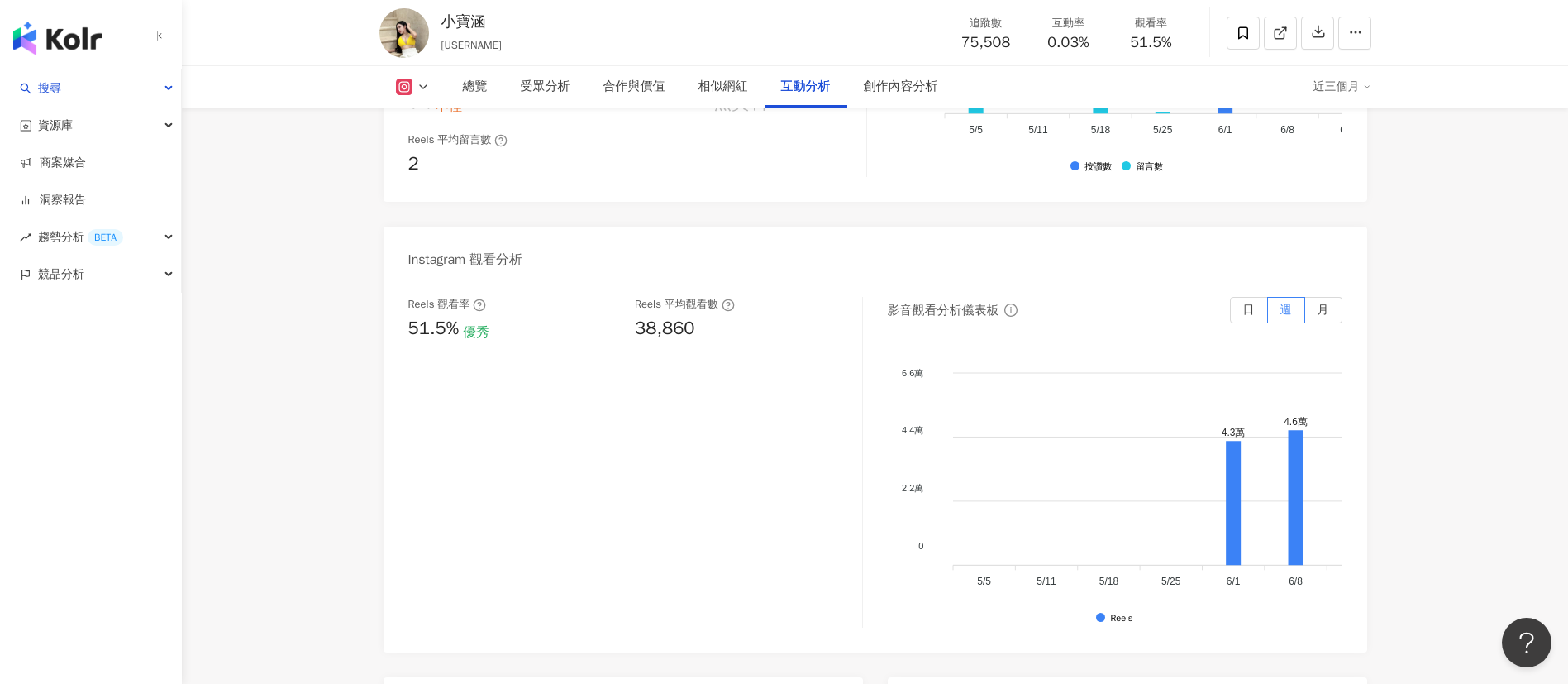 click on "影音觀看分析儀表板 日 週 月 6.6萬 6.6萬 4.4萬 4.4萬 2.2萬 2.2萬 0 0 4.3萬 4.6萬 5.9萬 5/5 5/5 4.3萬 4.6萬 5.9萬 5/5 5/5 5/11 5/11 5/18 5/18 5/25 5/25 6/1 6/1 6/8 6/8 6/15 6/15 6/22 6/22 6/29 6/29 7/6 7/6 7/13 7/13 7/20 7/20 7/27 7/27 8/3 8/3   Reels" at bounding box center (1115, 462) 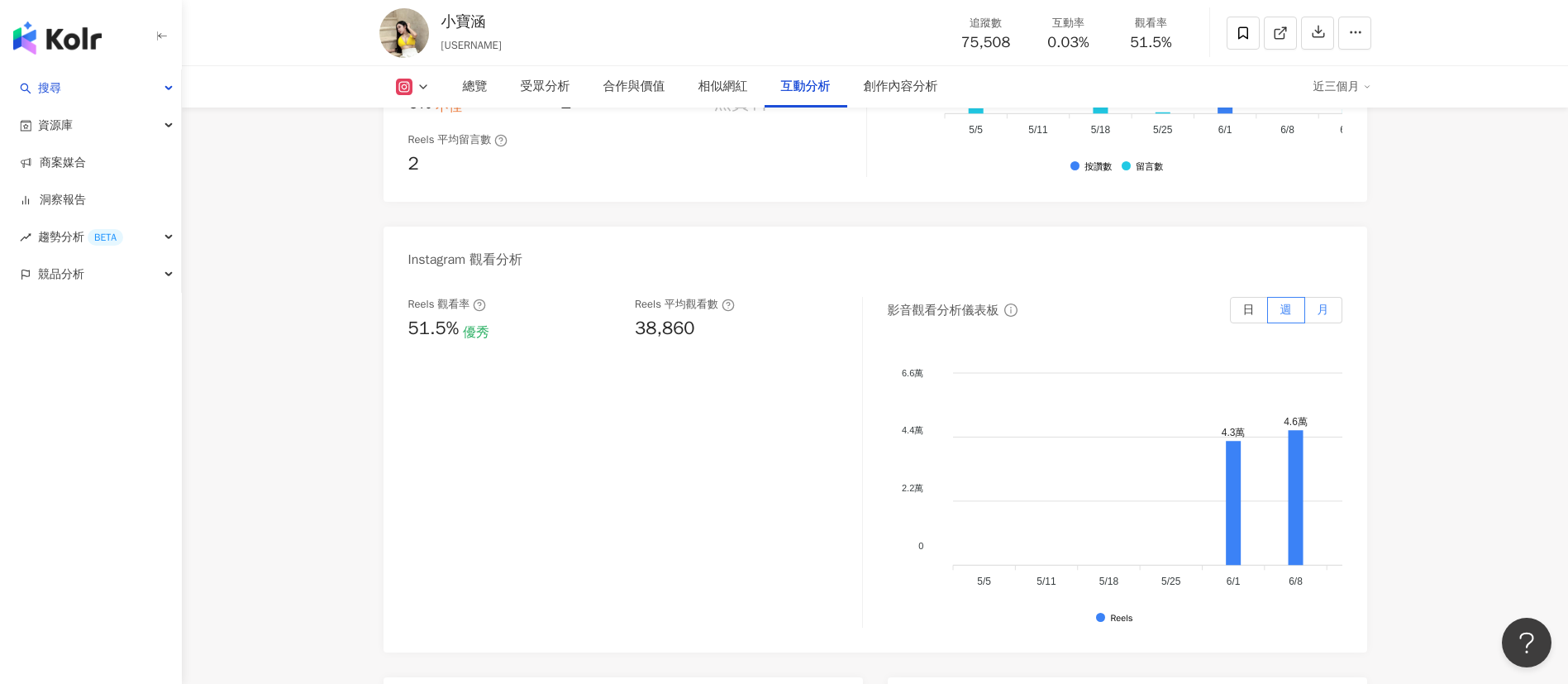 click on "月" at bounding box center (1323, 309) 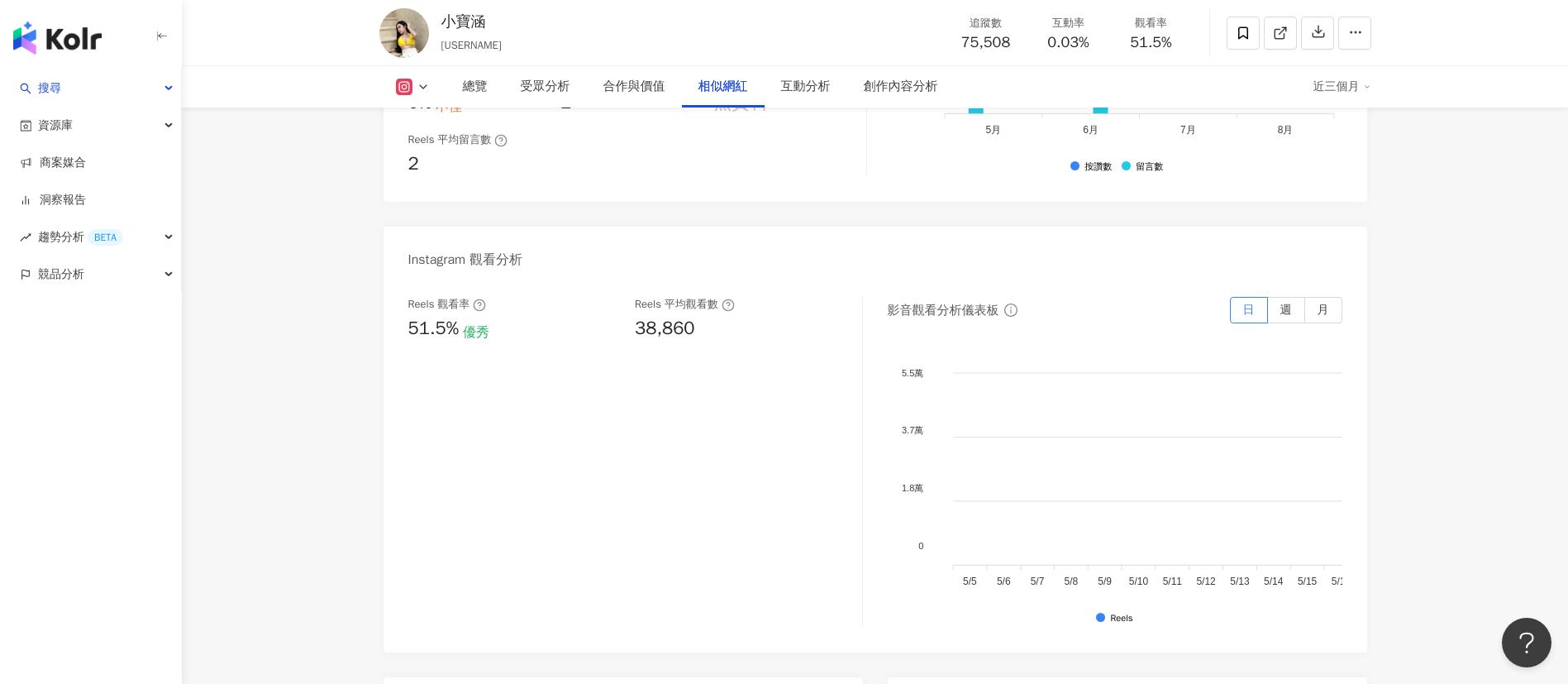 scroll, scrollTop: 3141, scrollLeft: 0, axis: vertical 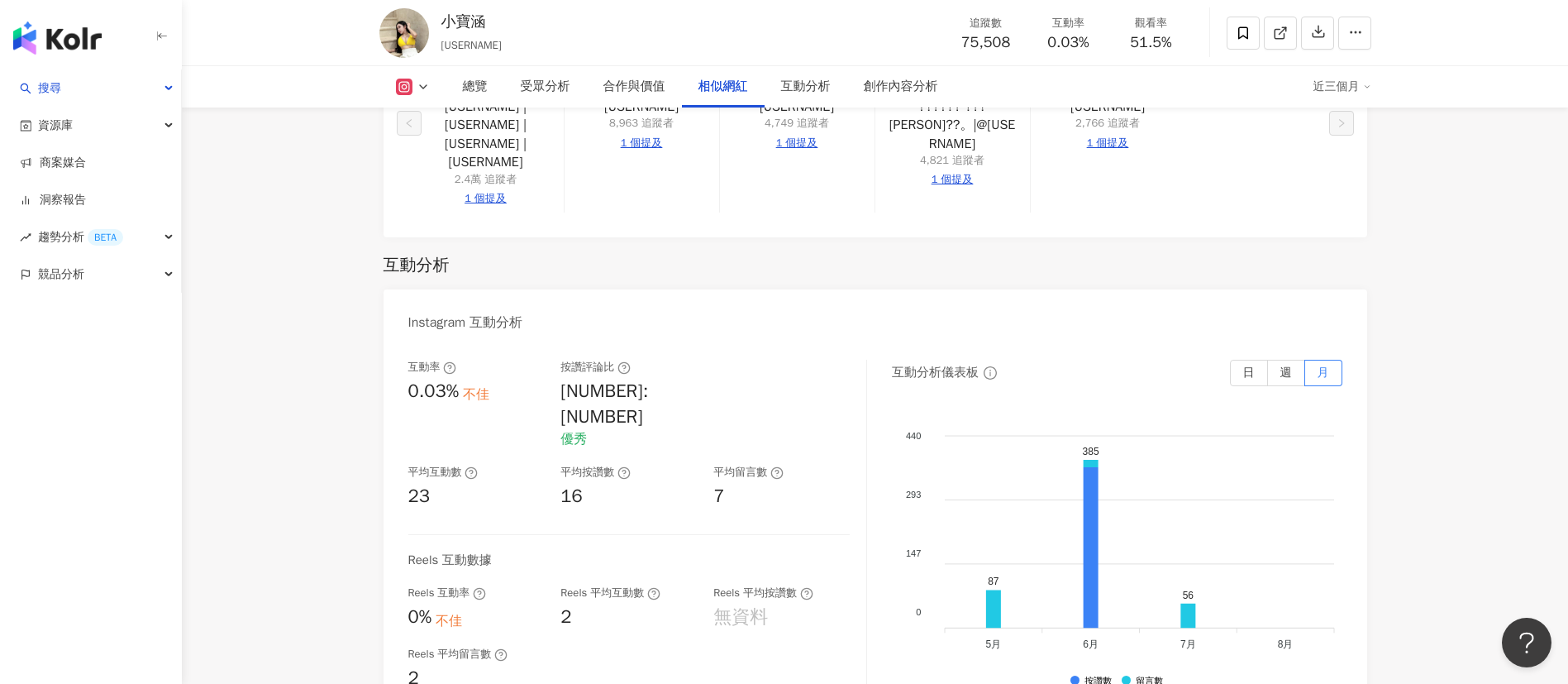 click on "互動率   0.03% 不佳 按讚評論比   44.29:100 優秀 平均互動數    23 平均按讚數   16 平均留言數   7 Reels 互動數據 Reels 互動率   0% 不佳 Reels 平均互動數   2 Reels 平均按讚數   無資料 Reels 平均留言數   2 互動分析儀表板 日 週 月 440 440 293 293 147 147 0 0 87 385 56 5月 5月 87 385 56 5月 5月 6月 6月 7月 7月 8月 8月   按讚數     留言數" at bounding box center (875, 529) 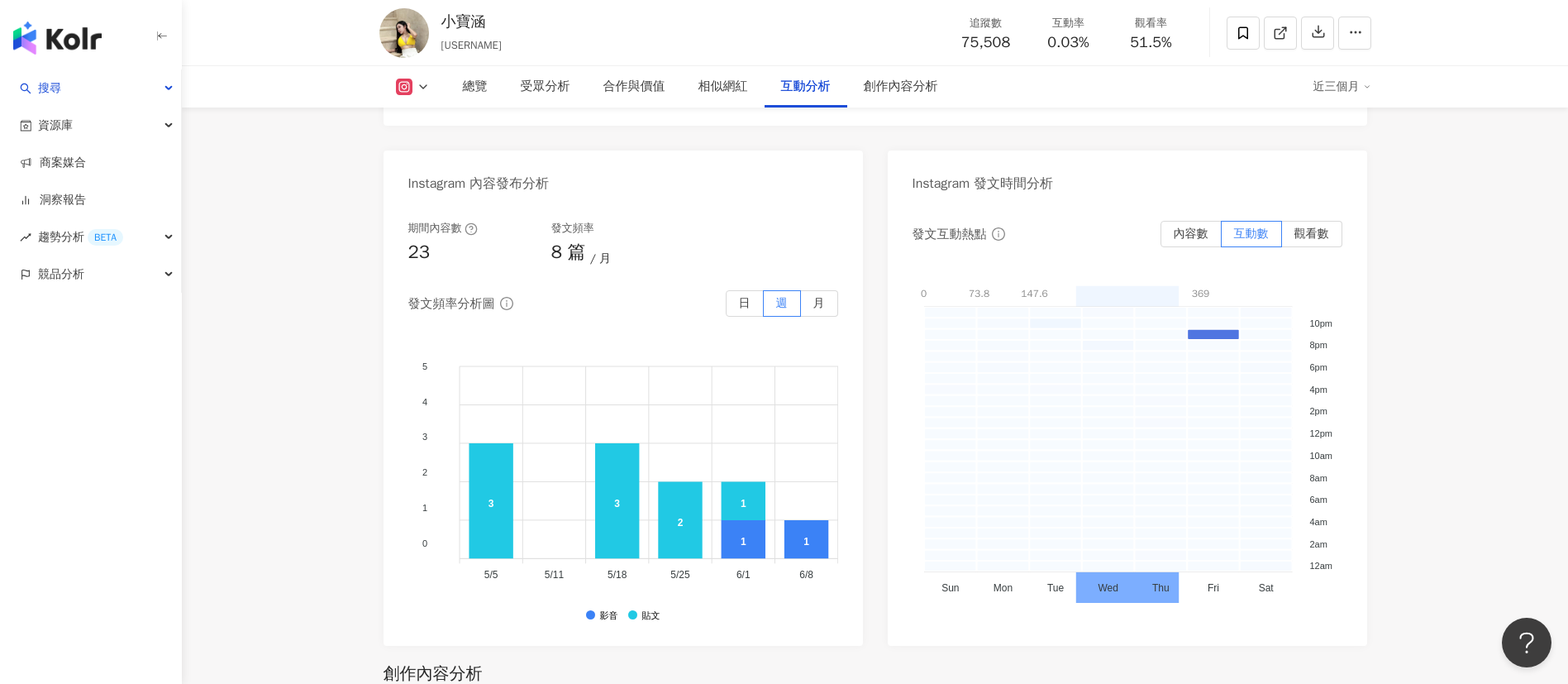 scroll, scrollTop: 4183, scrollLeft: 0, axis: vertical 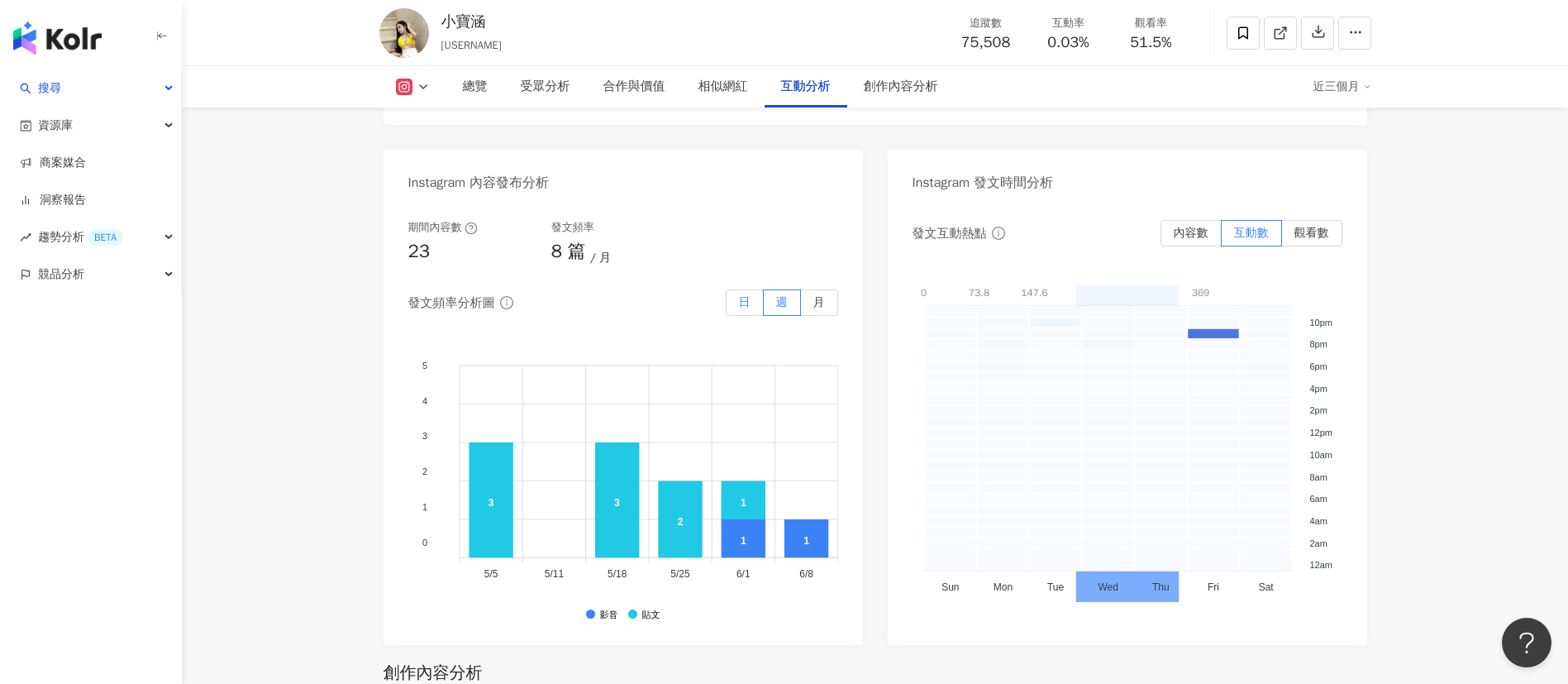click on "日" at bounding box center [745, 303] 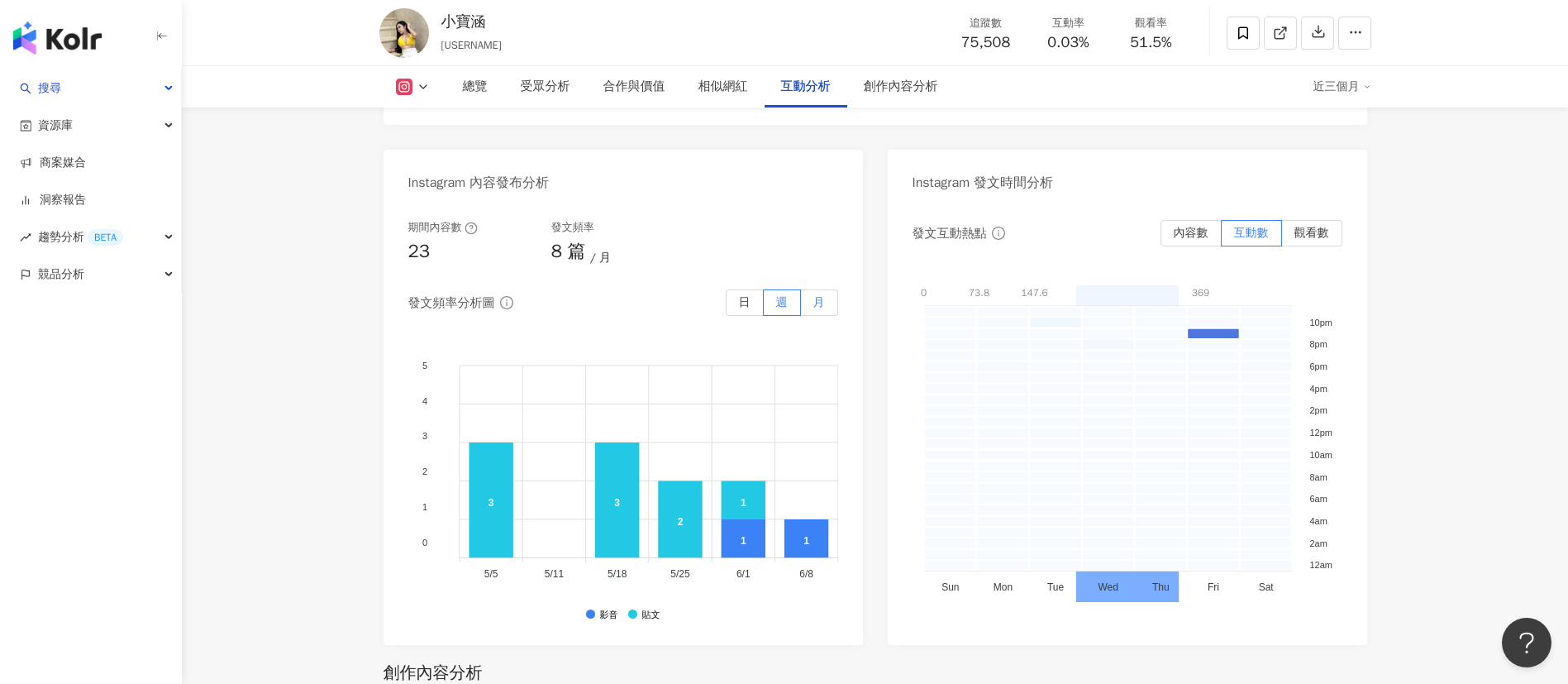 click on "月" at bounding box center [819, 302] 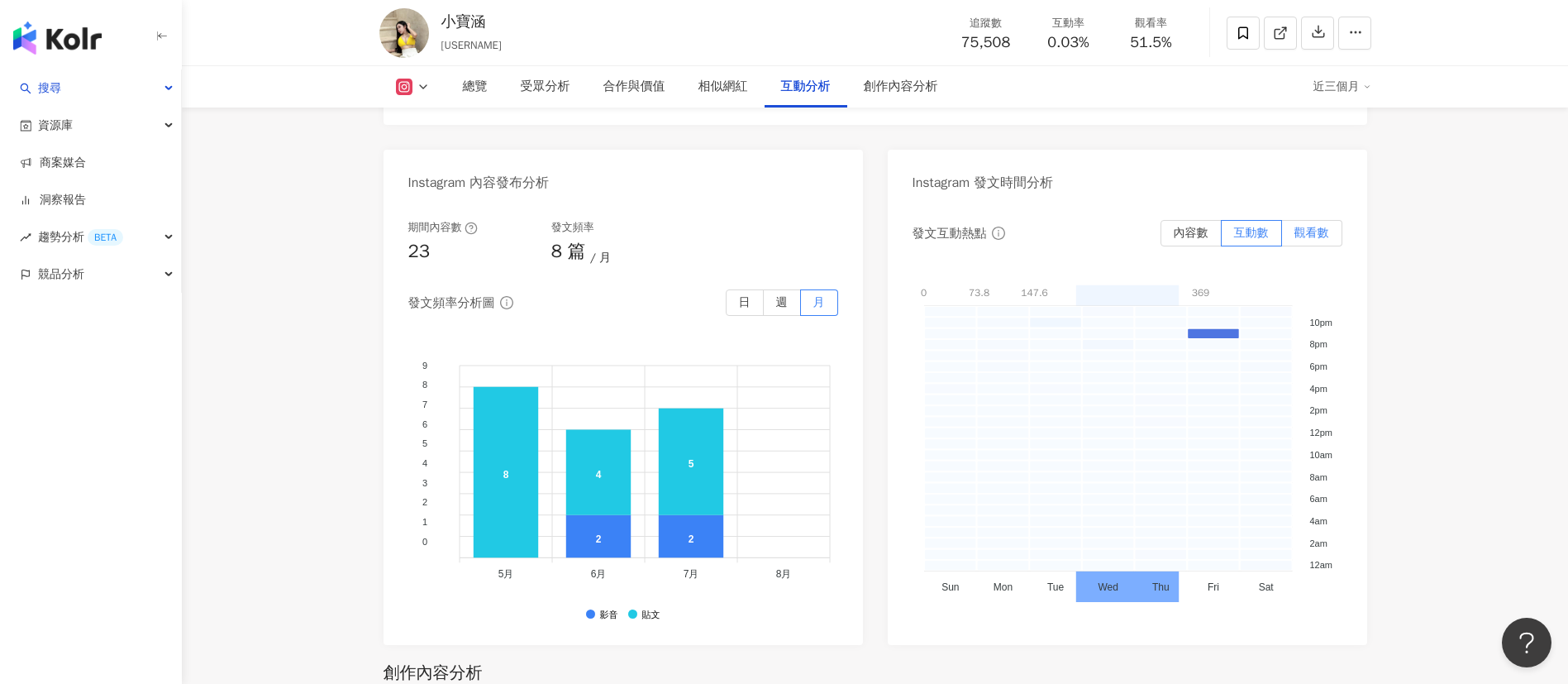 click on "觀看數" at bounding box center [1312, 232] 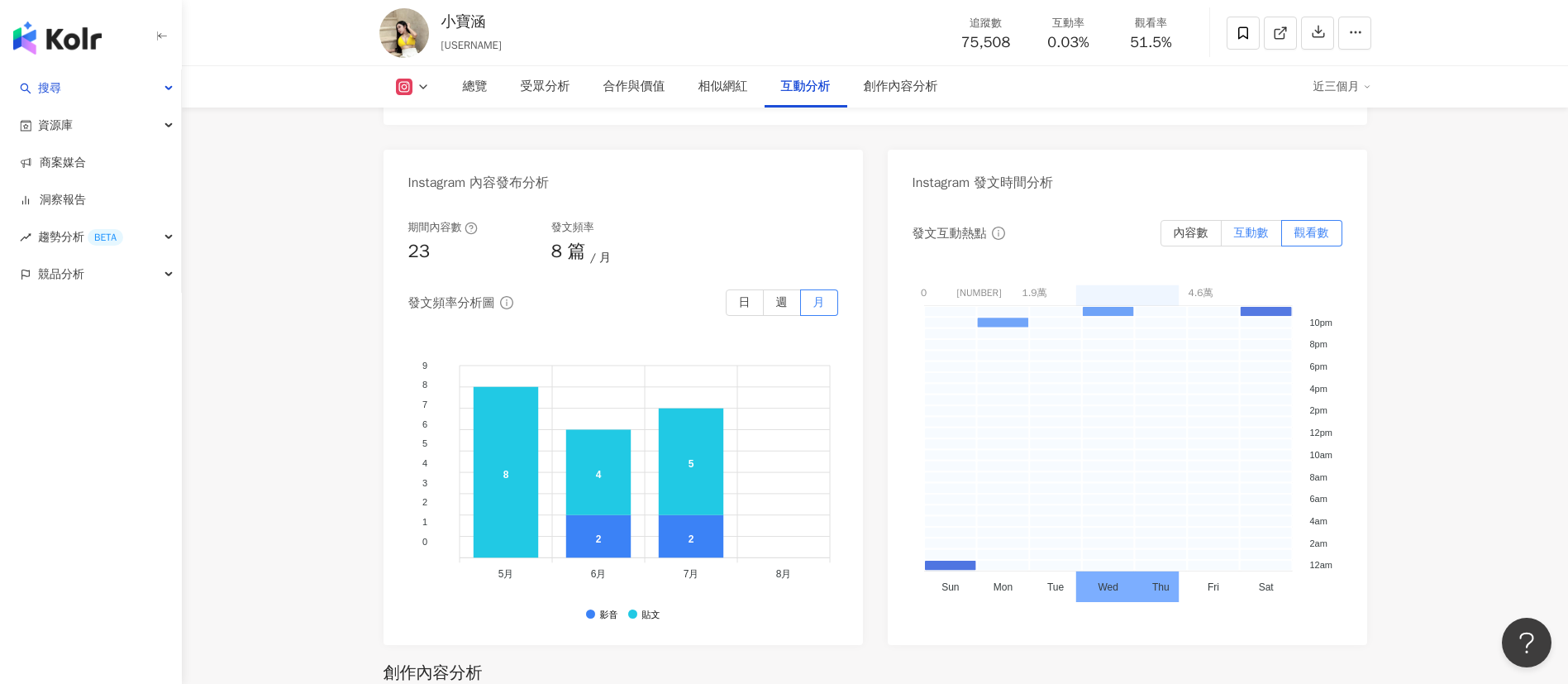 click on "互動數" at bounding box center (1251, 232) 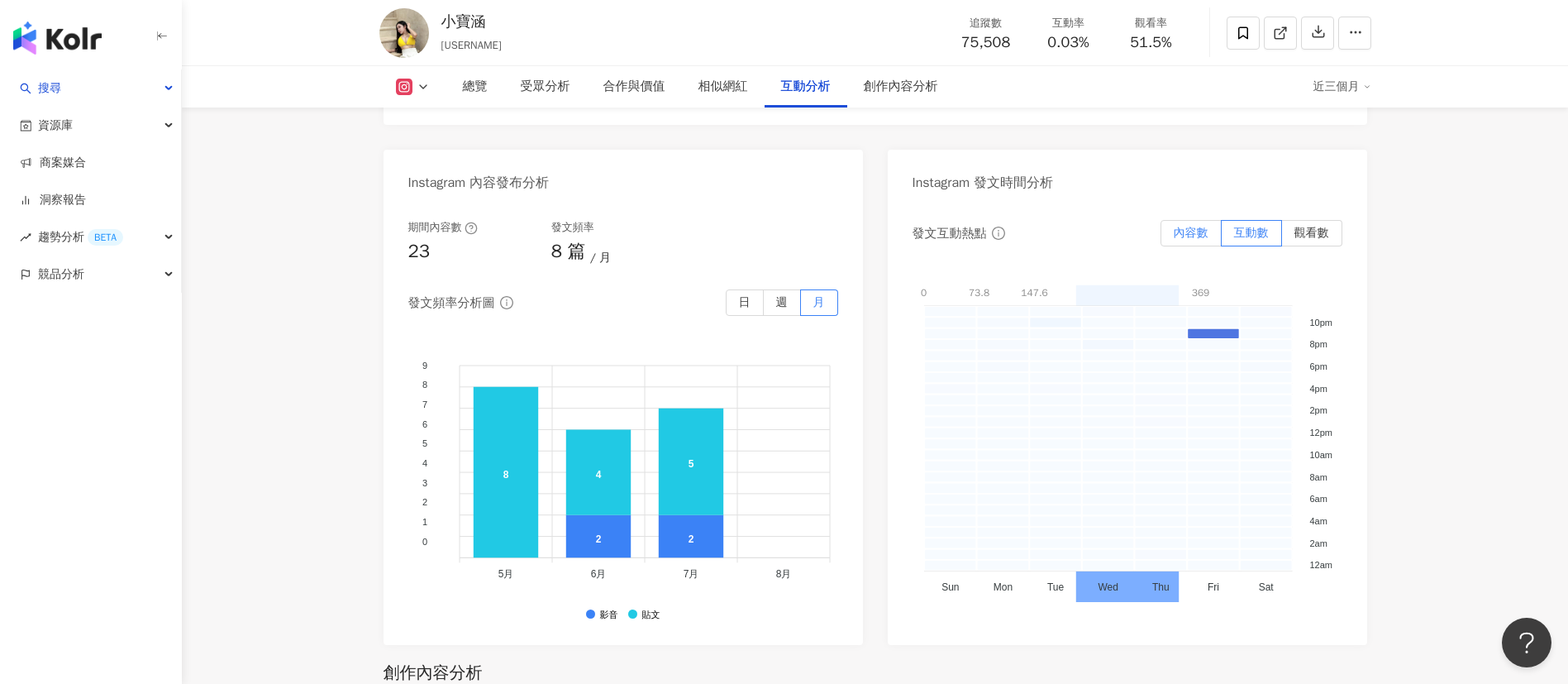 click on "內容數" at bounding box center [1191, 232] 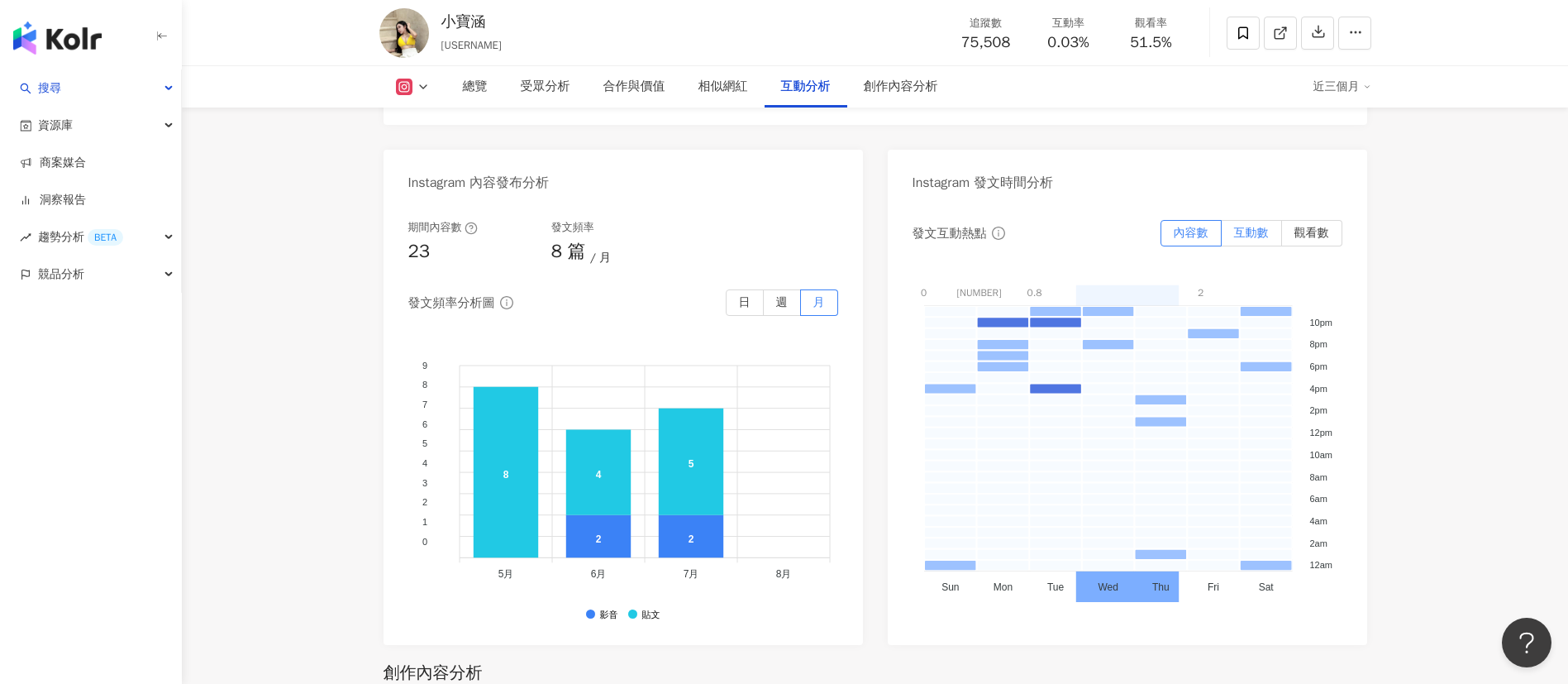 click on "互動數" at bounding box center (1251, 232) 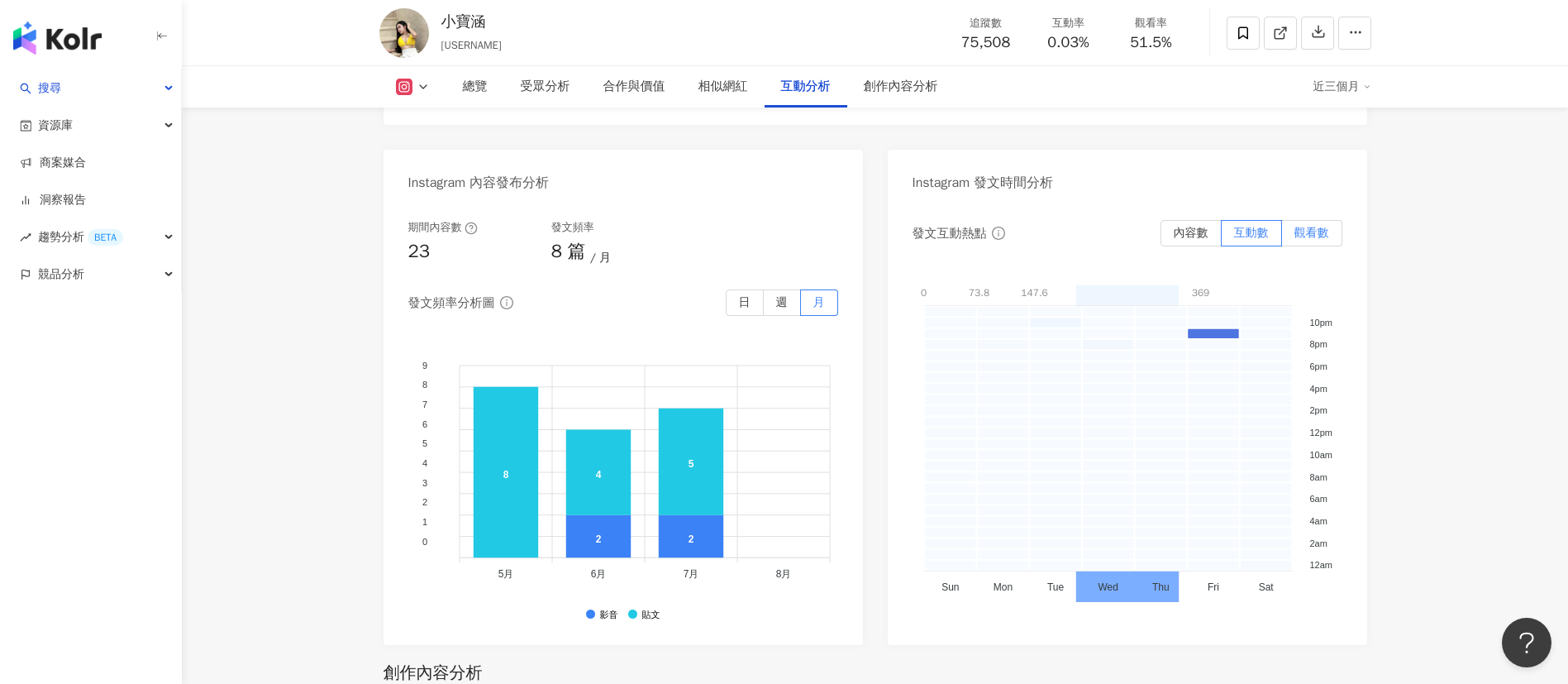 click on "觀看數" at bounding box center (1312, 233) 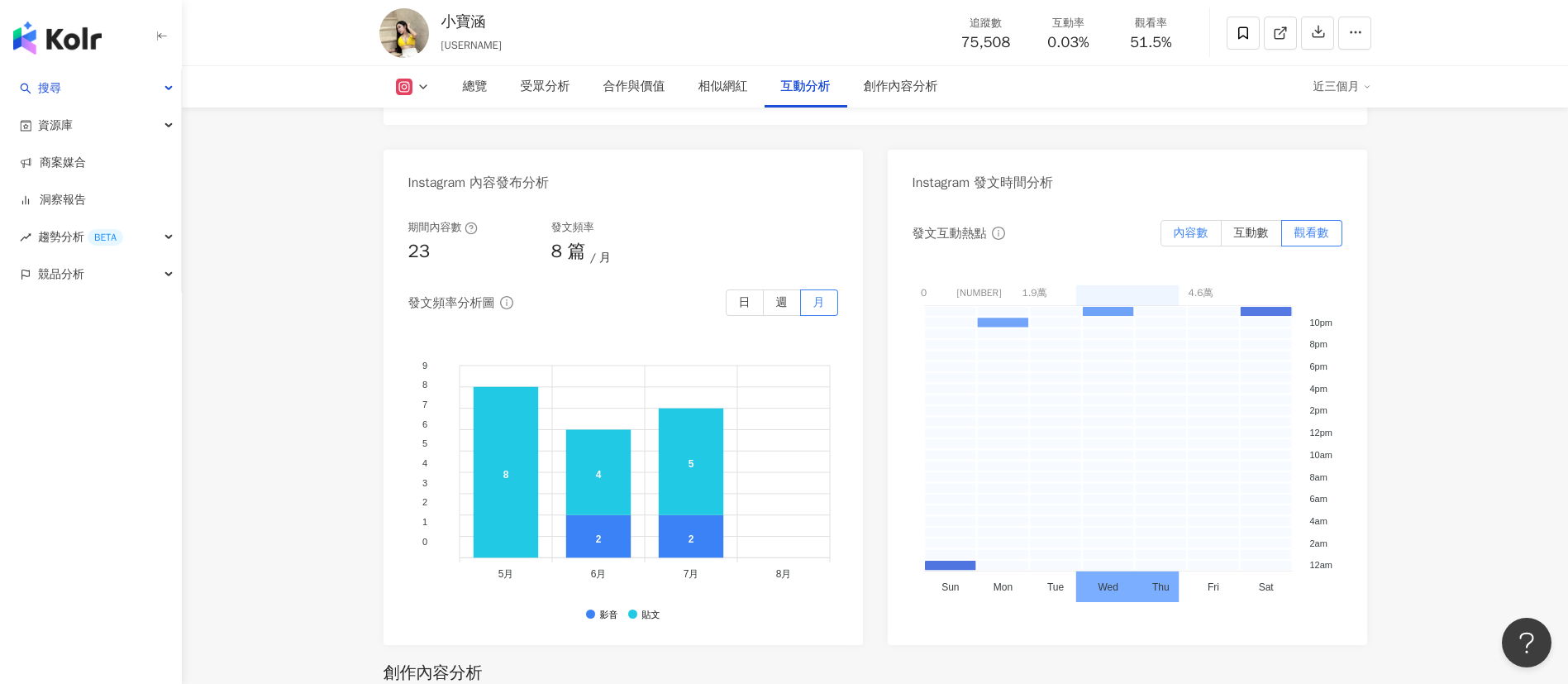 click on "內容數" at bounding box center (1191, 232) 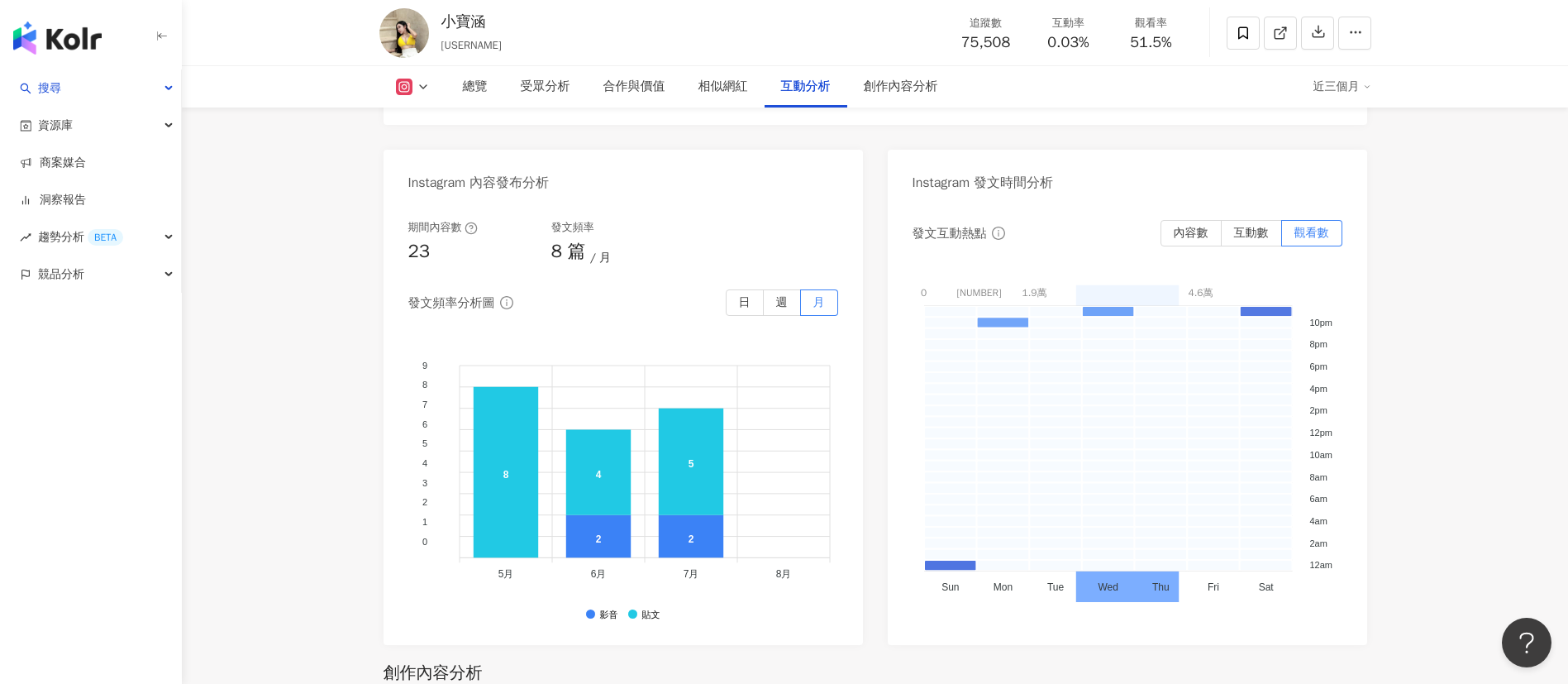 click on "7.6萬 1.8萬 小寶涵 2718.lu 追蹤數 75,508 互動率 0.03% 觀看率 51.5% 總覽 受眾分析 合作與價值 相似網紅 互動分析 創作內容分析 近三個月 總覽 最後更新日期：2025/8/1 近三個月 Instagram 網紅基本資料 性別   女 主要語言   繁體中文 83.8% 網紅類型 日常話題 · 教育與學習 · 美食 · 節慶 · 交通工具 社群簡介 yun han | 2718.lu https://www.instagram.com/2718.lu/ 無資料 Instagram 數據總覽 89 K-Score :   良好 近期一到三個月發文頻率正常，且漲粉率與互動率高。 查看說明 追蹤數   75,508 互動率   0.03% 不佳 觀看率   51.5% 優秀 漲粉率   0.01% 良好 受眾主要性別   女性 72.3% 受眾主要年齡   18-24 歲 44.6% 商業合作內容覆蓋比例   21.7% AI Instagram 成效等級三大指標 互動率 0.03% 不佳 同等級網紅的互動率中位數為  0.52% 觀看率 51.5% 優秀 同等級網紅的觀看率中位數為  0.01% 漲粉率 0.01% 良好 -0.06% 成效等級 ： 優秀" at bounding box center [875, -989] 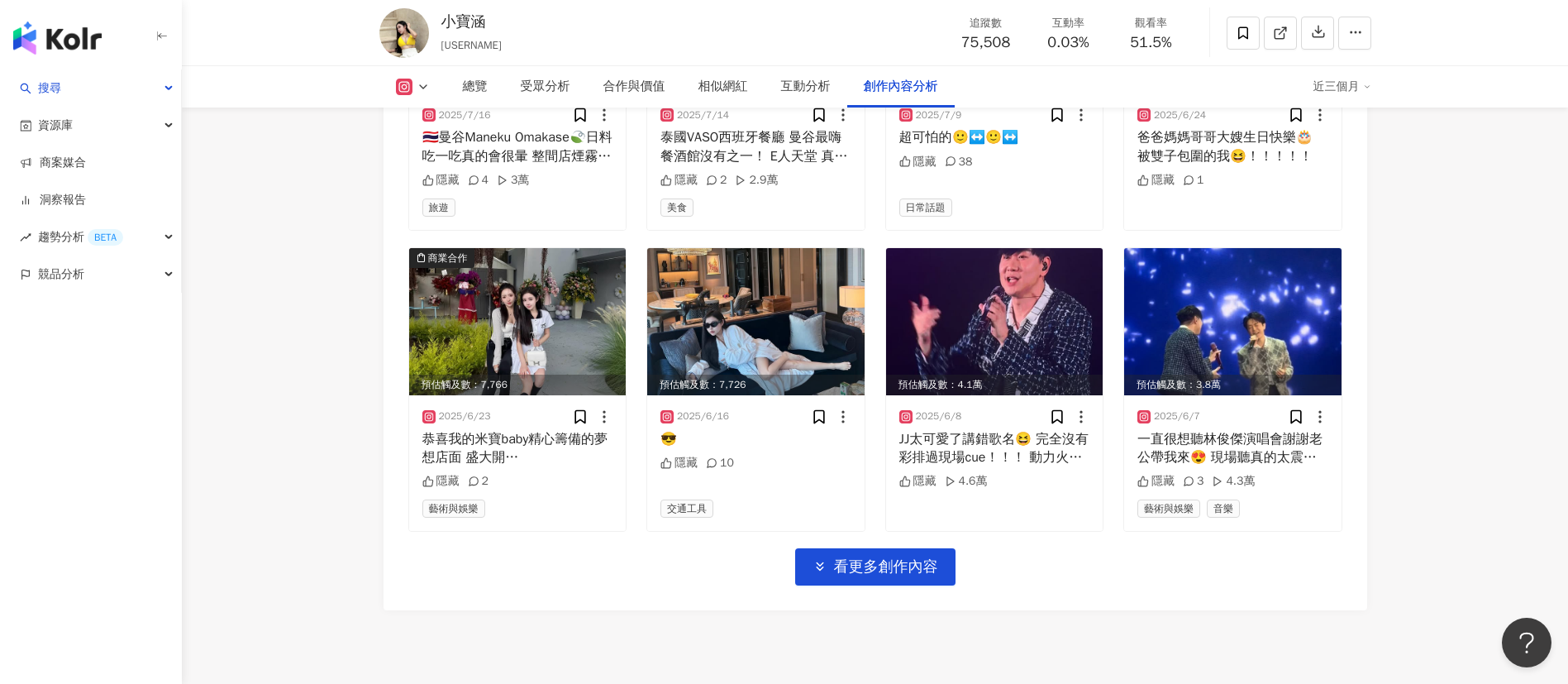scroll, scrollTop: 5766, scrollLeft: 0, axis: vertical 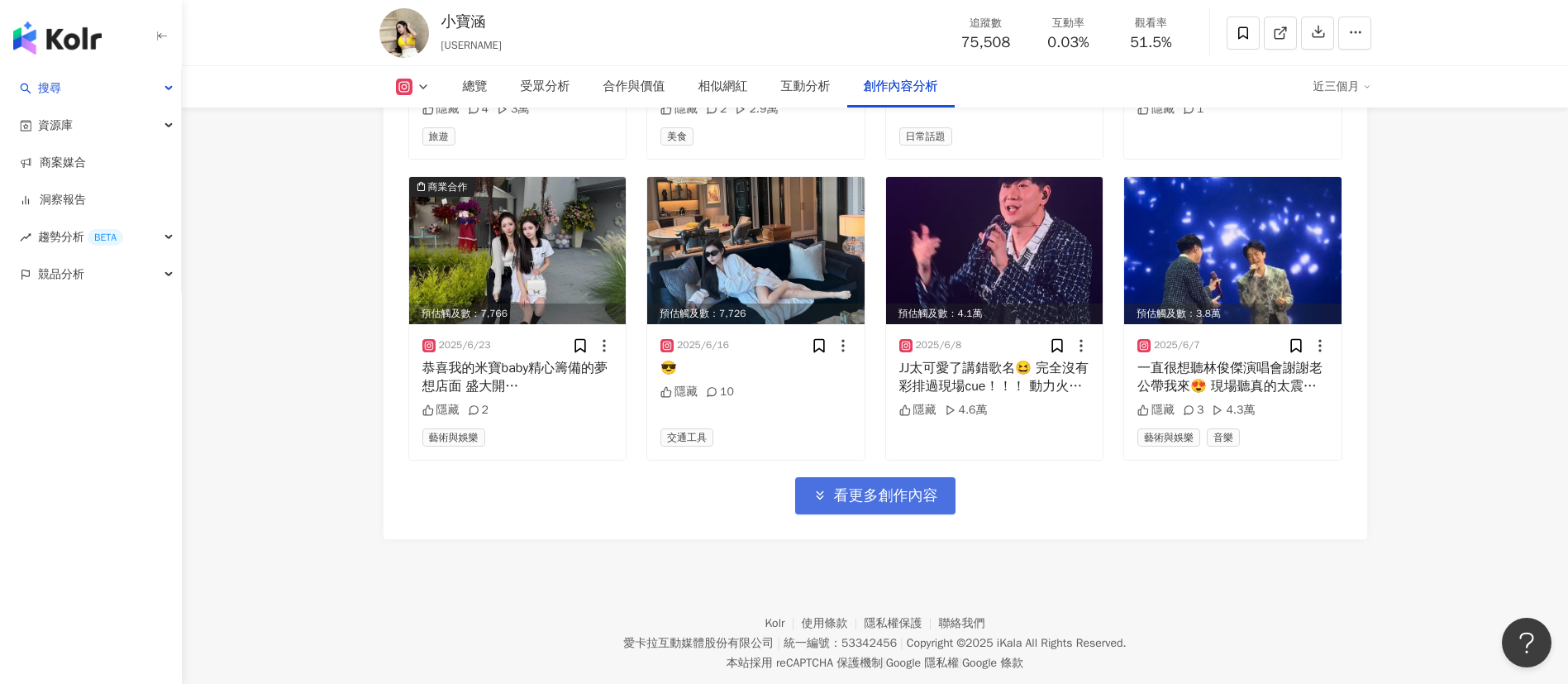 click on "看更多創作內容" at bounding box center (886, 496) 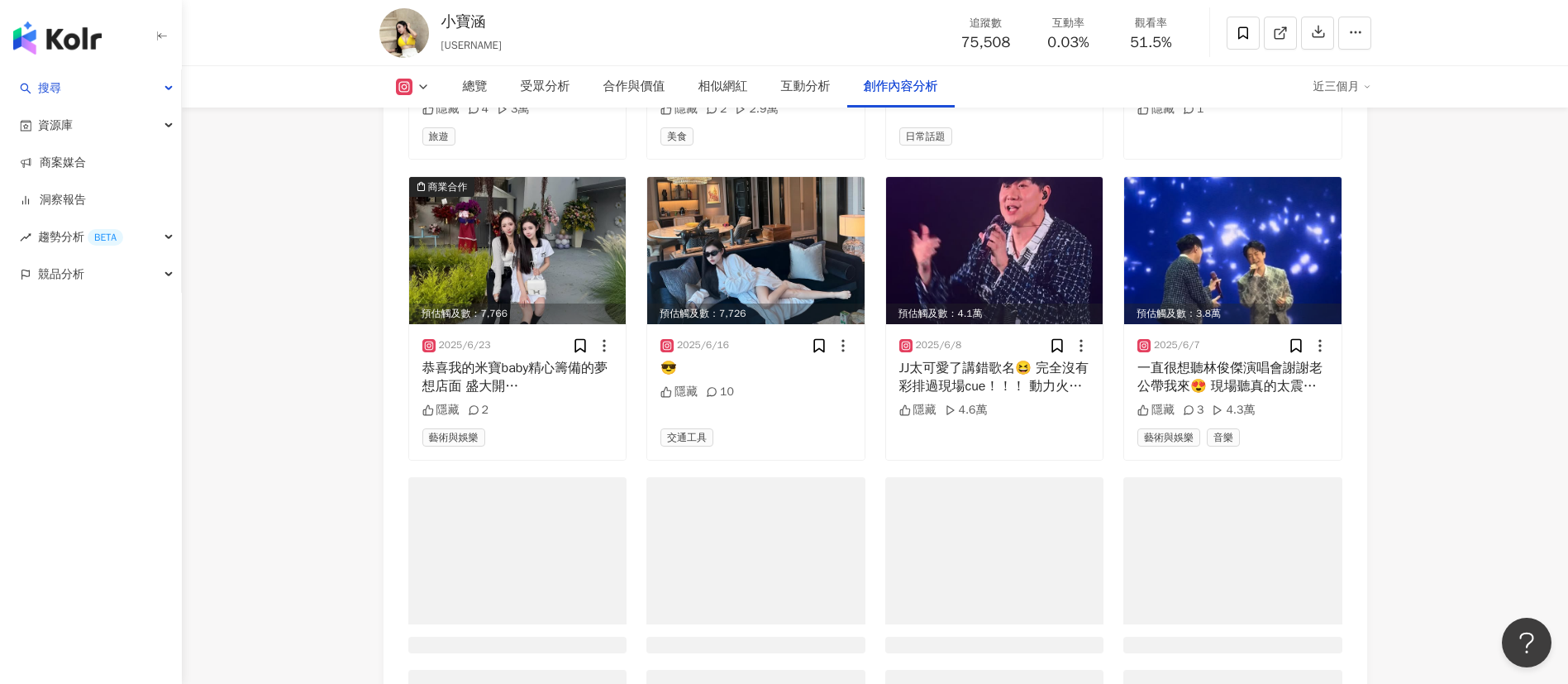 type 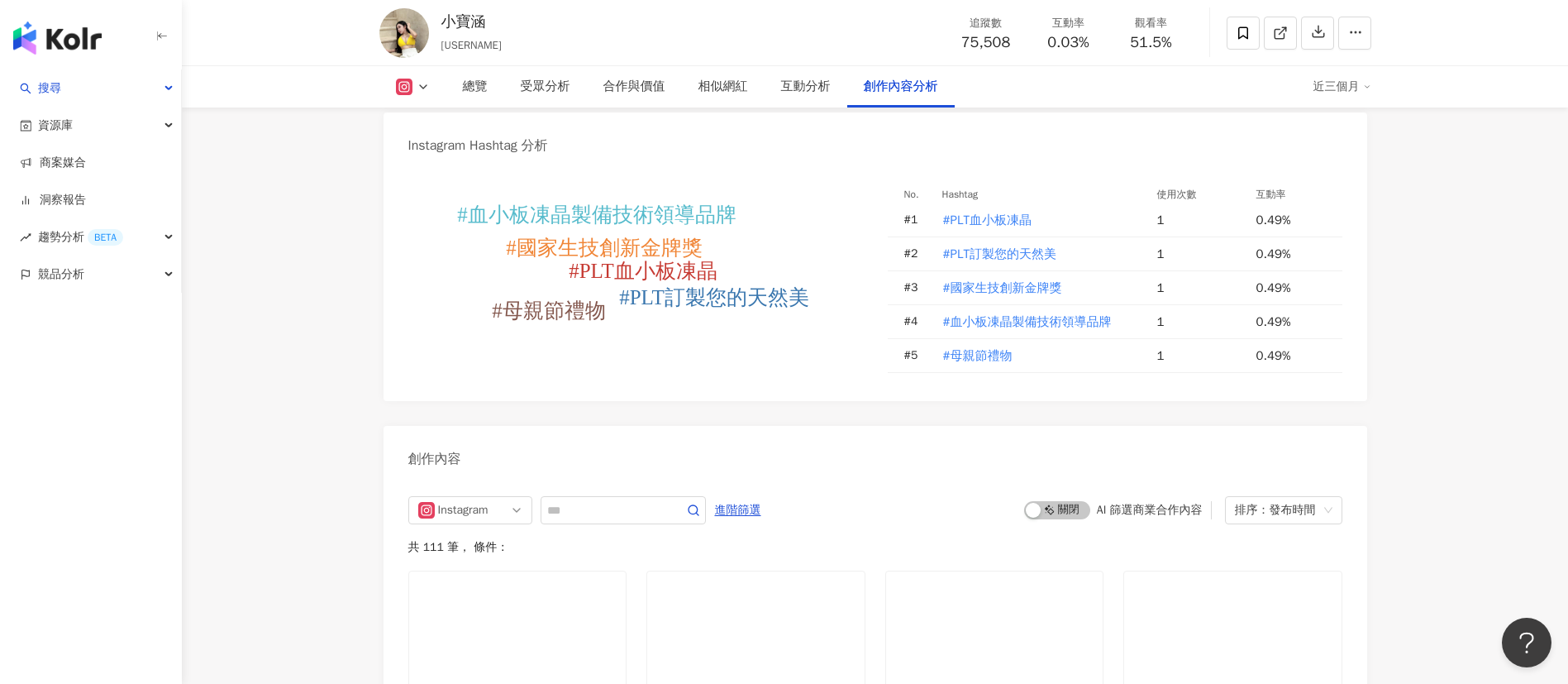 scroll, scrollTop: 4773, scrollLeft: 0, axis: vertical 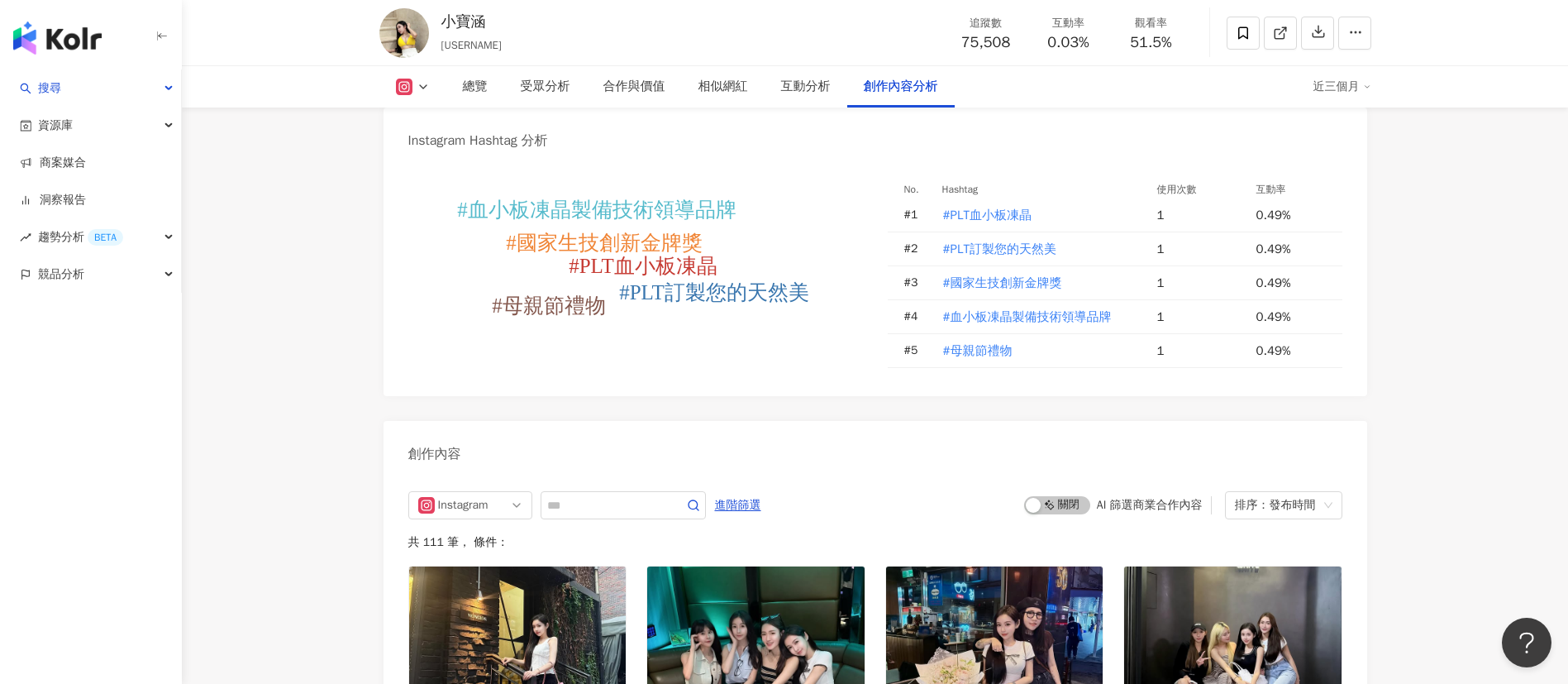 click on "AI 篩選商業合作內容" at bounding box center [1150, 505] 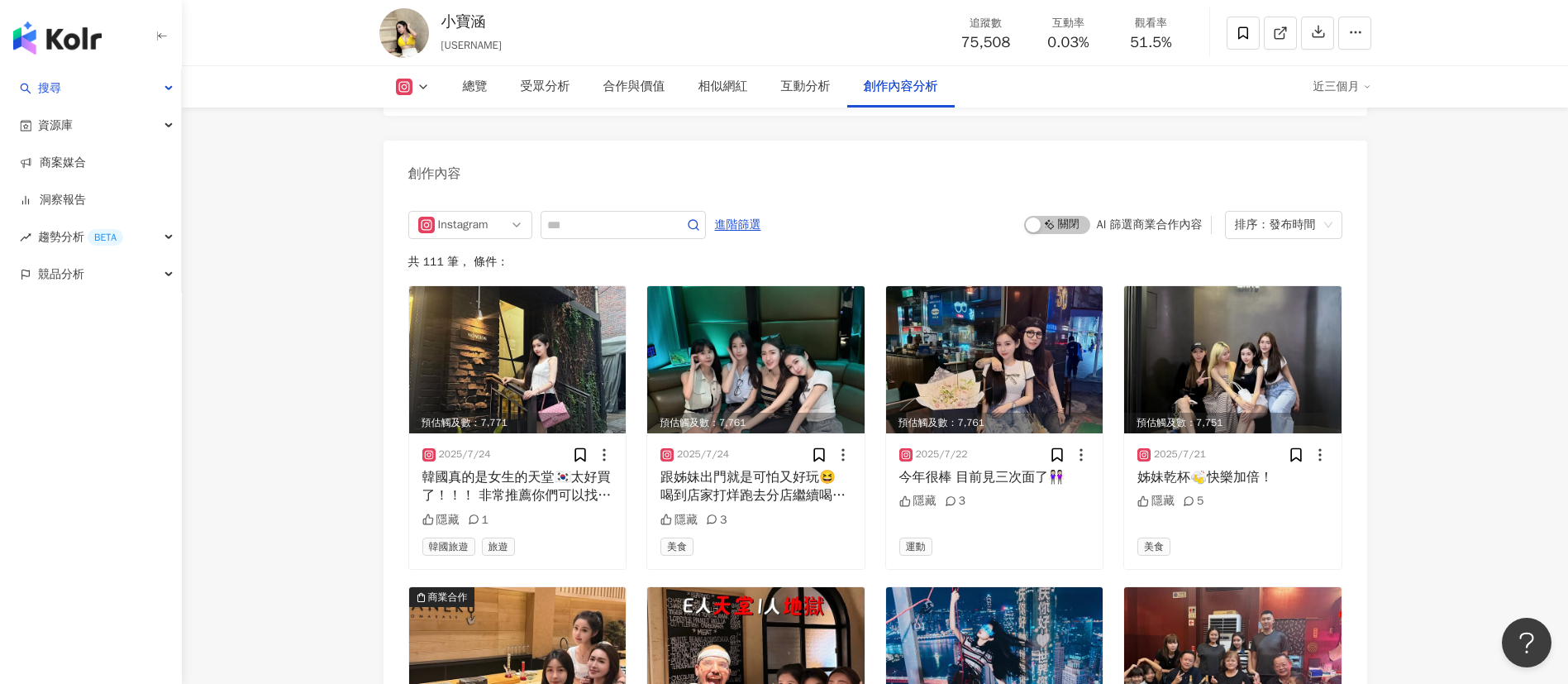 scroll, scrollTop: 5063, scrollLeft: 0, axis: vertical 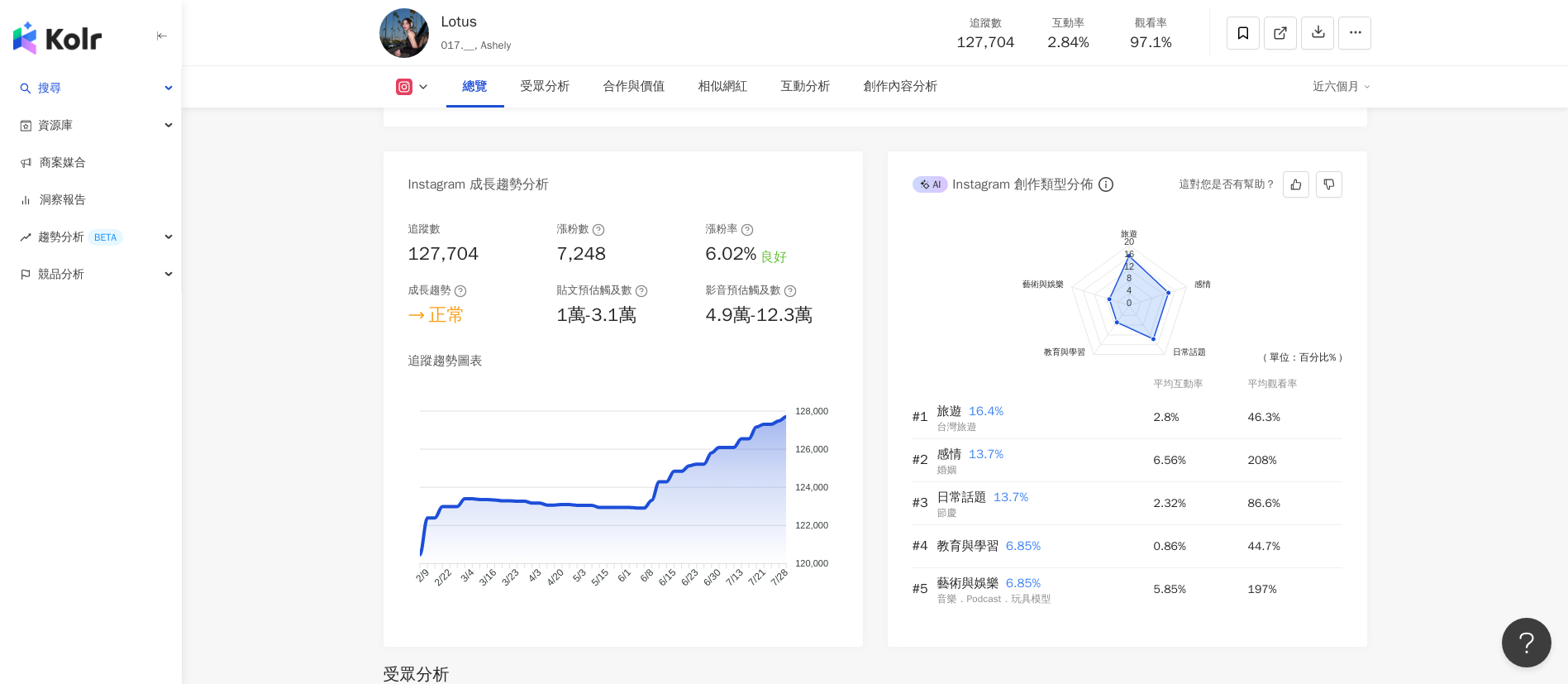 click on "前往申請試用方案解鎖 ( 立即註冊 ) 旅遊 感情 日常話題 教育與學習 藝術與娛樂 20 16 12 8 4 0 ( 單位：百分比% ) 平均互動率 平均觀看率 #1 旅遊    16.4% 台灣旅遊 2.8% 46.3% #2 感情    13.7% 婚姻 6.56% 208% #3 日常話題    13.7% 節慶 2.32% 86.6% #4 教育與學習    6.85% 0.86% 44.7% #5 藝術與娛樂    6.85% 音樂．Podcast．玩具模型 5.85% 197%" at bounding box center [1127, 426] 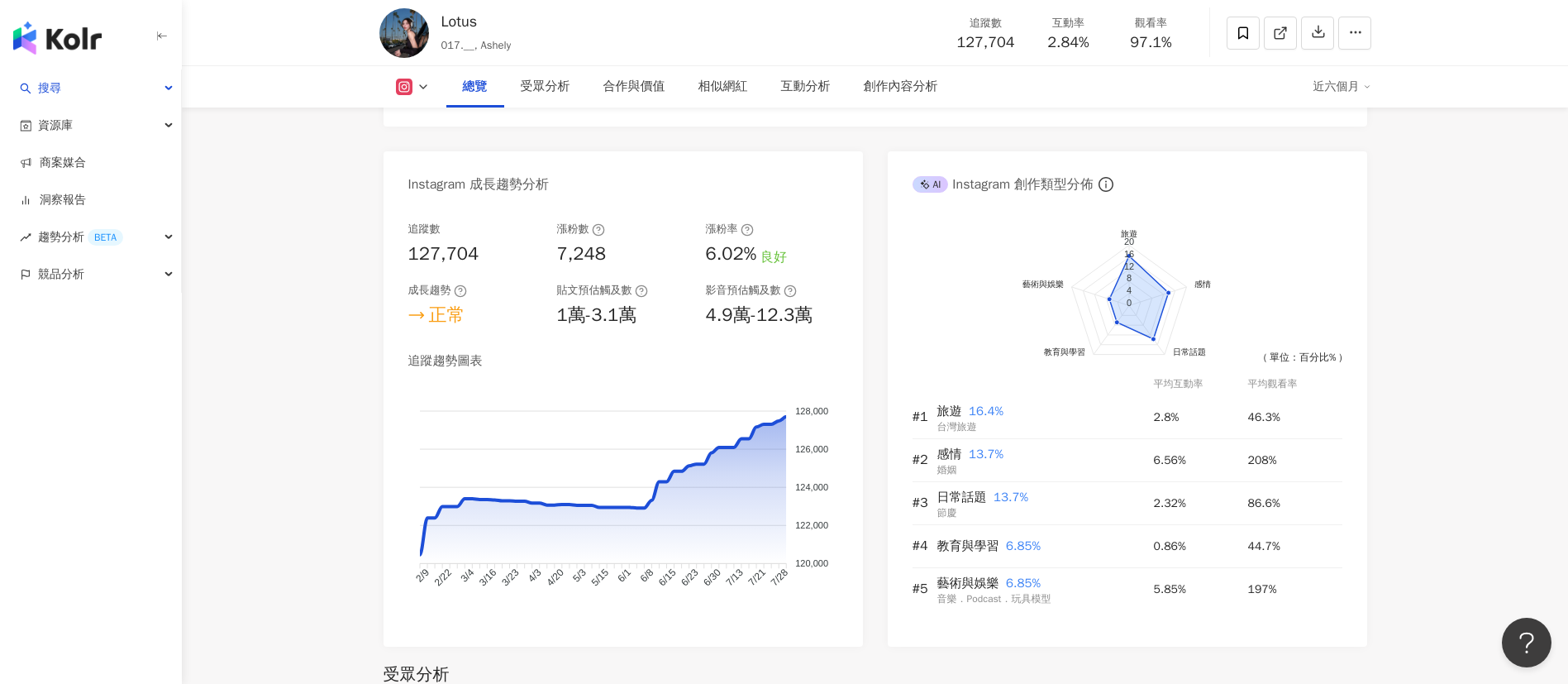click on "總覽 最後更新日期：[DATE] 近六個月 Instagram 網紅基本資料 性別   女 主要語言   繁體中文 87.6% 網紅類型 婚禮 · 感情 · 日常話題 · 家庭 · 美食 · 醫療與健康 · 交通工具 · 旅遊 社群簡介 [PERSON] | [USERNAME] https://www.instagram.com/[USERNAME]/ 𝓐☁︎ 不主動私訊
購買商品點擊下方連結🔗 Instagram 數據總覽 91 K-Score :   優良 近期一到三個月積極發文，且漲粉率與互動率高。 查看說明 追蹤數   127,704 互動率   2.84% 優秀 觀看率   97.1% 優秀 漲粉率   6.02% 良好 受眾主要性別   女性 72.9% 受眾主要年齡   18-24 歲 46.1% 商業合作內容覆蓋比例   7.06% AI Instagram 成效等級三大指標 互動率 2.84% 優秀 同等級網紅的互動率中位數為  0.84% 觀看率 97.1% 優秀 同等級網紅的觀看率中位數為  2.77% 漲粉率 6.02% 良好 同等級網紅的漲粉率中位數為  0.58% 成效等級 ： 優秀 良好 普通 不佳 Instagram 成長趨勢分析" at bounding box center [875, 2361] 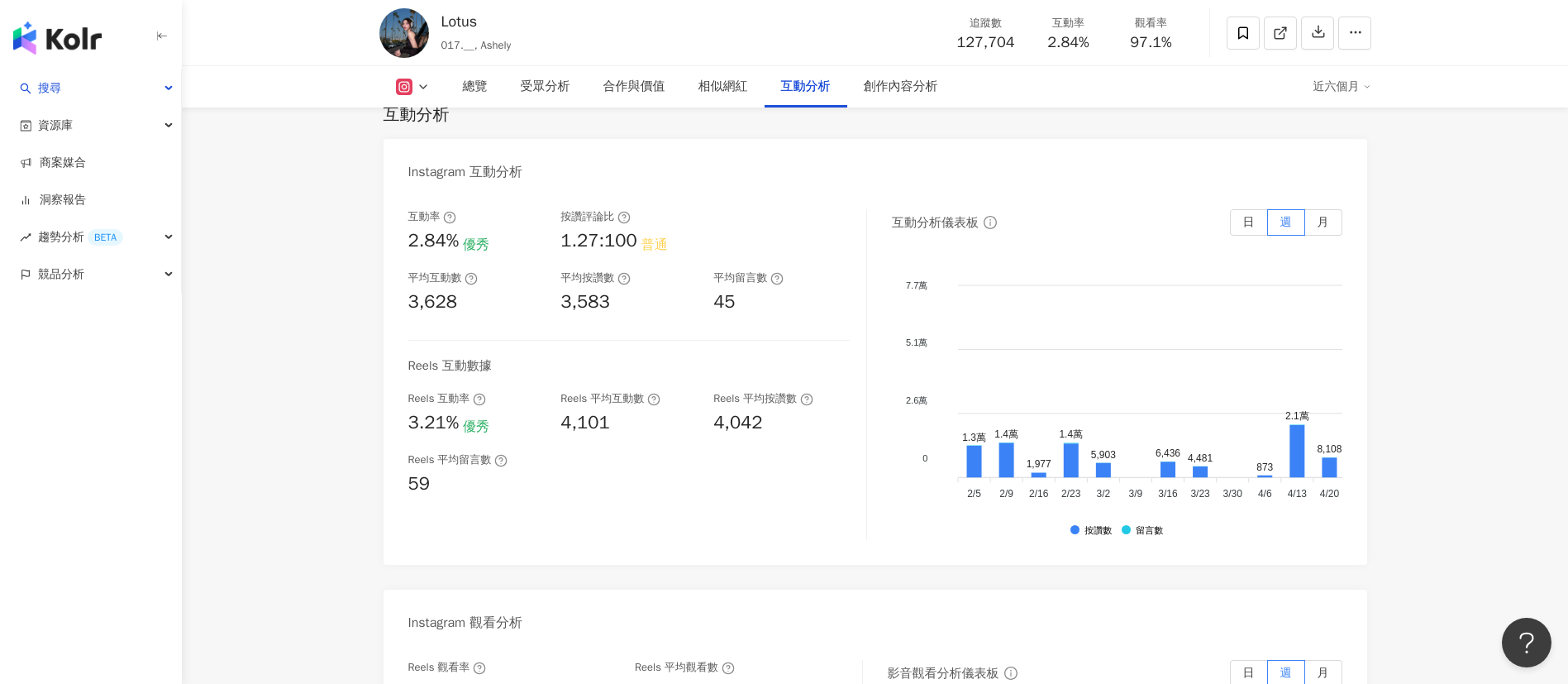 scroll, scrollTop: 3220, scrollLeft: 0, axis: vertical 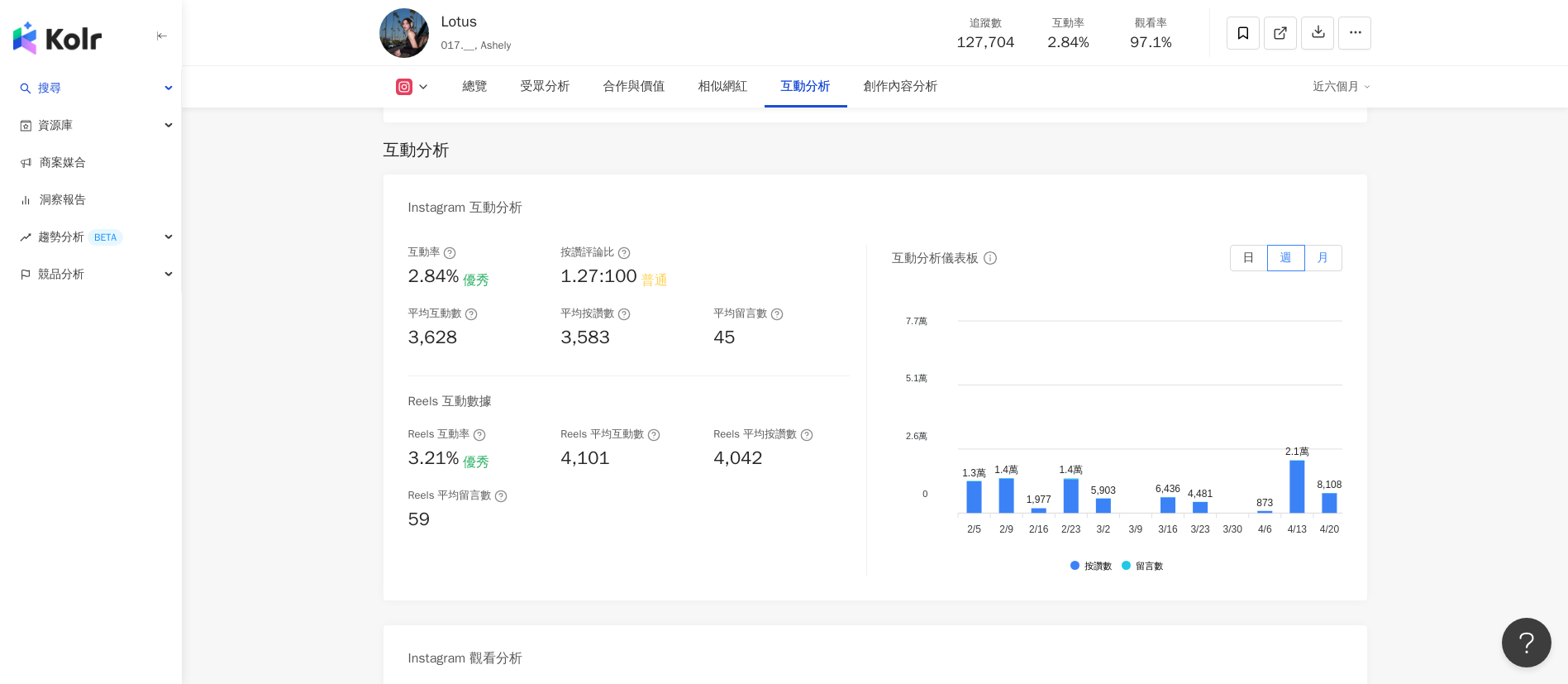 click on "月" at bounding box center (1323, 257) 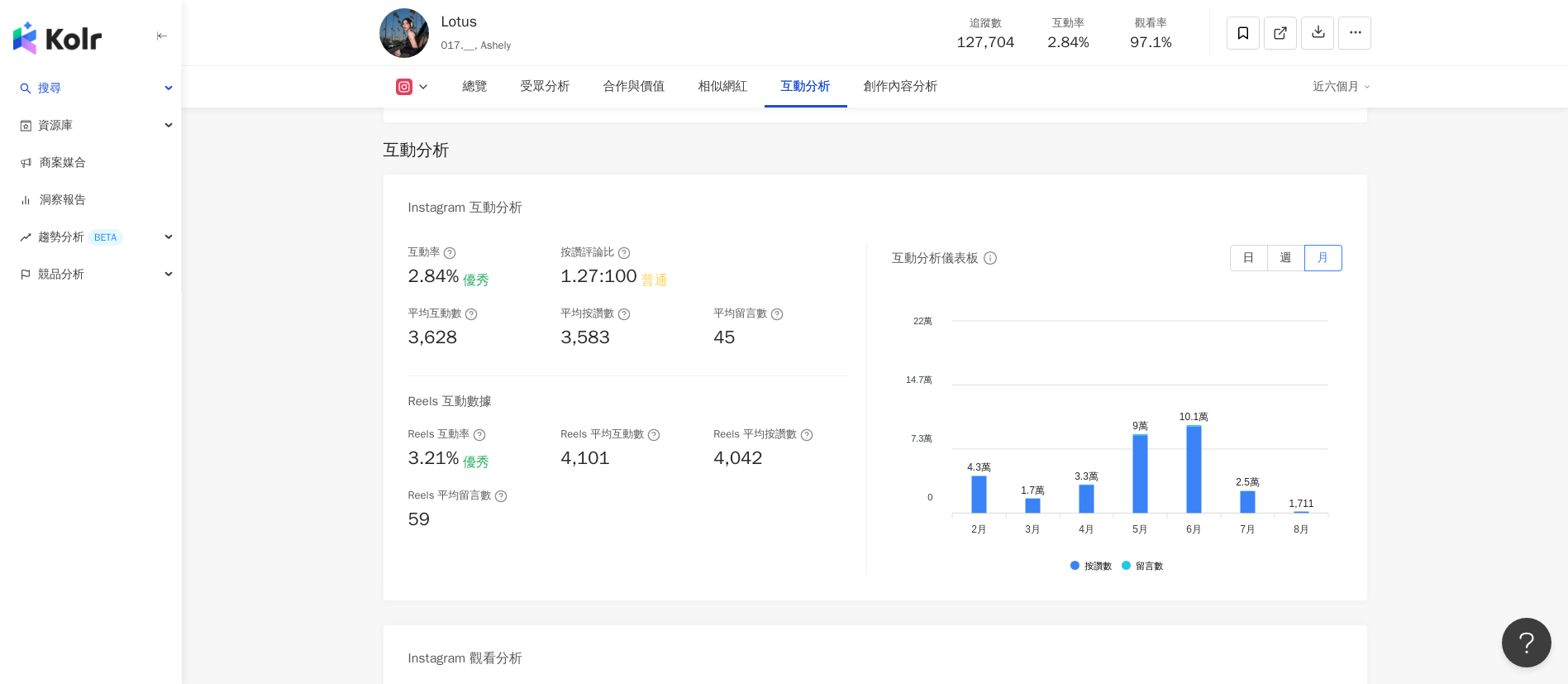 click on "互動率   2.84% 優秀 按讚評論比   1.27:100 普通 平均互動數    3,628 平均按讚數   3,583 平均留言數   45 Reels 互動數據 Reels 互動率   3.21% 優秀 Reels 平均互動數   4,101 Reels 平均按讚數   4,042 Reels 平均留言數   59 互動分析儀表板 日 週 月 22萬 22萬 14.7萬 14.7萬 7.3萬 7.3萬 0 0 4.3萬 1.7萬 3.3萬 9萬 10.1萬 2.5萬 1,711 2月 2月 4.3萬 1.7萬 3.3萬 9萬 10.1萬 2.5萬 1,711 2月 2月 3月 3月 4月 4月 5月 5月 6月 6月 7月 7月 8月 8月   按讚數     留言數" at bounding box center [875, 414] 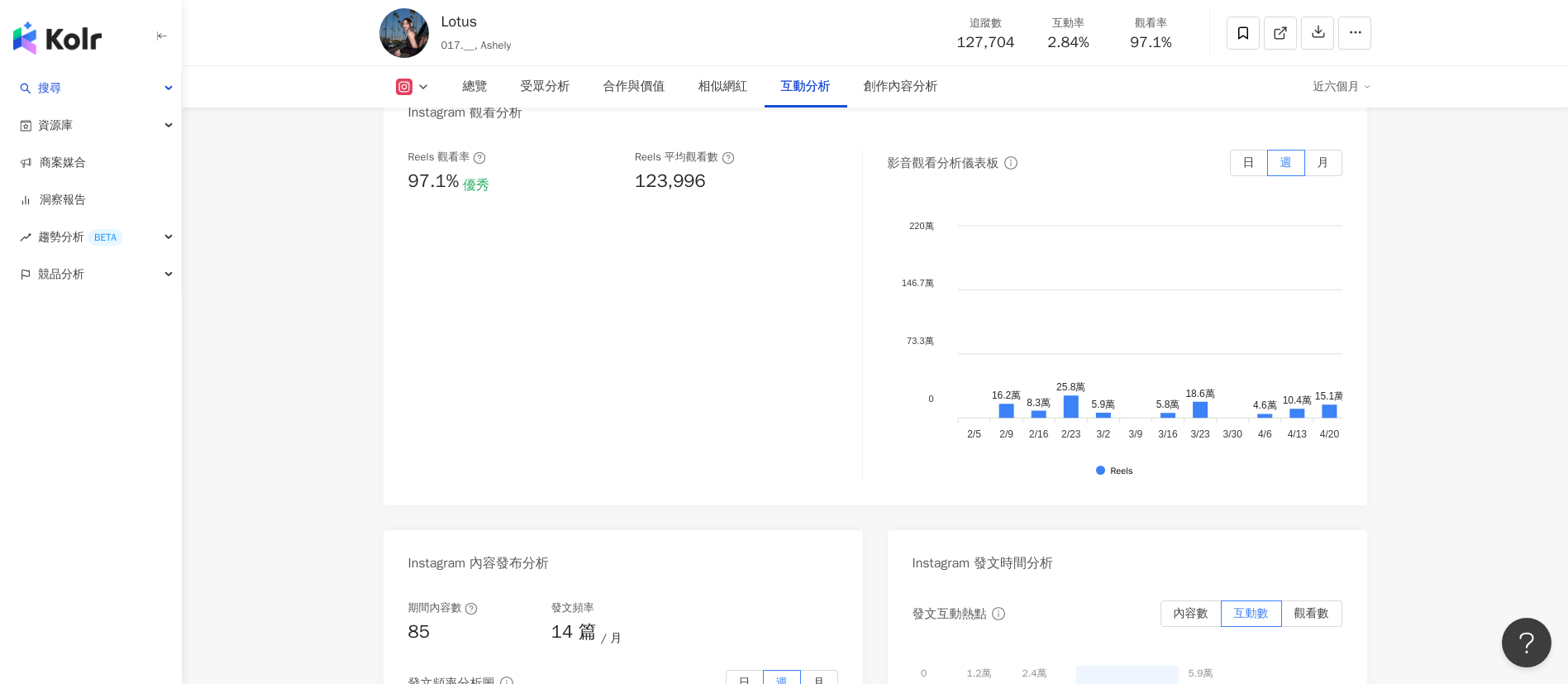scroll, scrollTop: 3716, scrollLeft: 0, axis: vertical 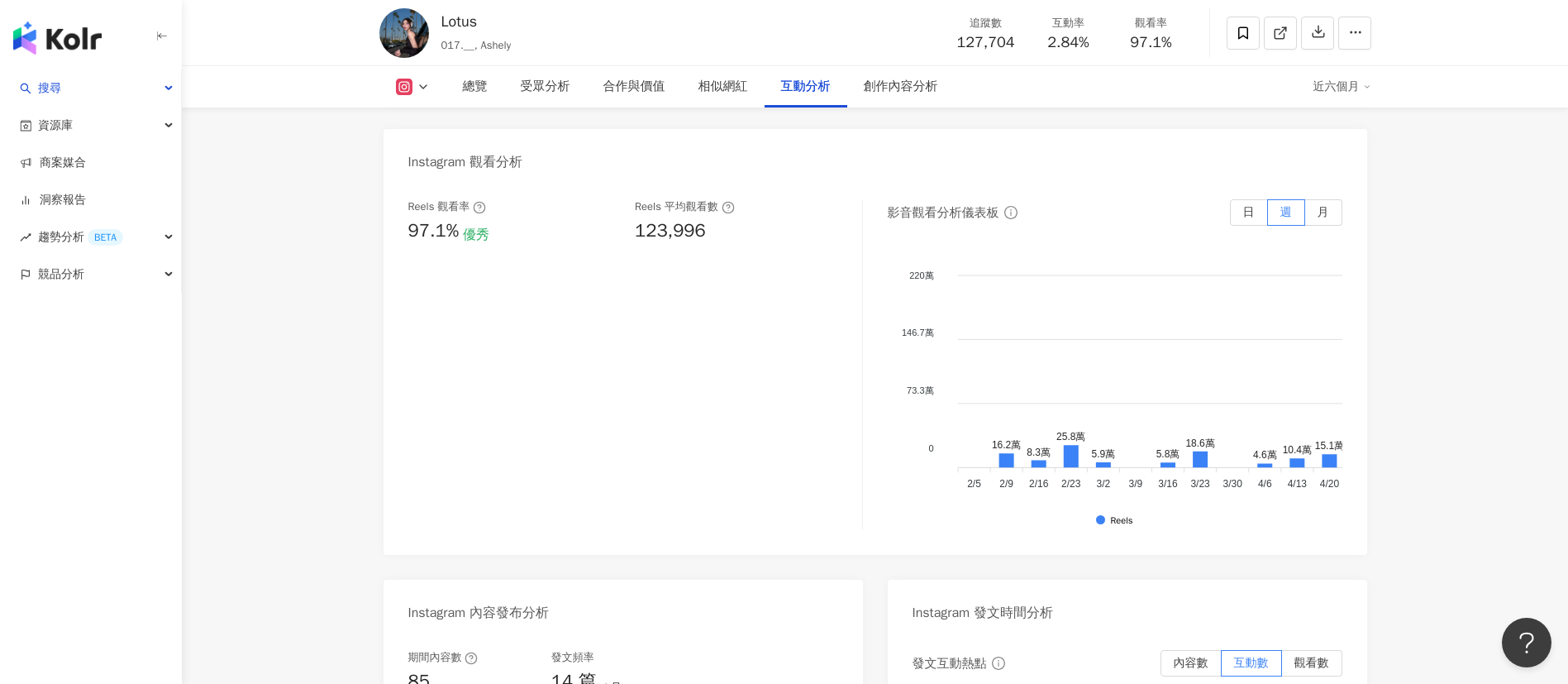 click on "影音觀看分析儀表板 日 週 月 220萬 220萬 146.7萬 146.7萬 73.3萬 73.3萬 0 0 16.2萬 8.3萬 25.8萬 5.9萬 5.8萬 18.6萬 4.6萬 10.4萬 15.1萬 4.5萬 9.9萬 36.9萬 22.5萬 35萬 63.7萬 147.2萬 30.1萬 39.5萬 19.6萬 17.6萬 61.3萬 17.8萬 8.2萬 2/5 2/5 16.2萬 8.3萬 25.8萬 5.9萬 5.8萬 18.6萬 4.6萬 10.4萬 15.1萬 4.5萬 9.9萬 36.9萬 22.5萬 35萬 63.7萬 147.2萬 30.1萬 39.5萬 19.6萬 17.6萬 61.3萬 17.8萬 8.2萬 2/5 2/5 2/9 2/9 2/16 2/16 2/23 2/23 3/2 3/2 3/9 3/9 3/16 3/16 3/23 3/23 3/30 3/30 4/6 4/6 4/13 4/13 4/20 4/20 4/27 4/27 5/4 5/4 5/11 5/11 5/18 5/18 5/25 5/25 6/1 6/1 6/8 6/8 6/15 6/15 6/22 6/22 6/29 6/29 7/6 7/6 7/13 7/13 7/20 7/20 7/27 7/27 8/3 8/3   Reels" at bounding box center (1115, 365) 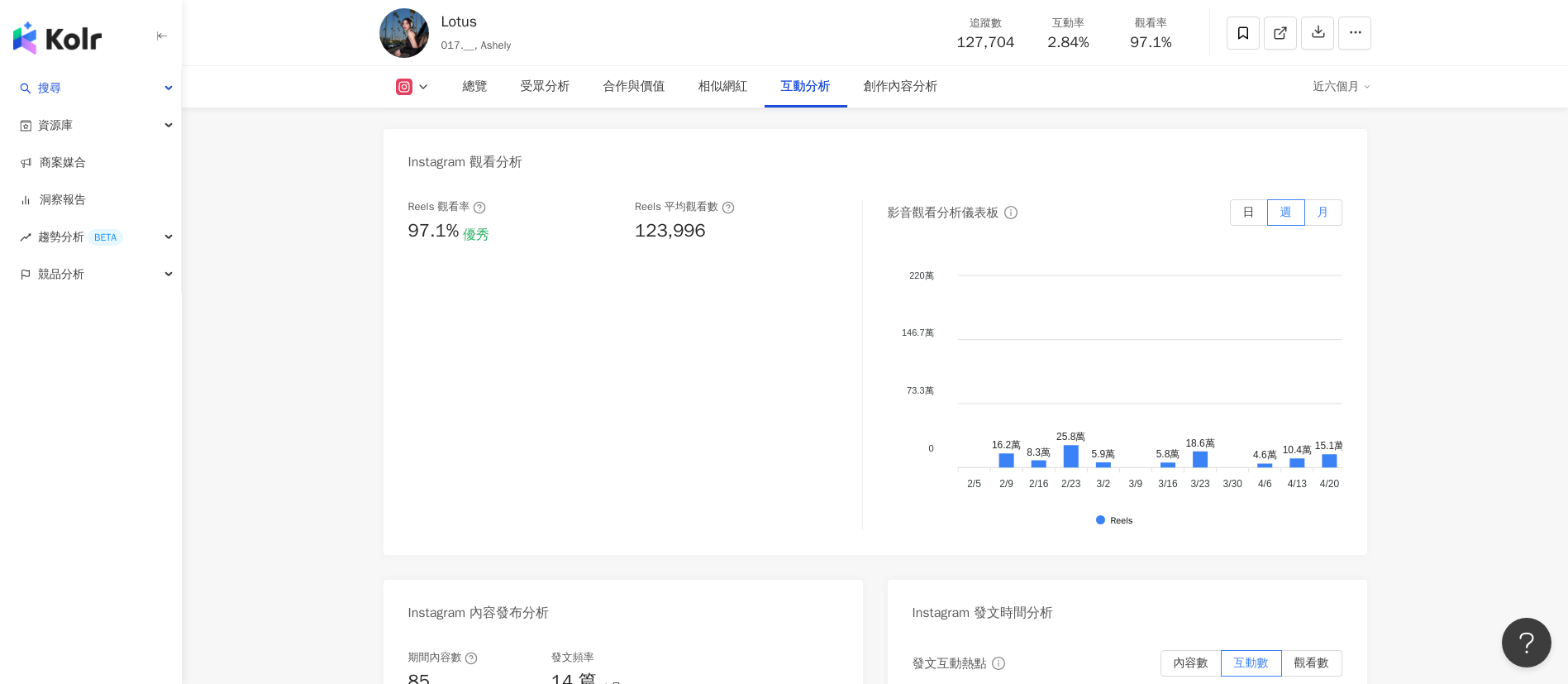 click on "月" at bounding box center [1323, 213] 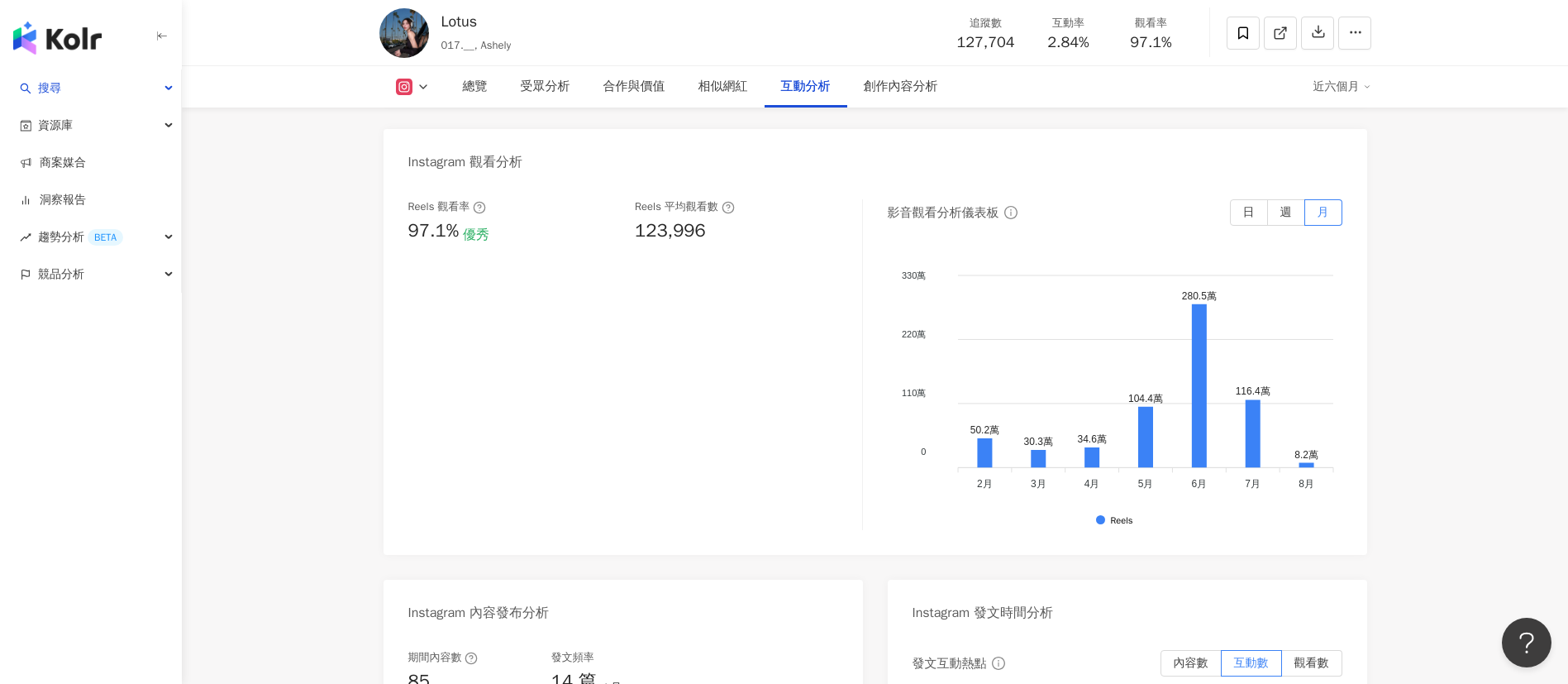 click on "12.8萬 3.9萬 Lotus [USERNAME], [PERSON] 追蹤數 127,704 互動率 2.84% 觀看率 97.1% 總覽 受眾分析 合作與價值 相似網紅 互動分析 創作內容分析 近六個月 總覽 最後更新日期：[DATE] 近六個月 Instagram 網紅基本資料 性別   女 主要語言   繁體中文 87.6% 網紅類型 婚禮 · 感情 · 日常話題 · 家庭 · 美食 · 醫療與健康 · 交通工具 · 旅遊 社群簡介 [PERSON] | [USERNAME] https://www.instagram.com/[USERNAME]/ 𝓐☁︎ 不主動私訊
購買商品點擊下方連結🔗 Instagram 數據總覽 91 K-Score :   優良 近期一到三個月積極發文，且漲粉率與互動率高。 查看說明 追蹤數   127,704 互動率   2.84% 優秀 觀看率   97.1% 優秀 漲粉率   6.02% 良好 受眾主要性別   女性 72.9% 受眾主要年齡   18-24 歲 46.1% 商業合作內容覆蓋比例   7.06% AI Instagram 成效等級三大指標 互動率 2.84% 優秀 同等級網紅的互動率中位數為  0.84% 觀看率 97.1% 優秀 2.77% 漲粉率" at bounding box center [875, -541] 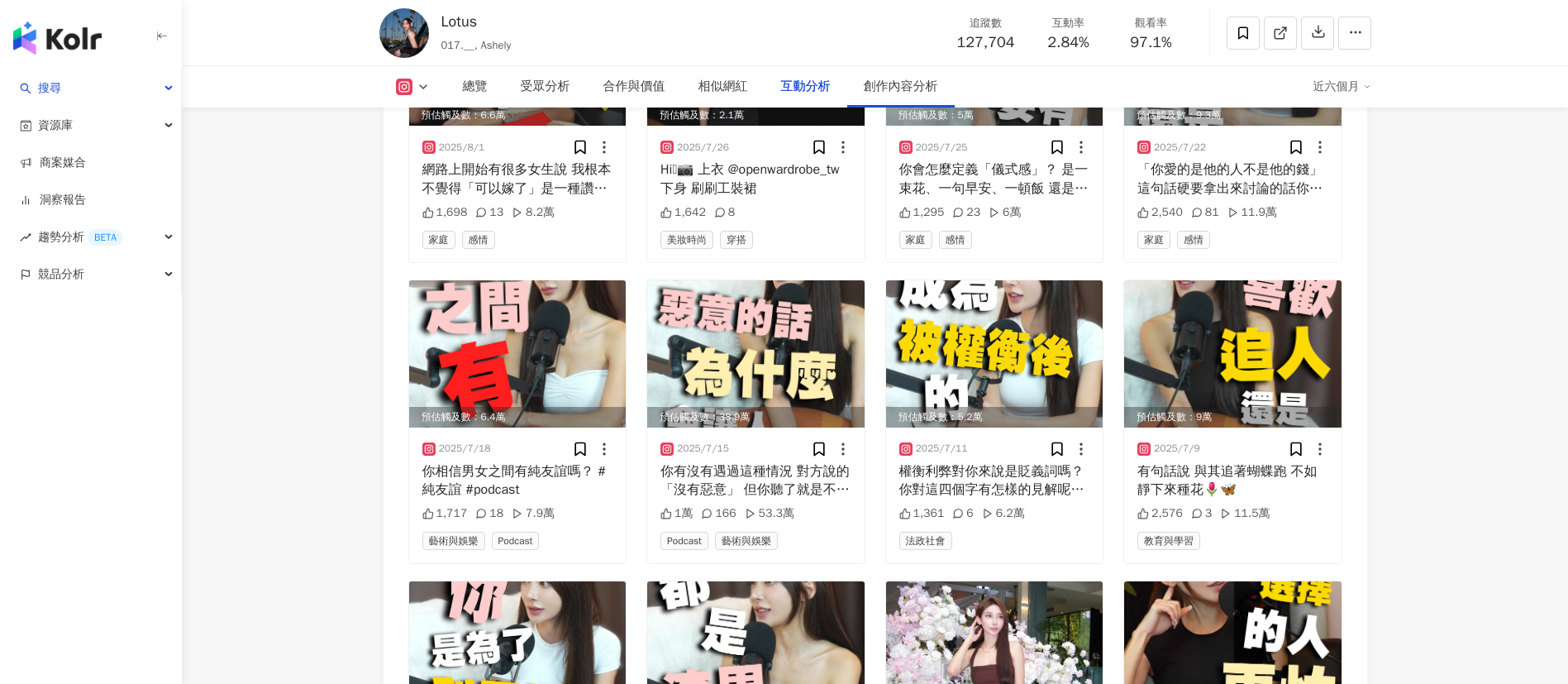 scroll, scrollTop: 3862, scrollLeft: 0, axis: vertical 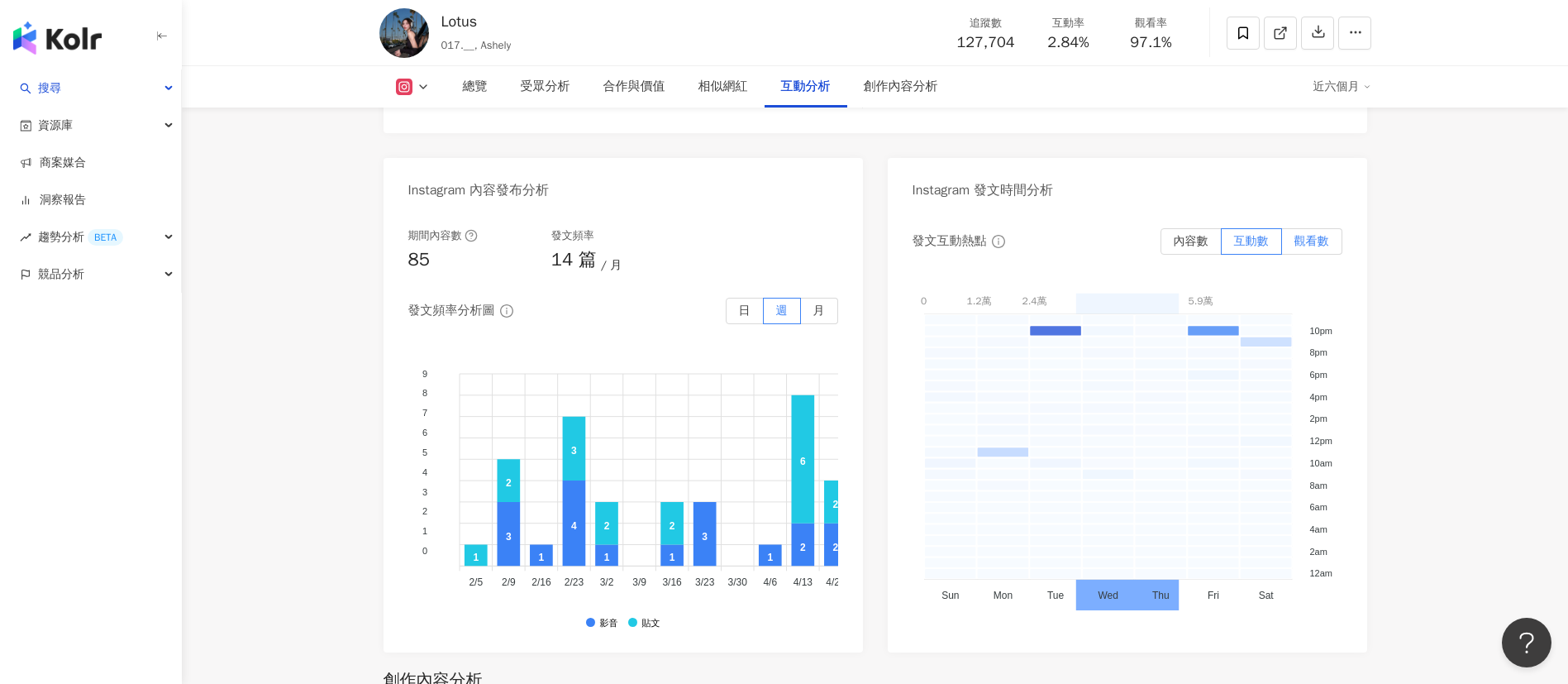 click on "觀看數" at bounding box center (1312, 241) 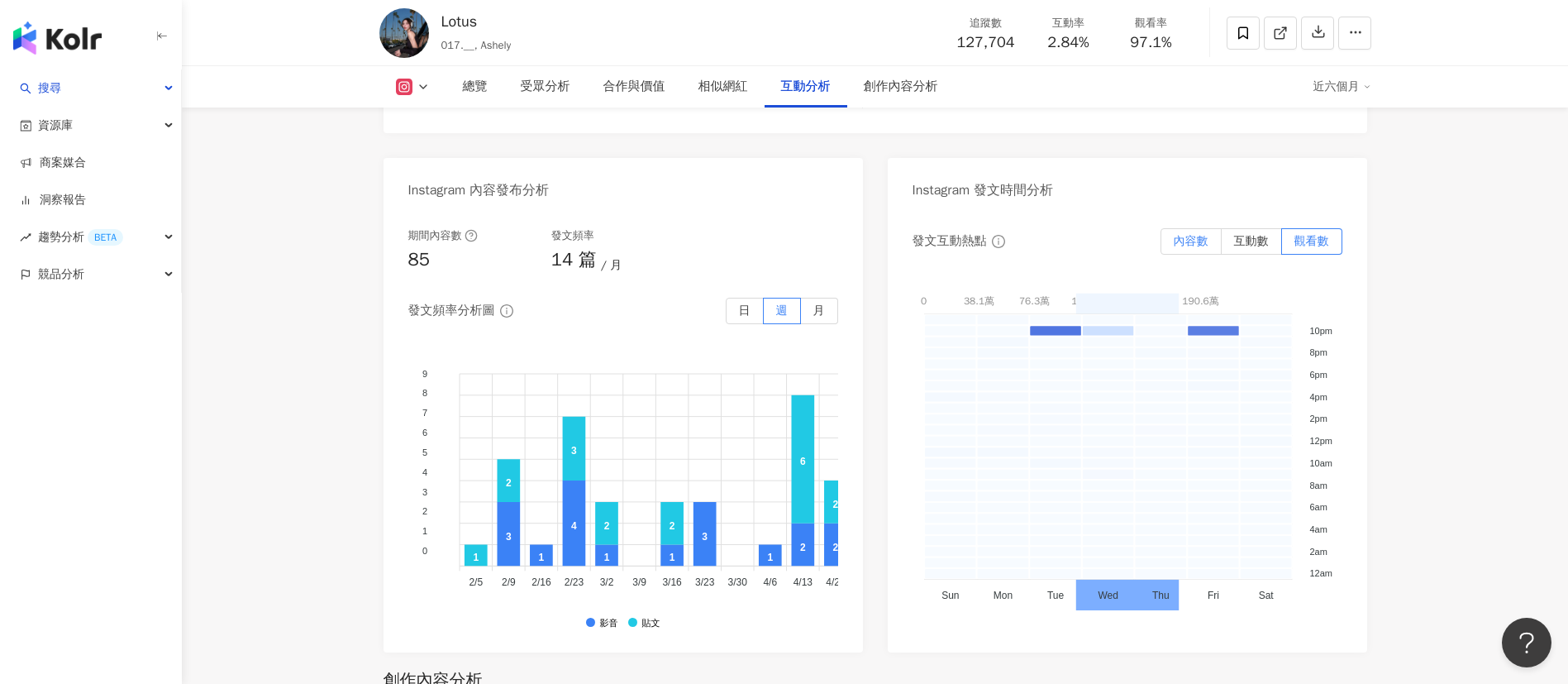 click on "內容數" at bounding box center [1191, 242] 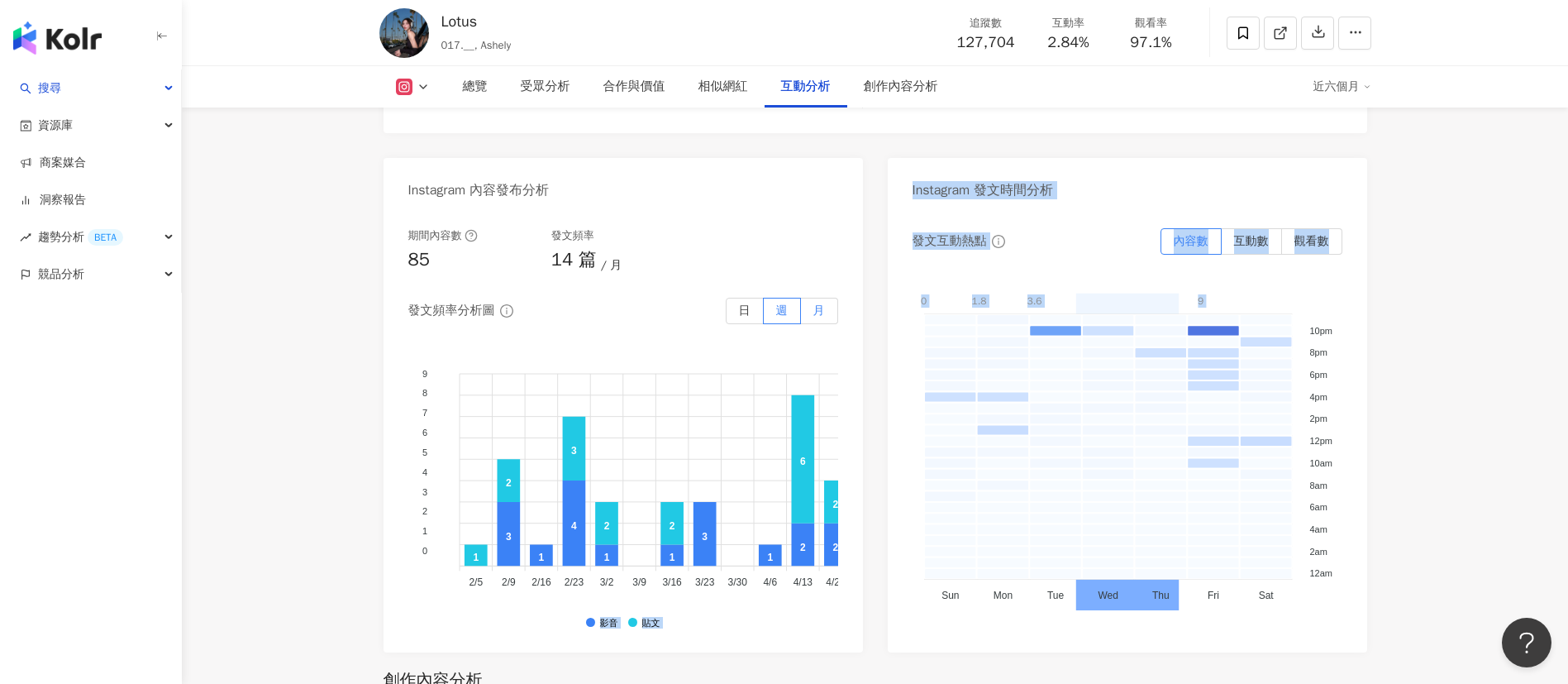drag, startPoint x: 1371, startPoint y: 667, endPoint x: 827, endPoint y: 312, distance: 649.5853 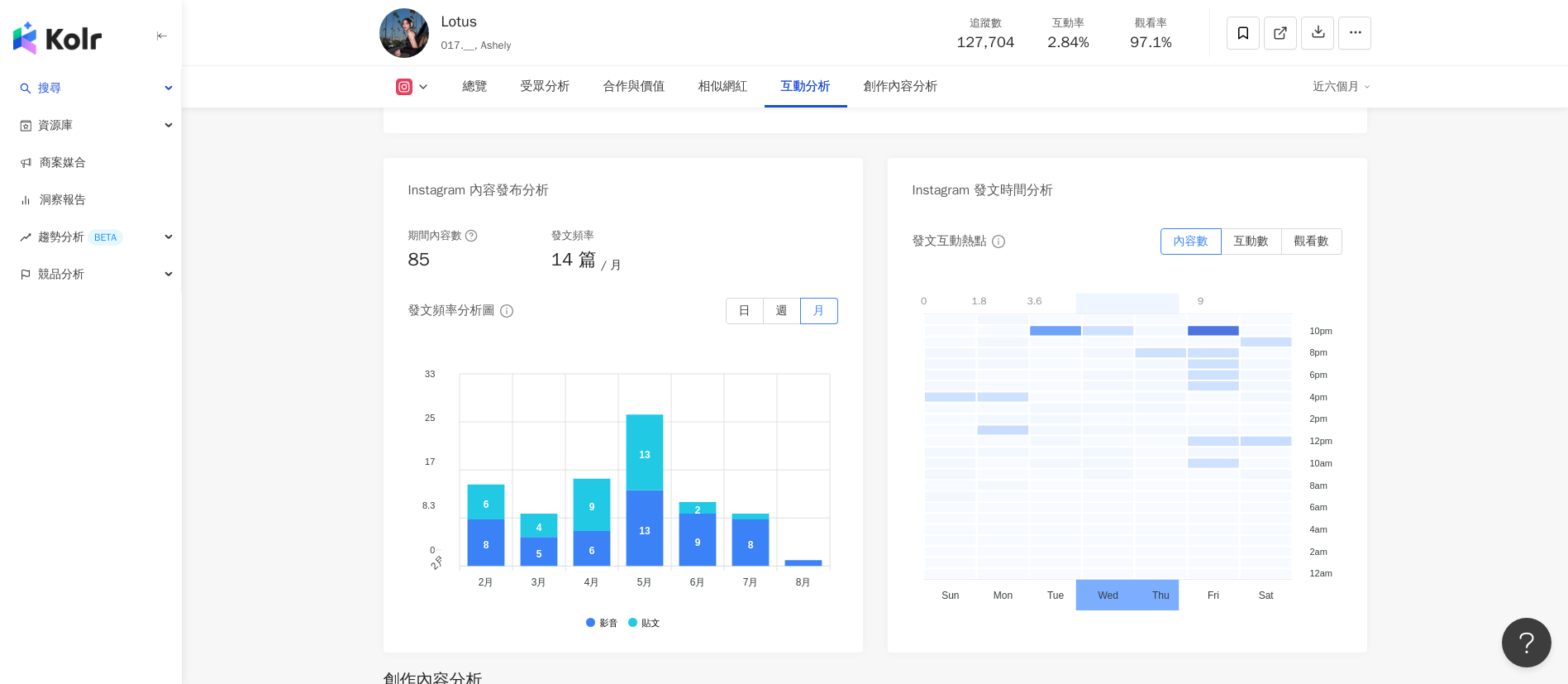 click on "12.8萬 3.9萬 Lotus [USERNAME], [PERSON] 追蹤數 127,704 互動率 2.84% 觀看率 97.1% 總覽 受眾分析 合作與價值 相似網紅 互動分析 創作內容分析 近六個月 總覽 最後更新日期：[DATE] 近六個月 Instagram 網紅基本資料 性別   女 主要語言   繁體中文 87.6% 網紅類型 婚禮 · 感情 · 日常話題 · 家庭 · 美食 · 醫療與健康 · 交通工具 · 旅遊 社群簡介 [PERSON] | [USERNAME] https://www.instagram.com/[USERNAME]/ 𝓐☁︎ 不主動私訊
購買商品點擊下方連結🔗 Instagram 數據總覽 91 K-Score :   優良 近期一到三個月積極發文，且漲粉率與互動率高。 查看說明 追蹤數   127,704 互動率   2.84% 優秀 觀看率   97.1% 優秀 漲粉率   6.02% 良好 受眾主要性別   女性 72.9% 受眾主要年齡   18-24 歲 46.1% 商業合作內容覆蓋比例   7.06% AI Instagram 成效等級三大指標 互動率 2.84% 優秀 同等級網紅的互動率中位數為  0.84% 觀看率 97.1% 優秀 2.77% 漲粉率" at bounding box center [875, -973] 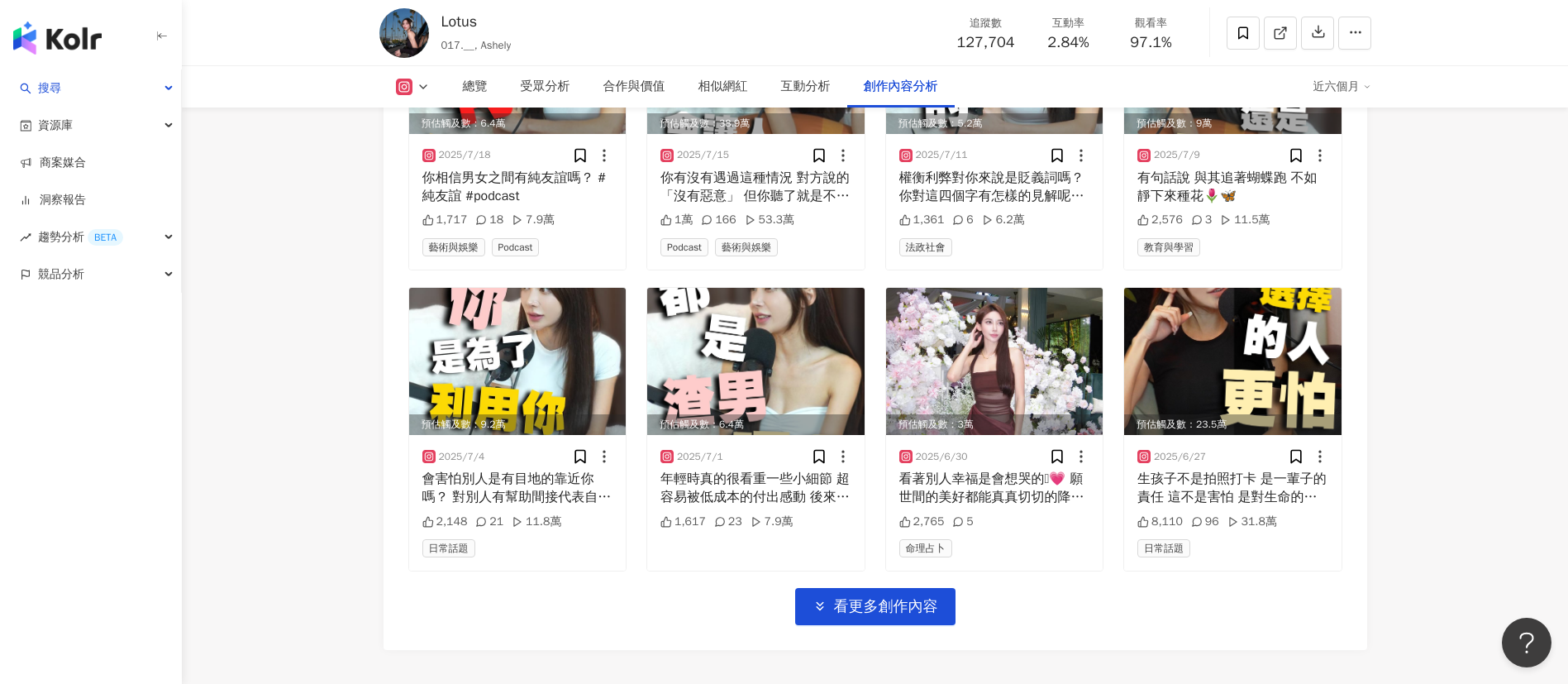 scroll, scrollTop: 5785, scrollLeft: 0, axis: vertical 